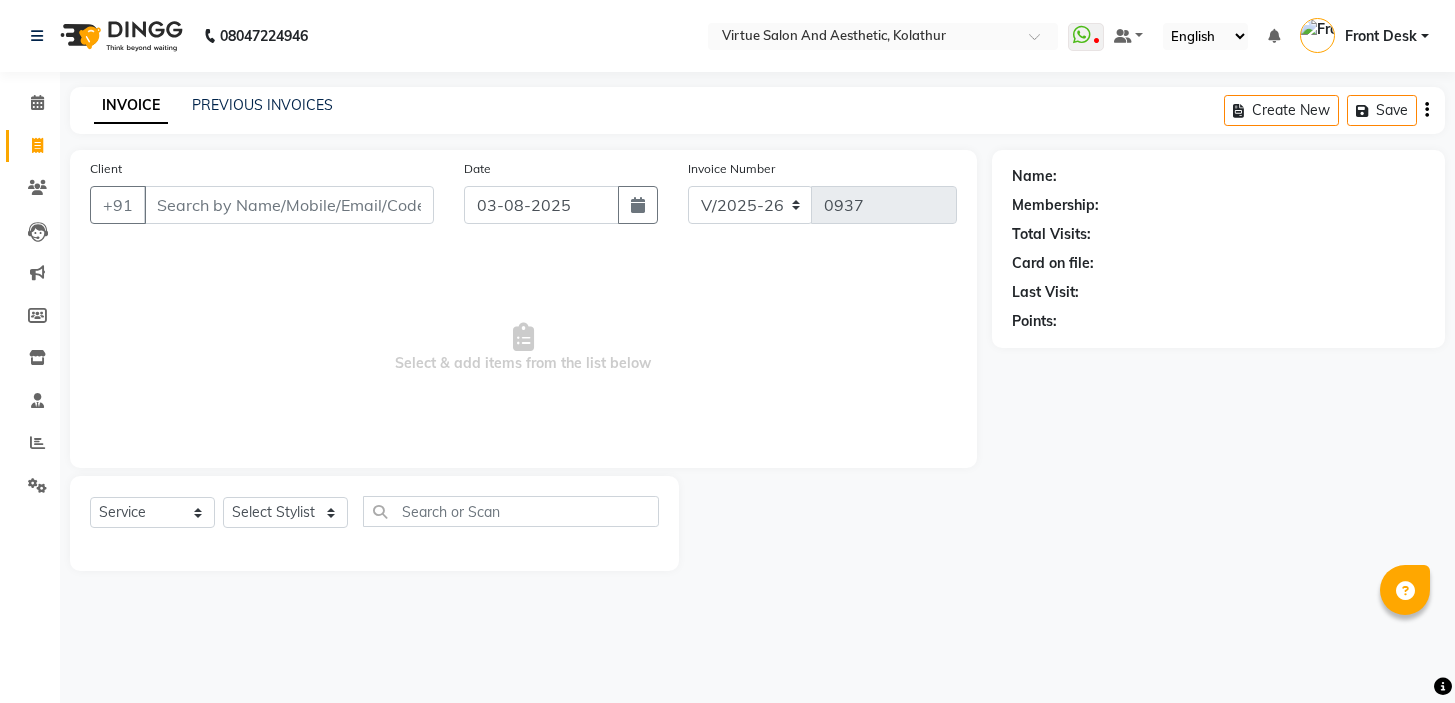 select on "7053" 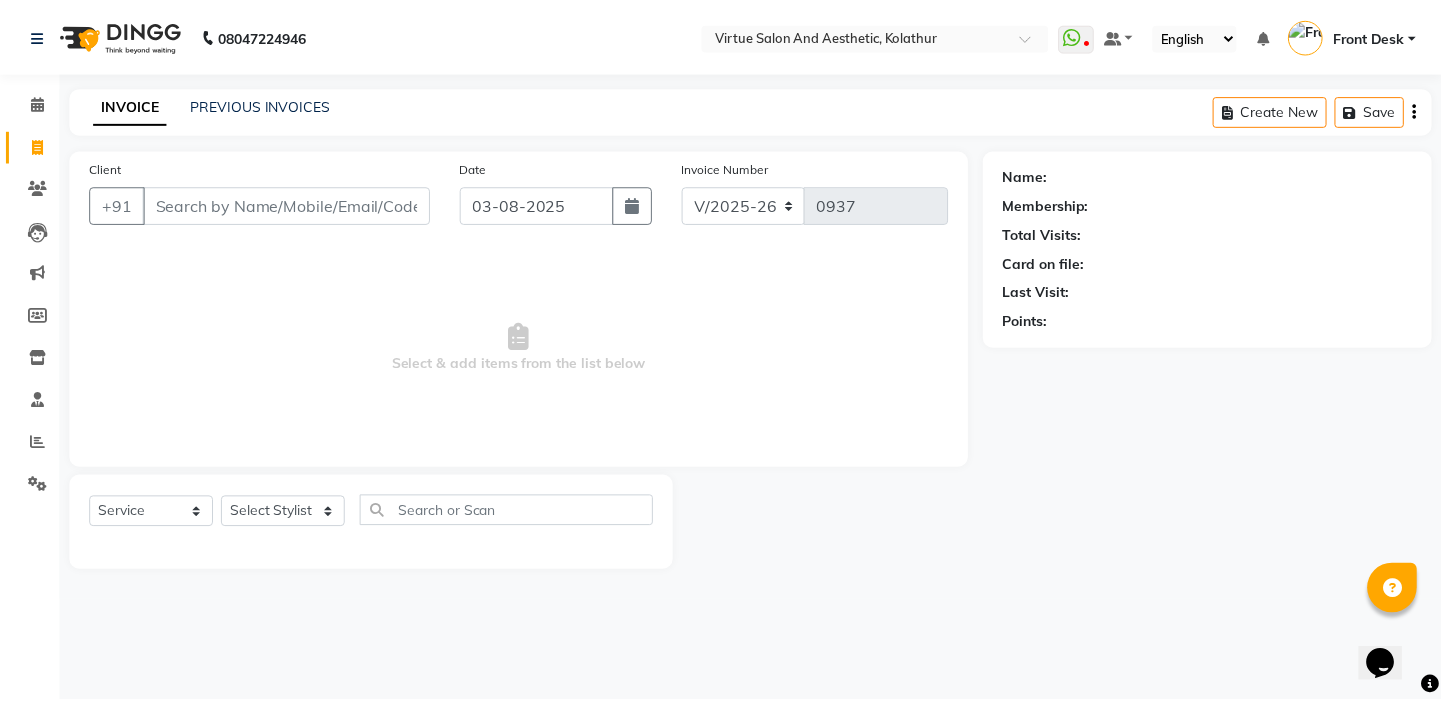 scroll, scrollTop: 0, scrollLeft: 0, axis: both 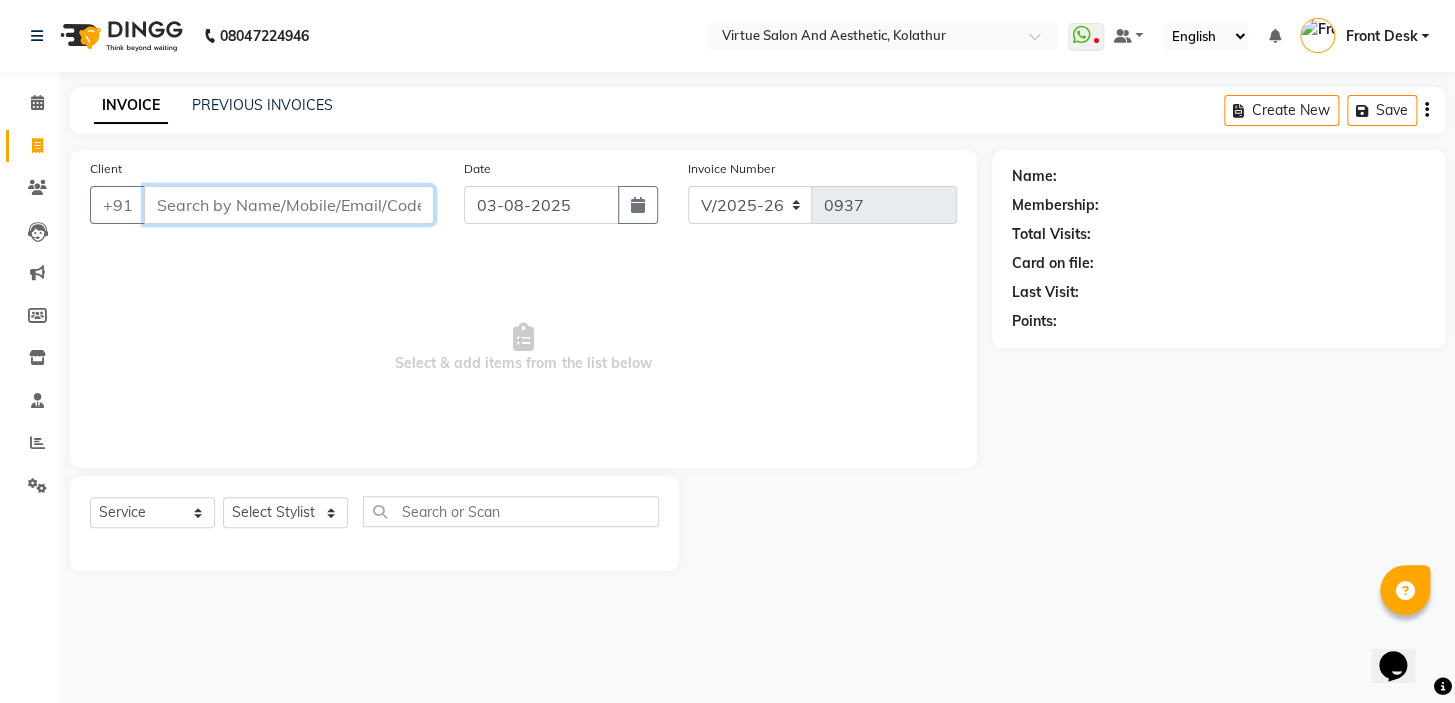 click on "Client" at bounding box center (289, 205) 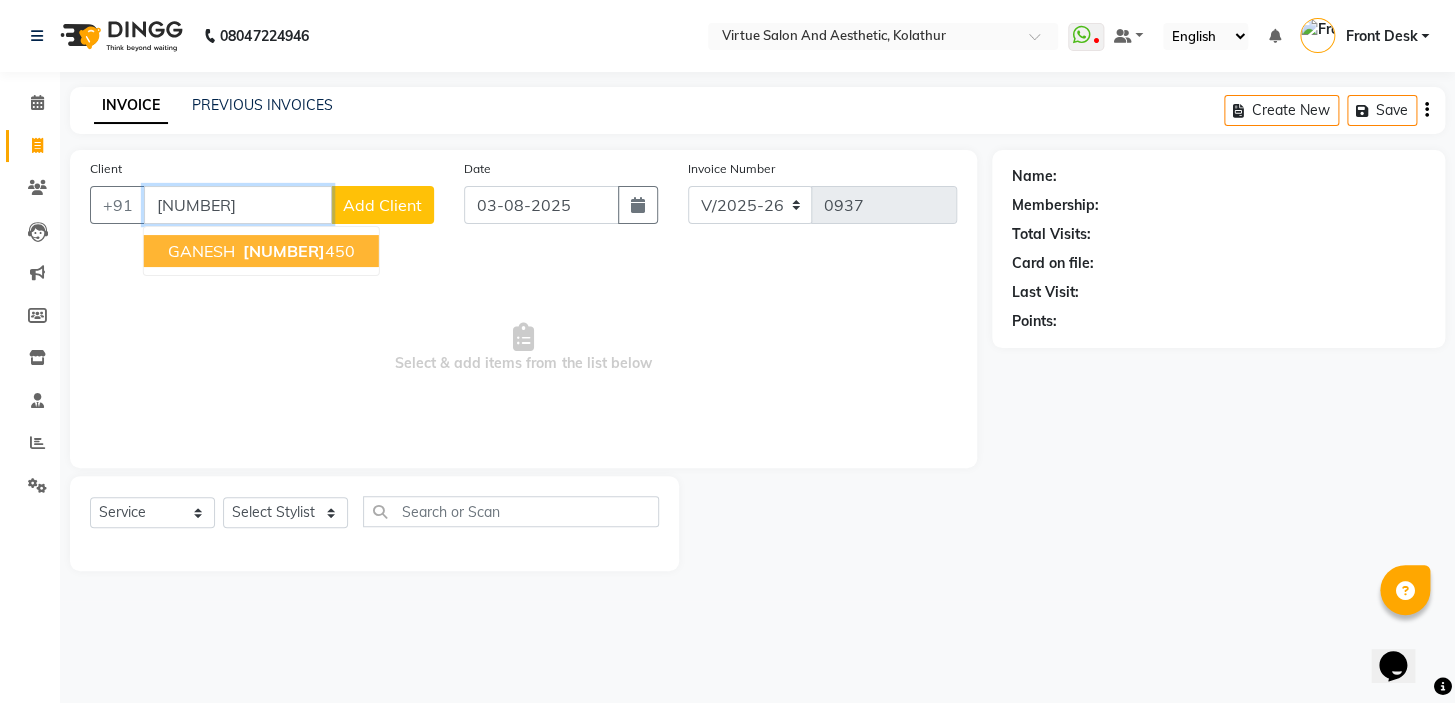click on "[NUMBER]" at bounding box center (284, 251) 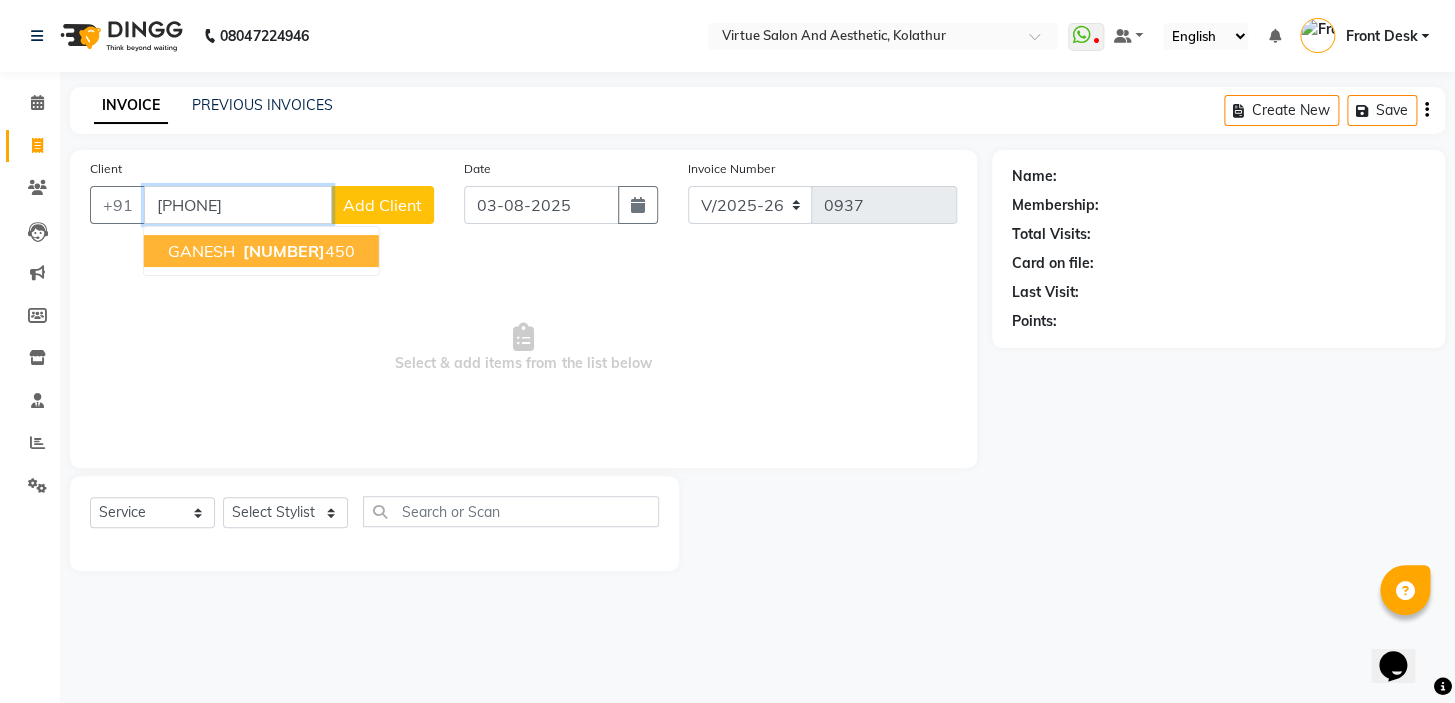 type on "[PHONE]" 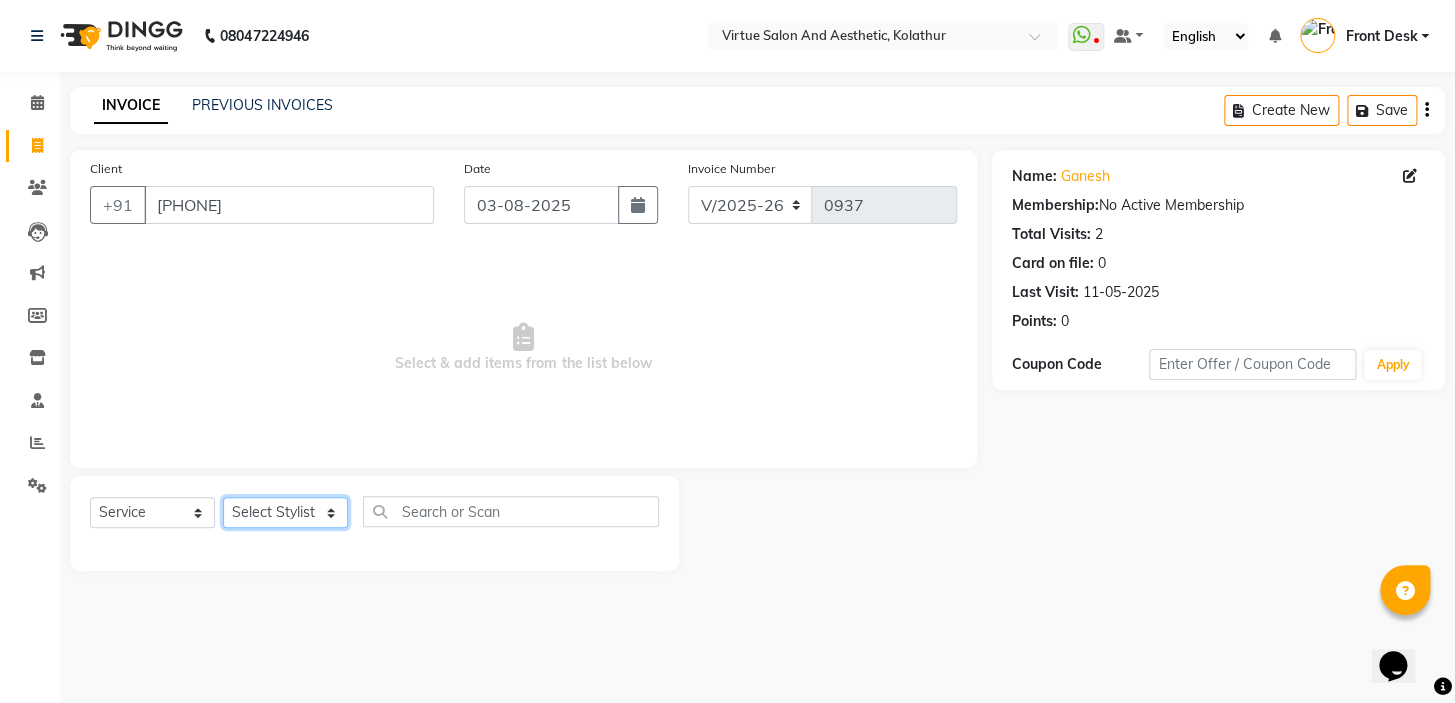 click on "Select Stylist [LAST] [LAST] [LAST] [LAST] [LAST] [LAST] [LAST] [LAST] [LAST]" 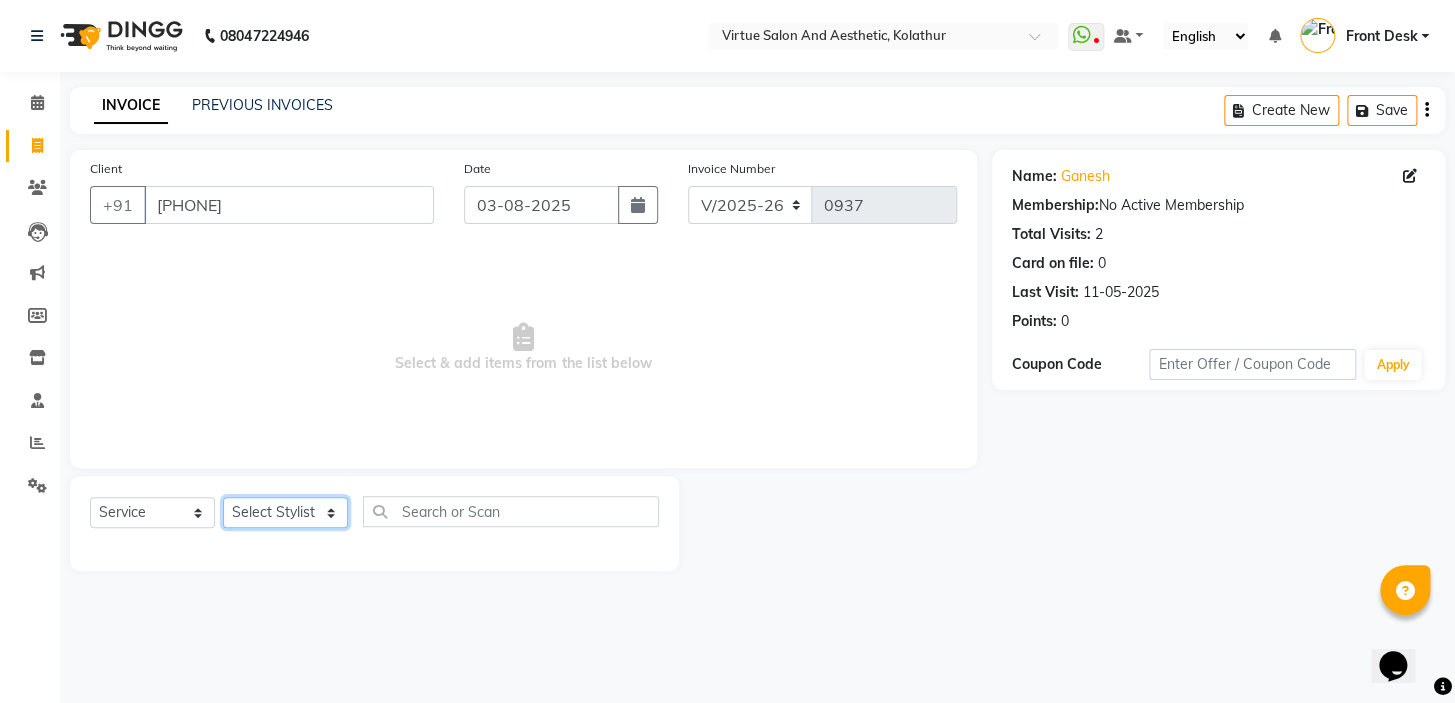 select on "[NUMBER]" 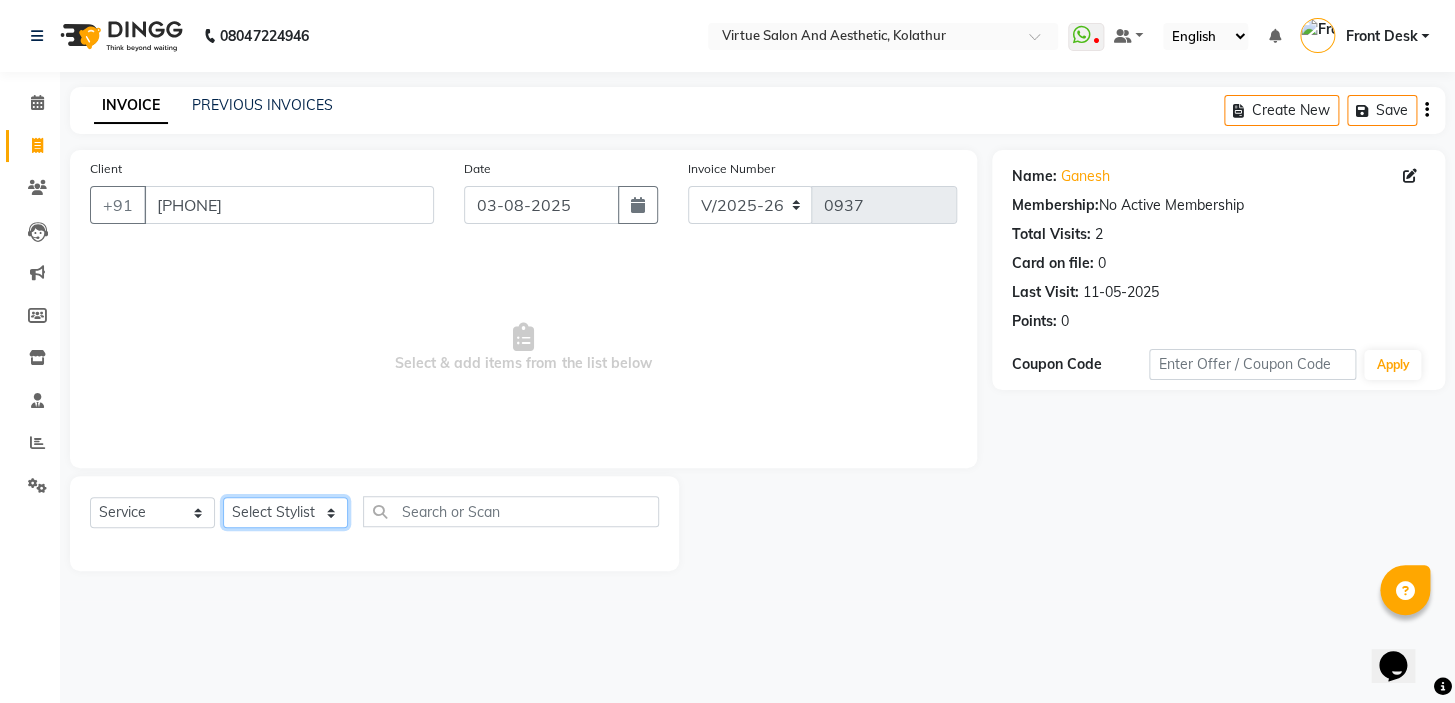 click on "Select Stylist [LAST] [LAST] [LAST] [LAST] [LAST] [LAST] [LAST] [LAST] [LAST]" 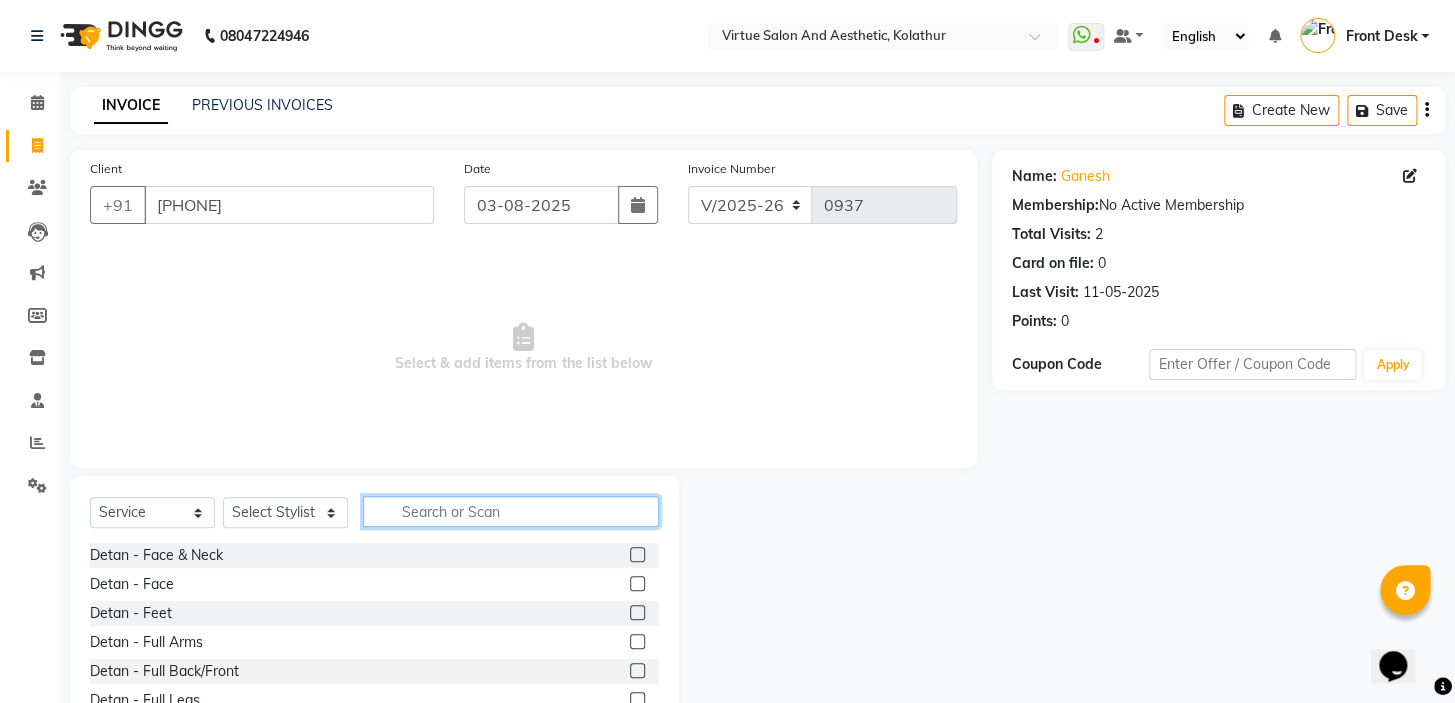 click 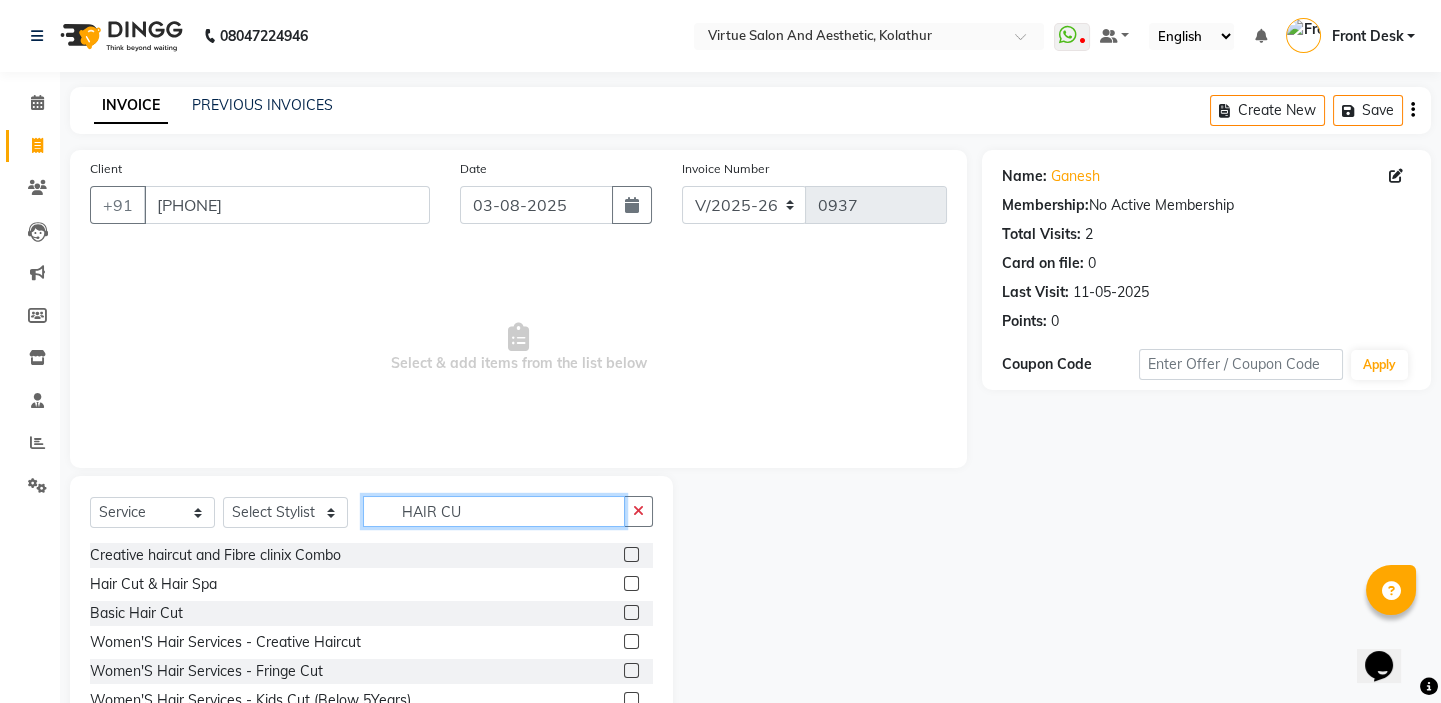 type on "HAIR CU" 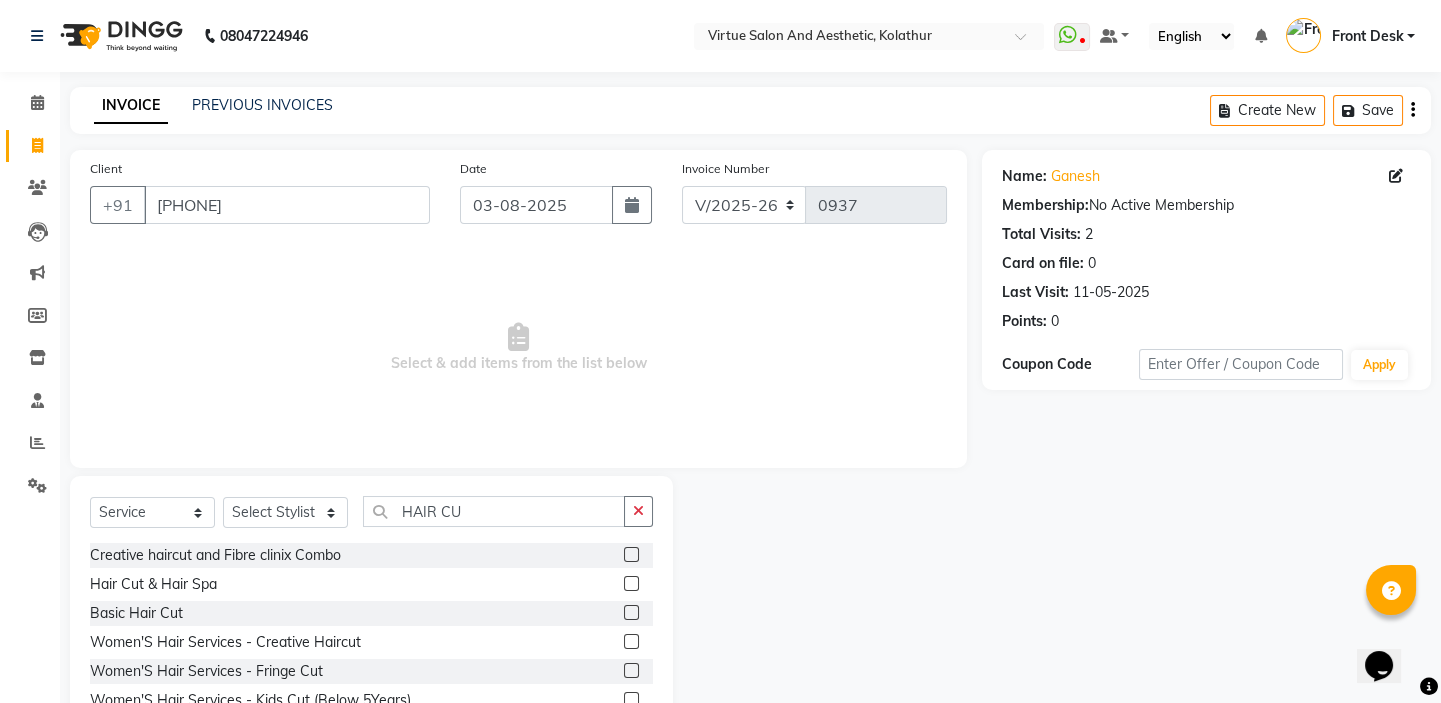 click 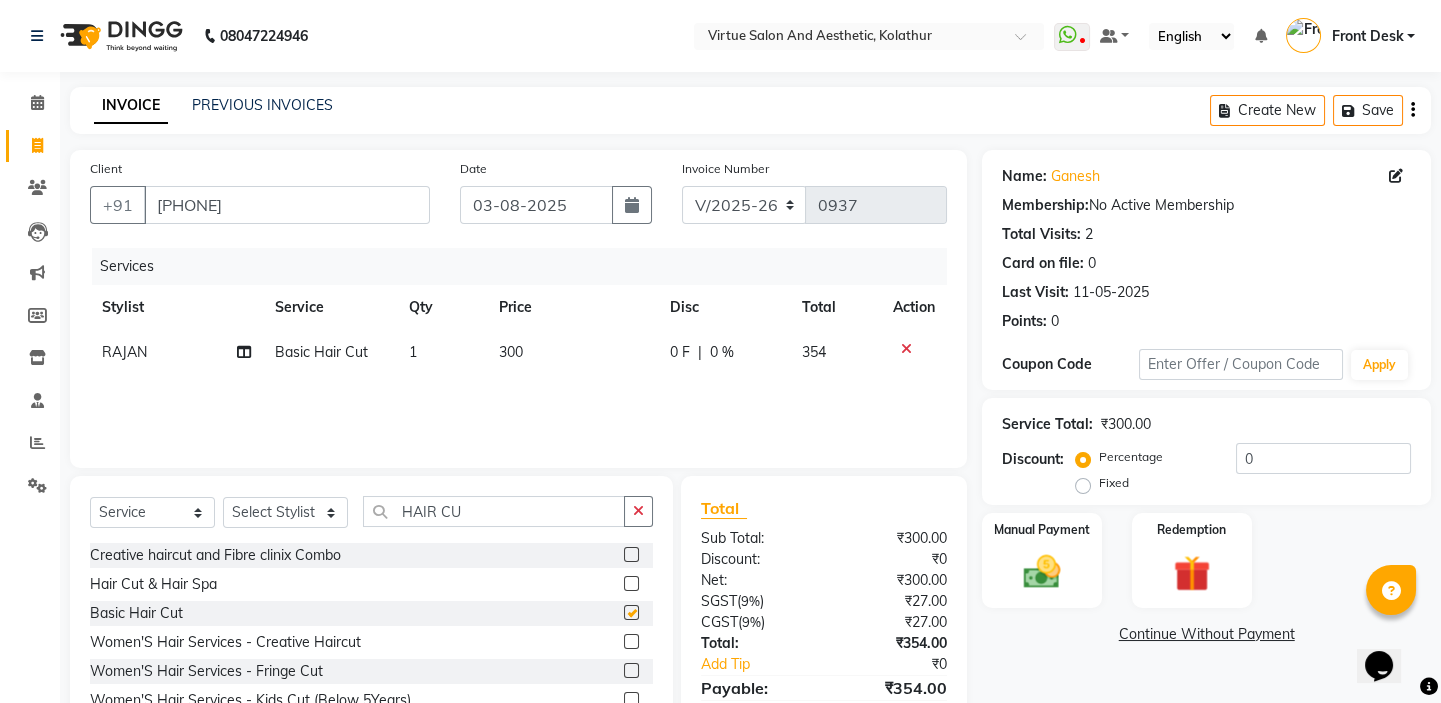 checkbox on "false" 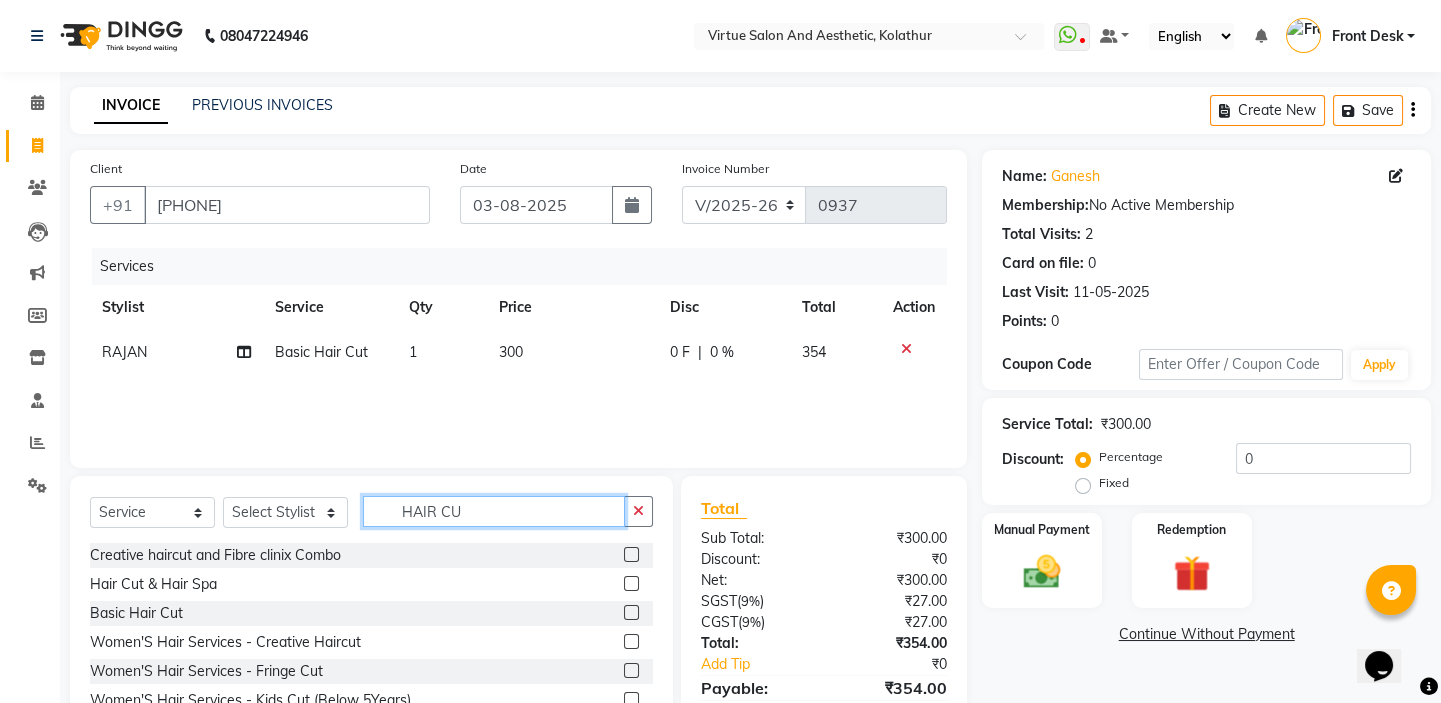 click on "HAIR CU" 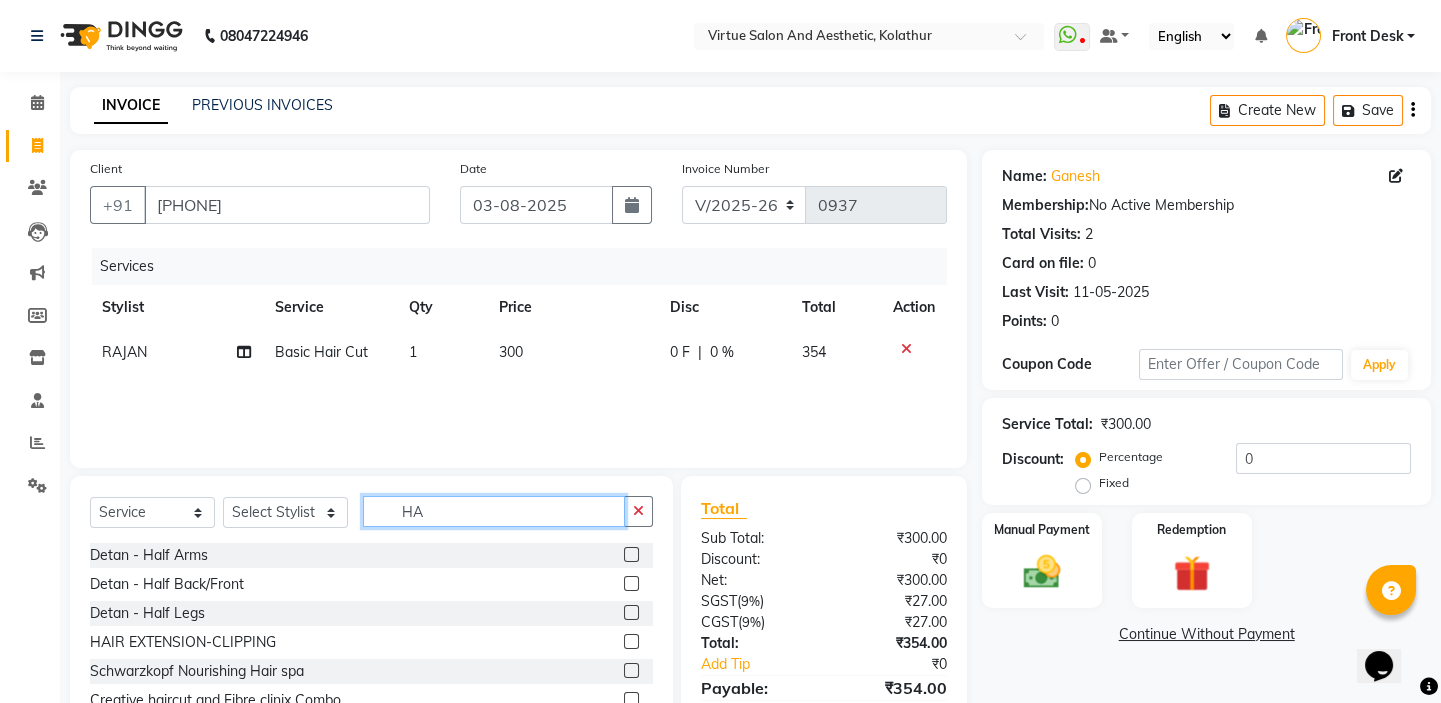 type on "H" 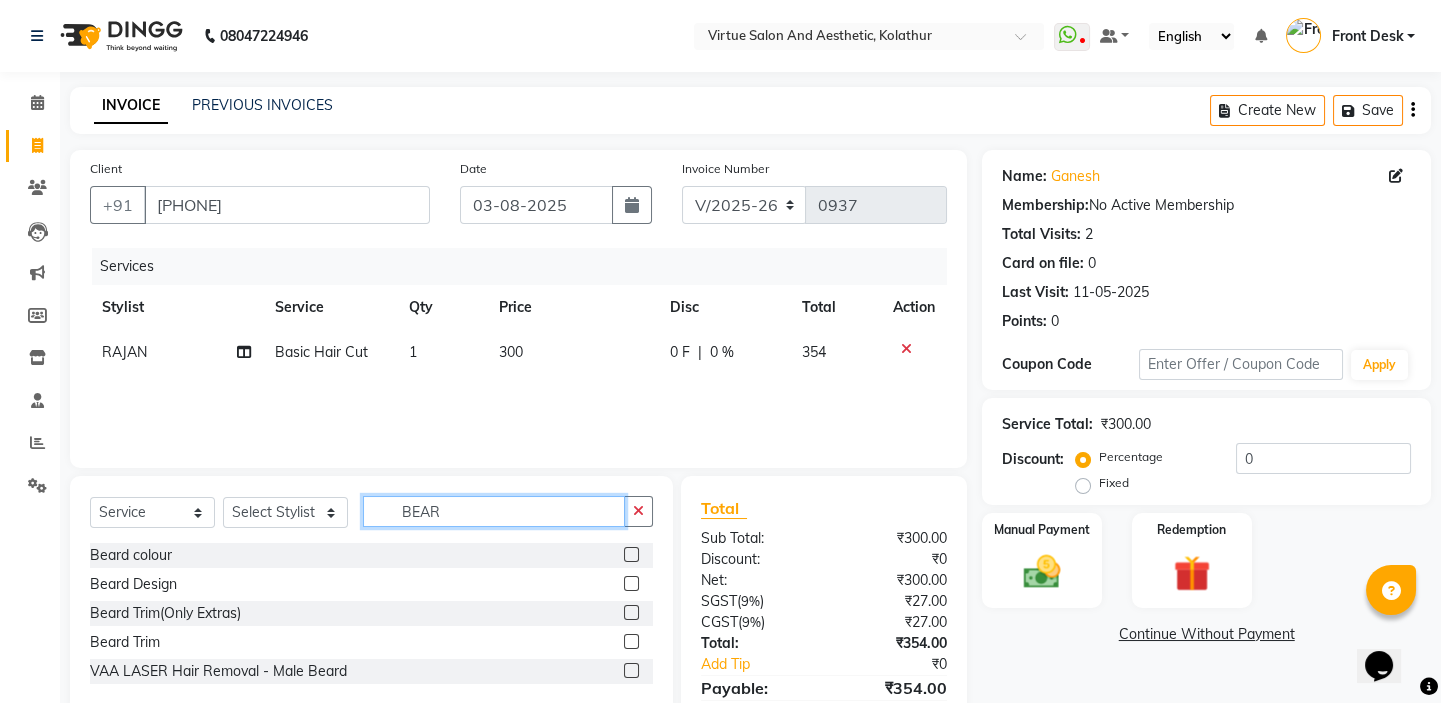 type on "BEAR" 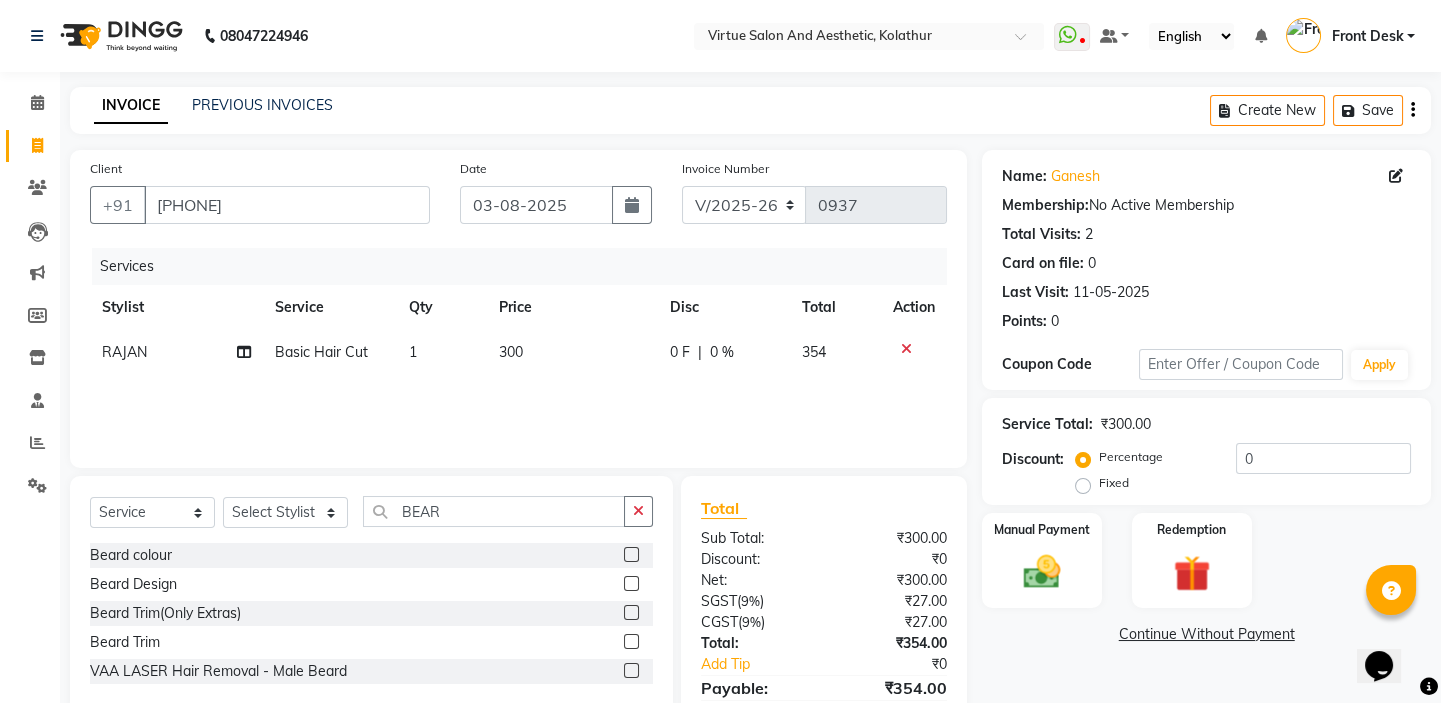 click 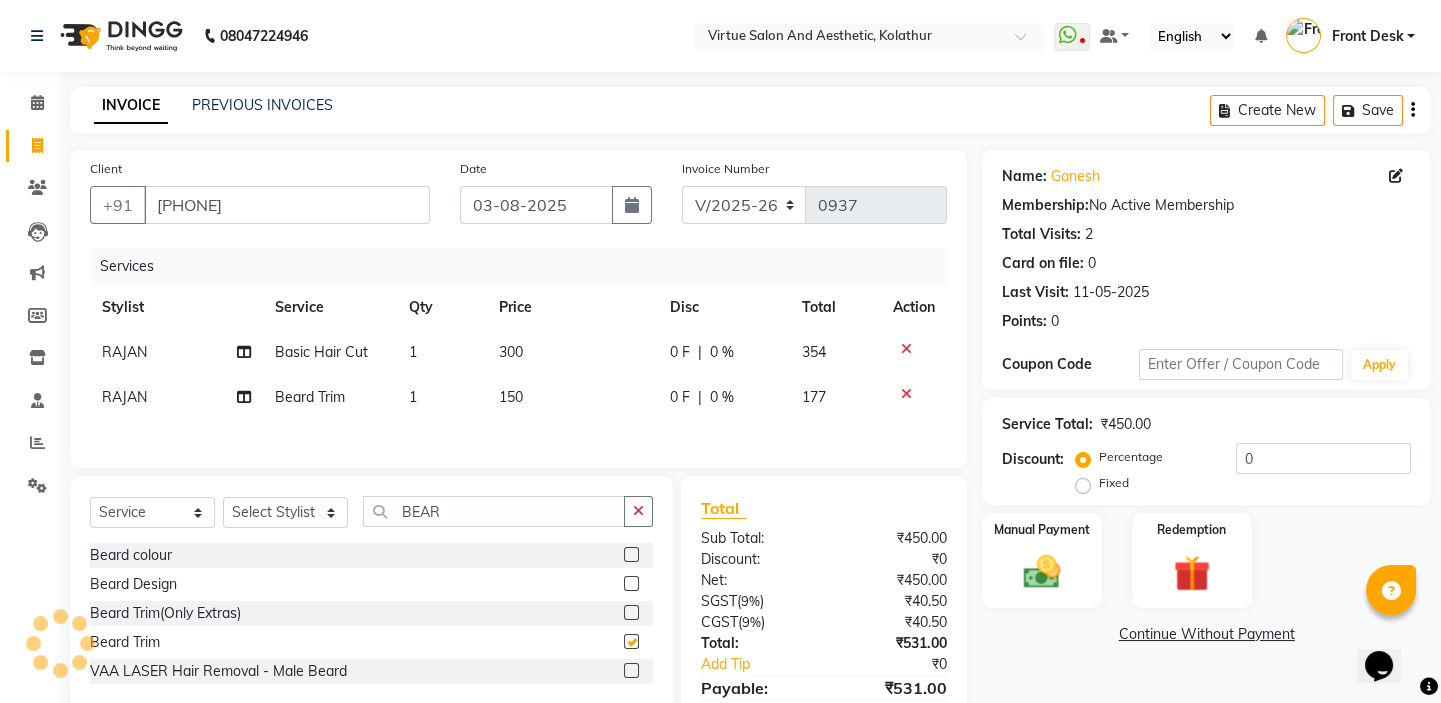 checkbox on "false" 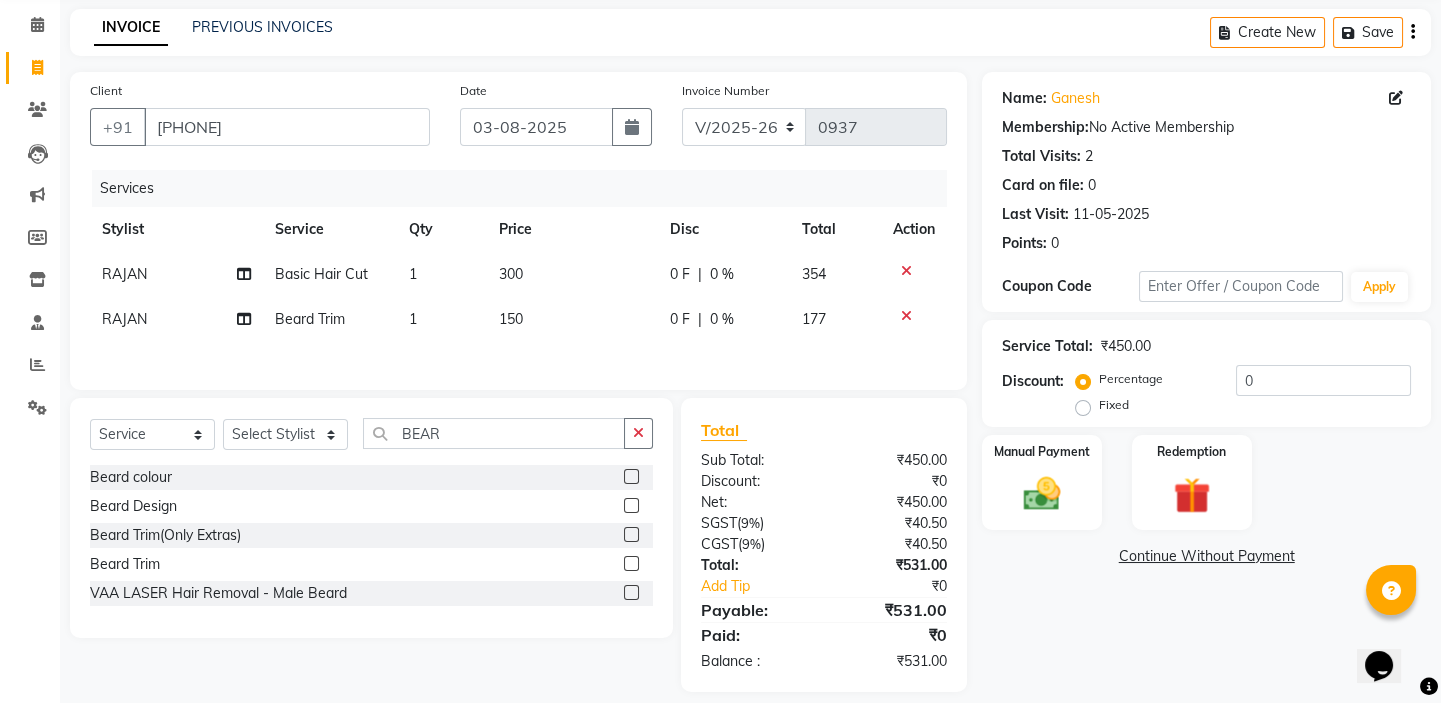 scroll, scrollTop: 100, scrollLeft: 0, axis: vertical 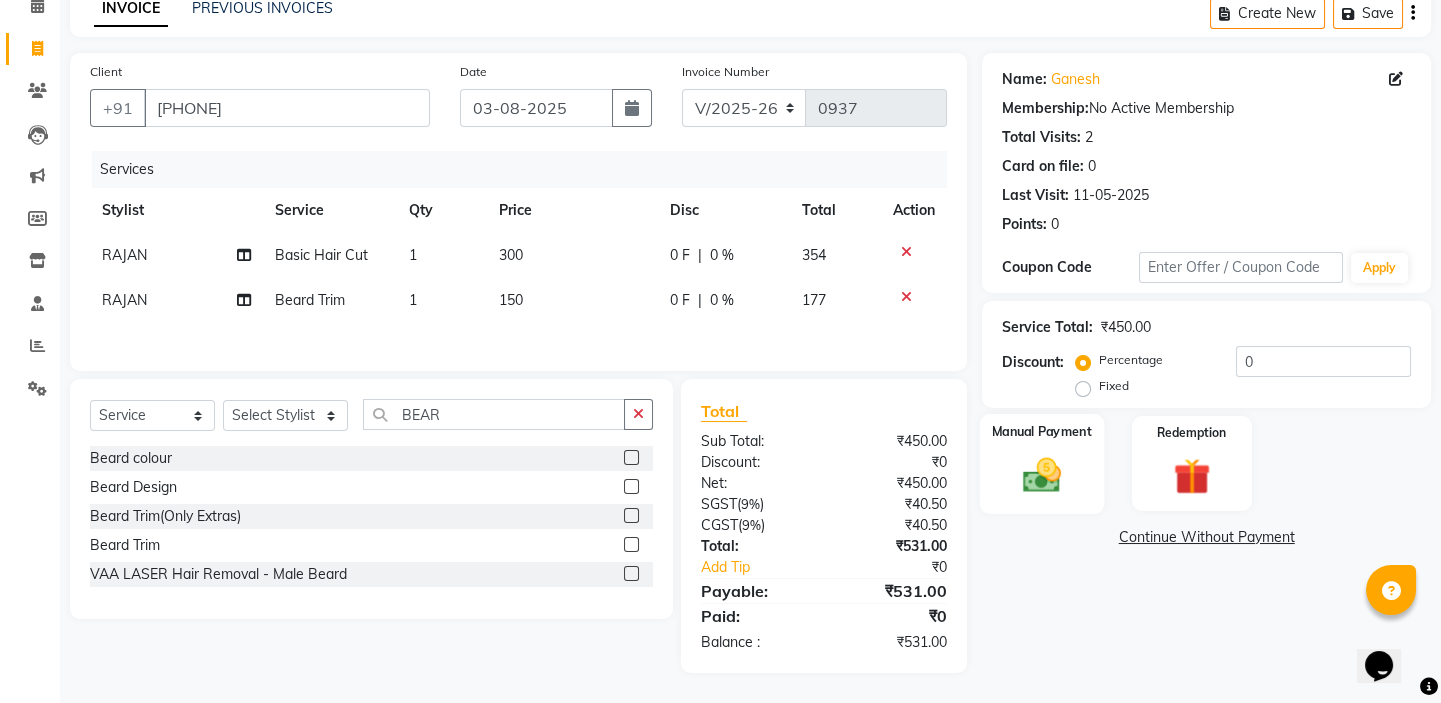 click 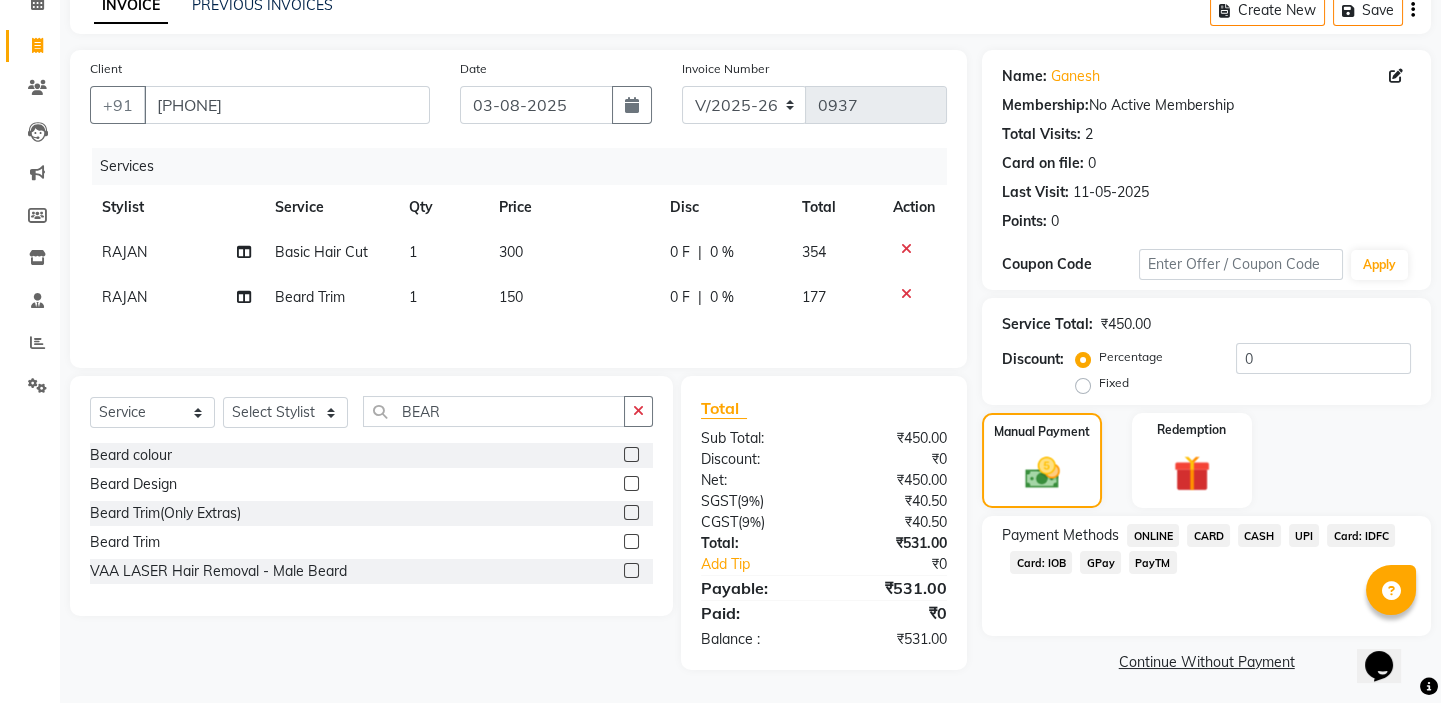 click on "UPI" 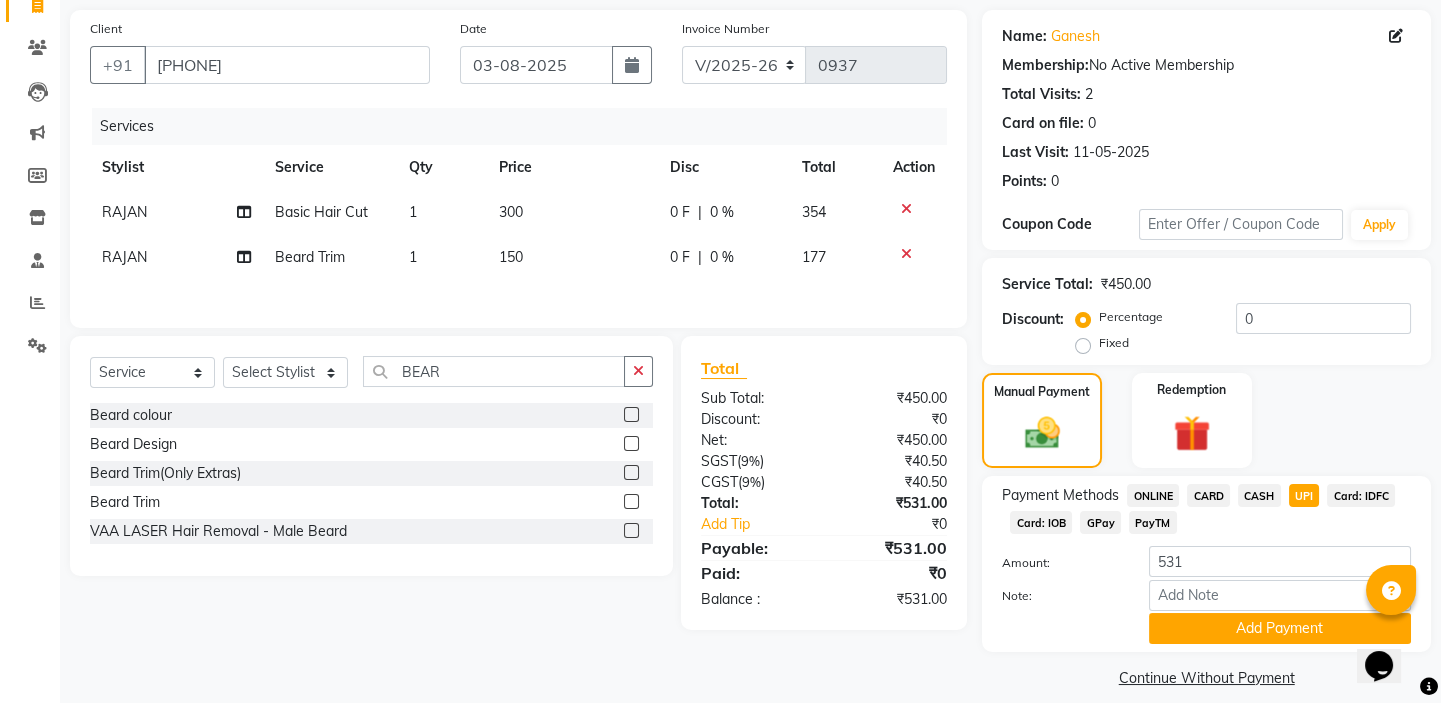 scroll, scrollTop: 160, scrollLeft: 0, axis: vertical 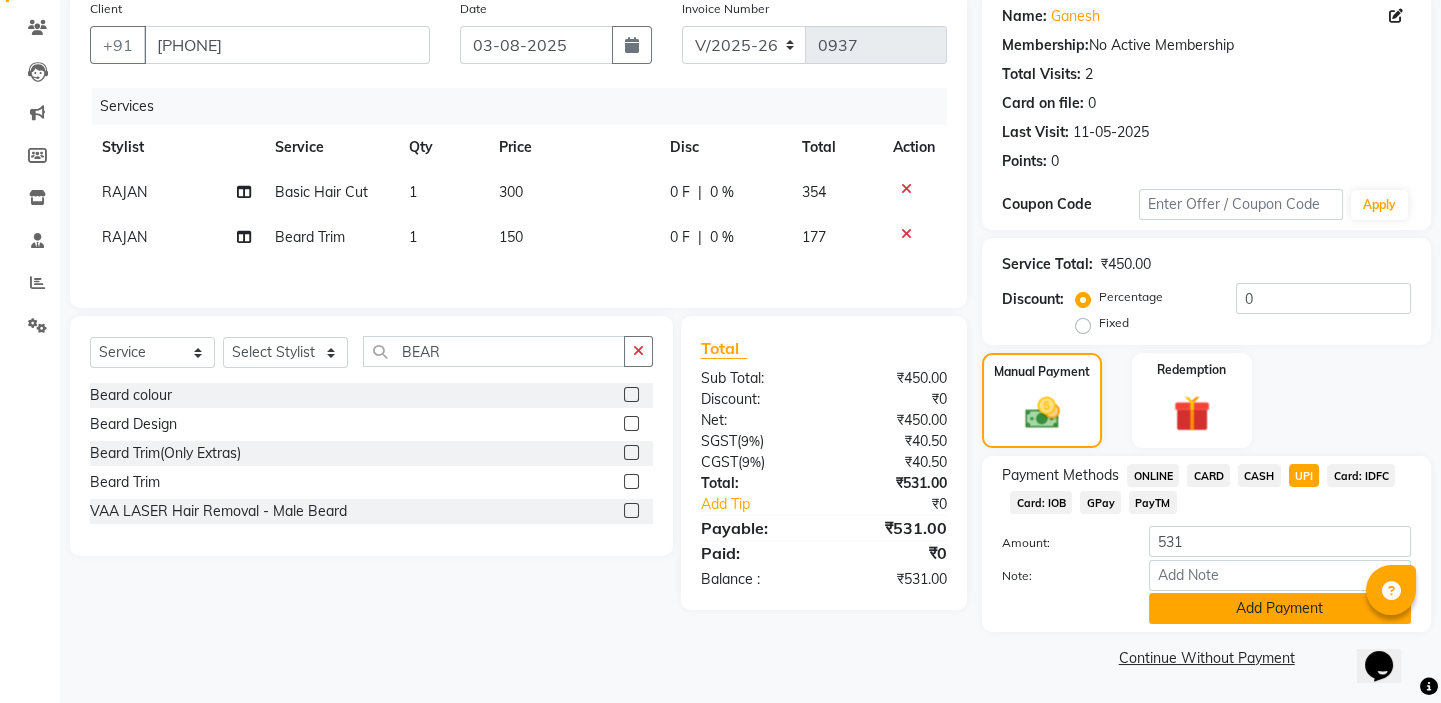click on "Add Payment" 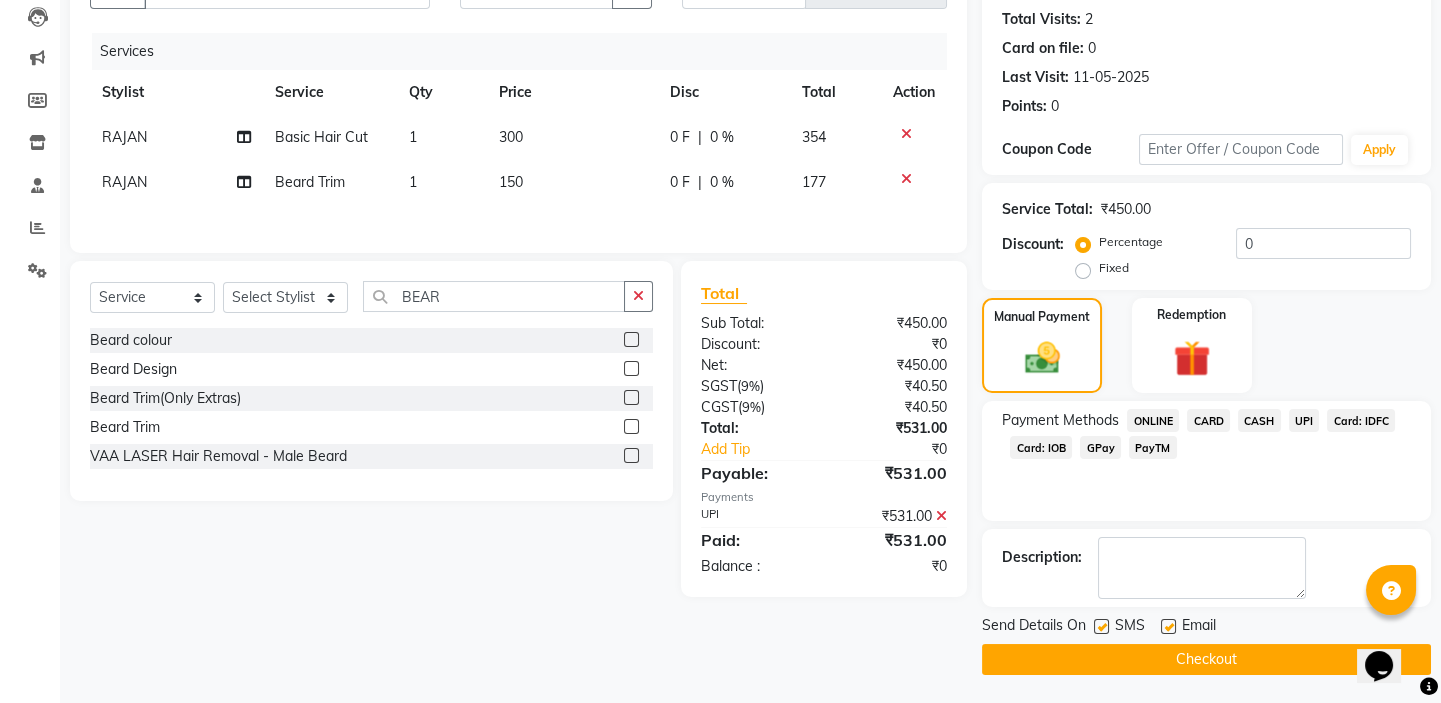 scroll, scrollTop: 216, scrollLeft: 0, axis: vertical 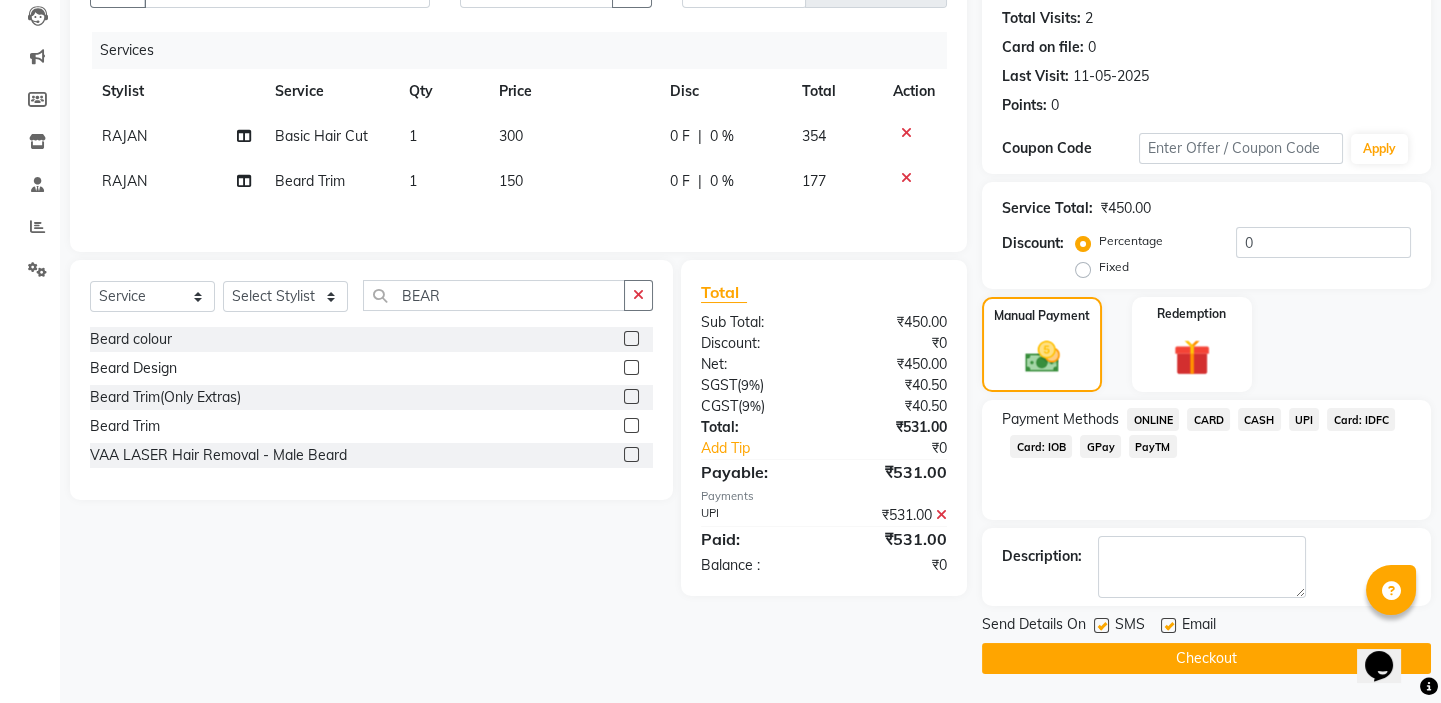 click on "Checkout" 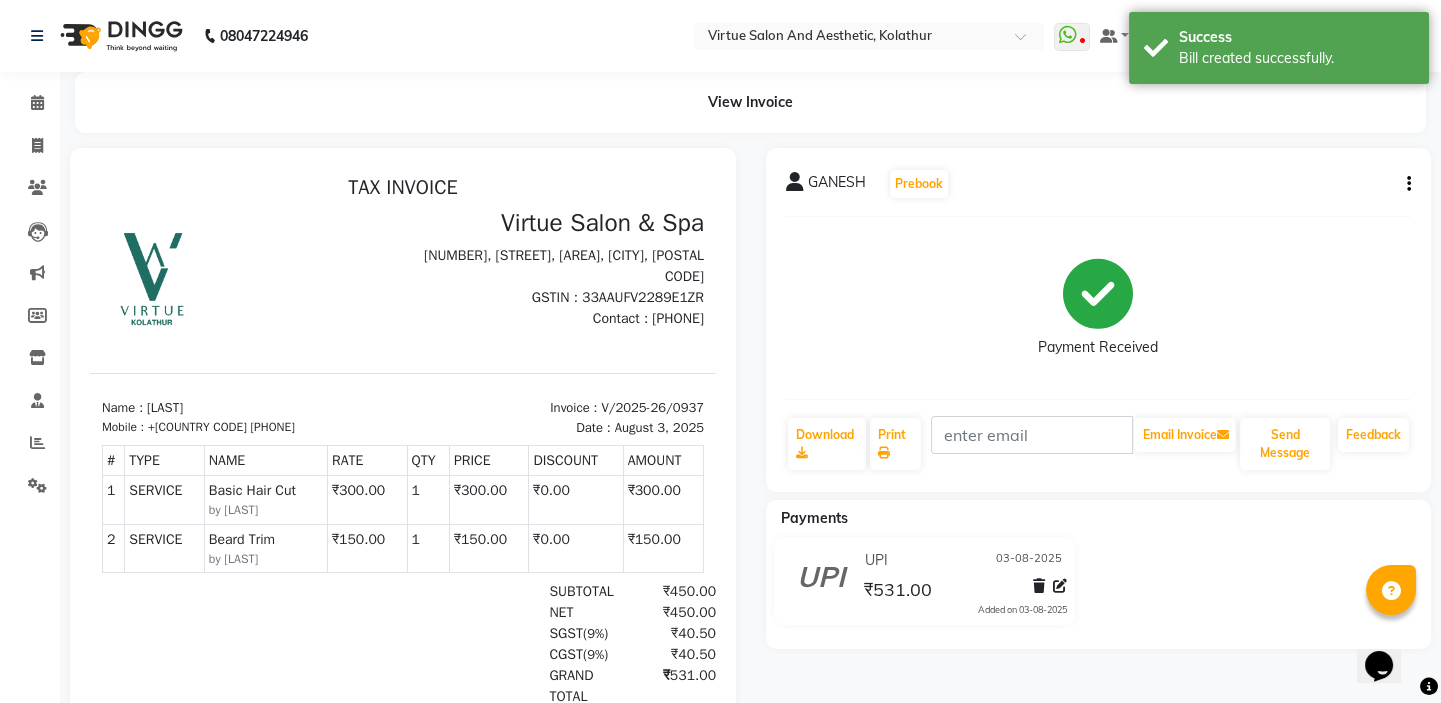scroll, scrollTop: 0, scrollLeft: 0, axis: both 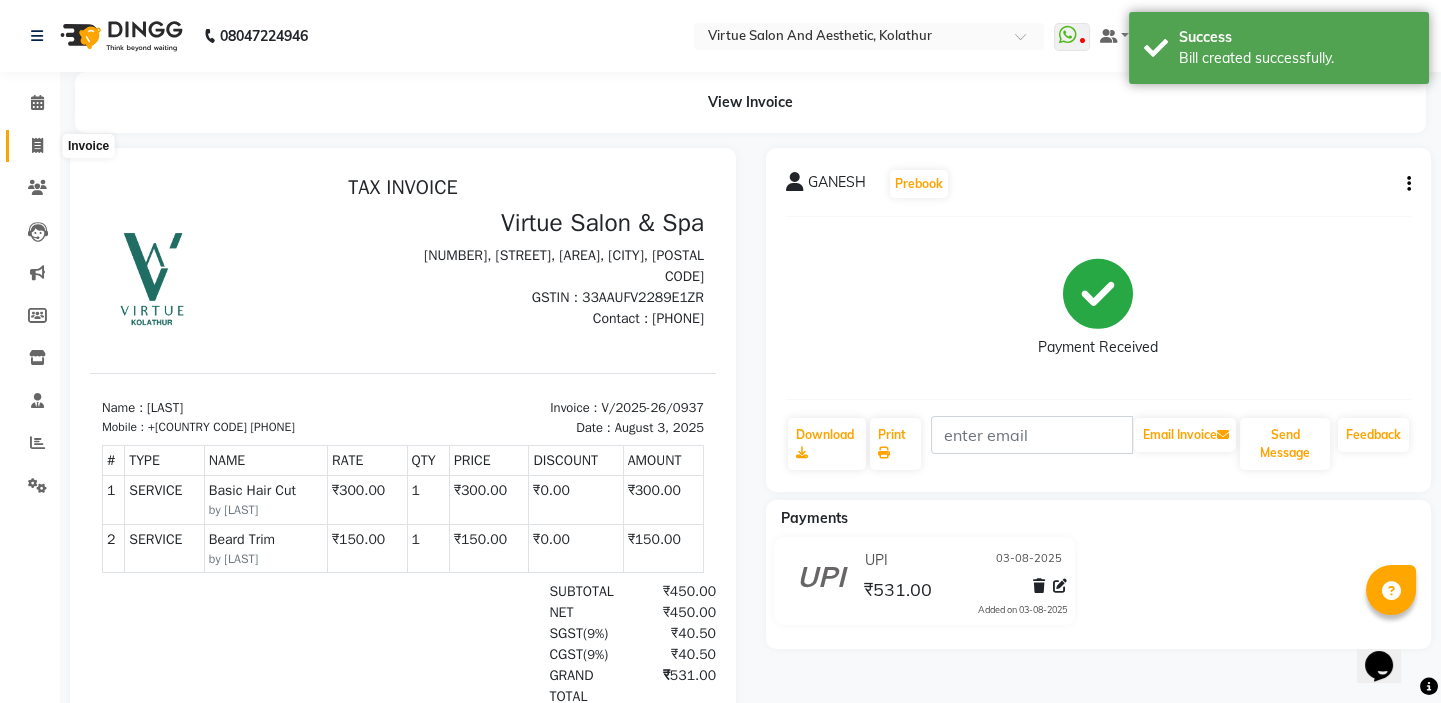 click 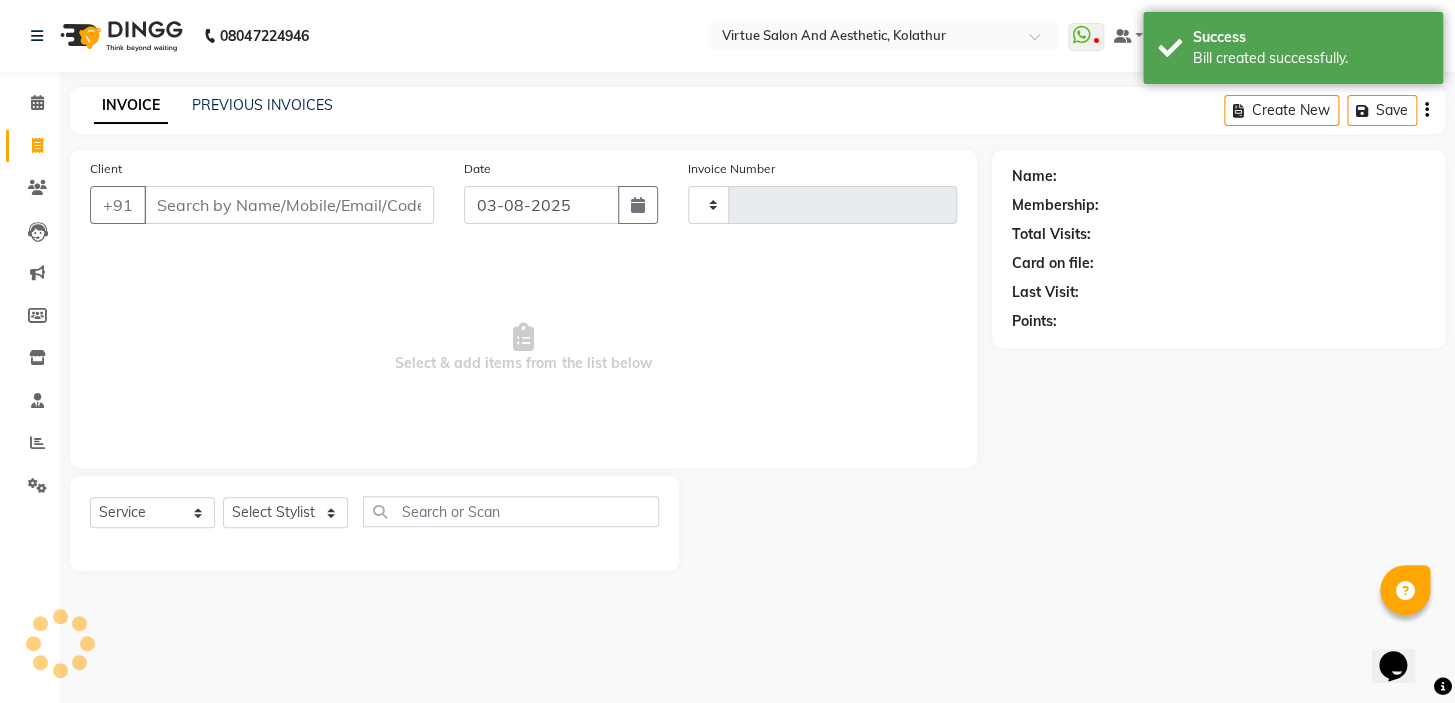type on "0938" 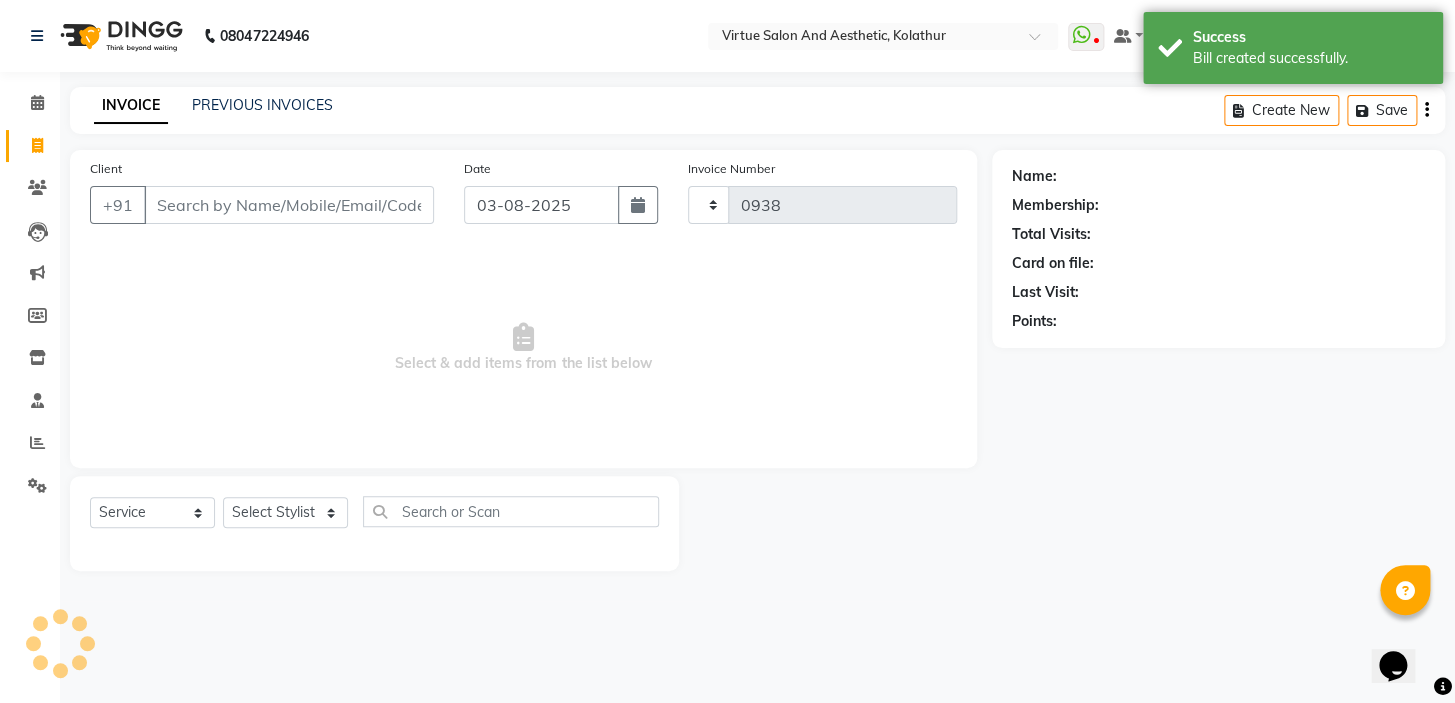 select on "7053" 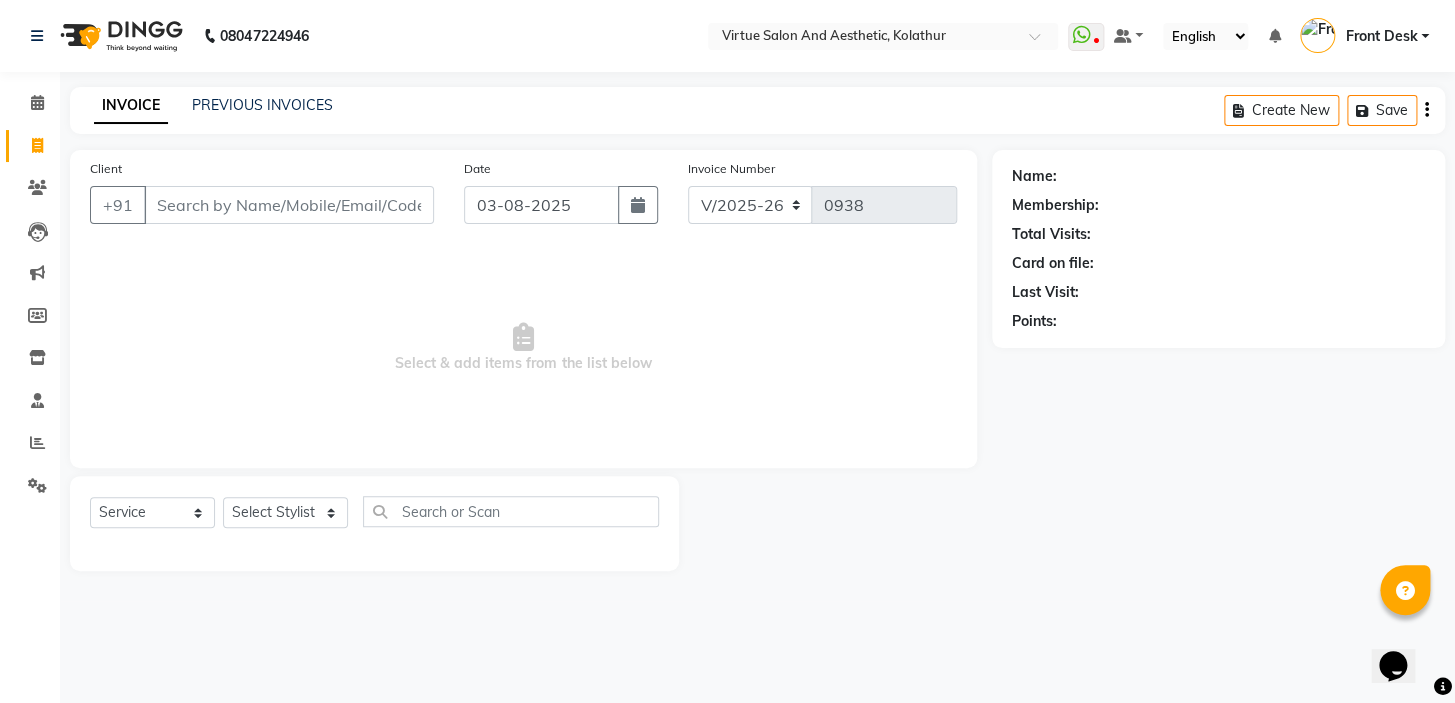 click on "Client" at bounding box center (289, 205) 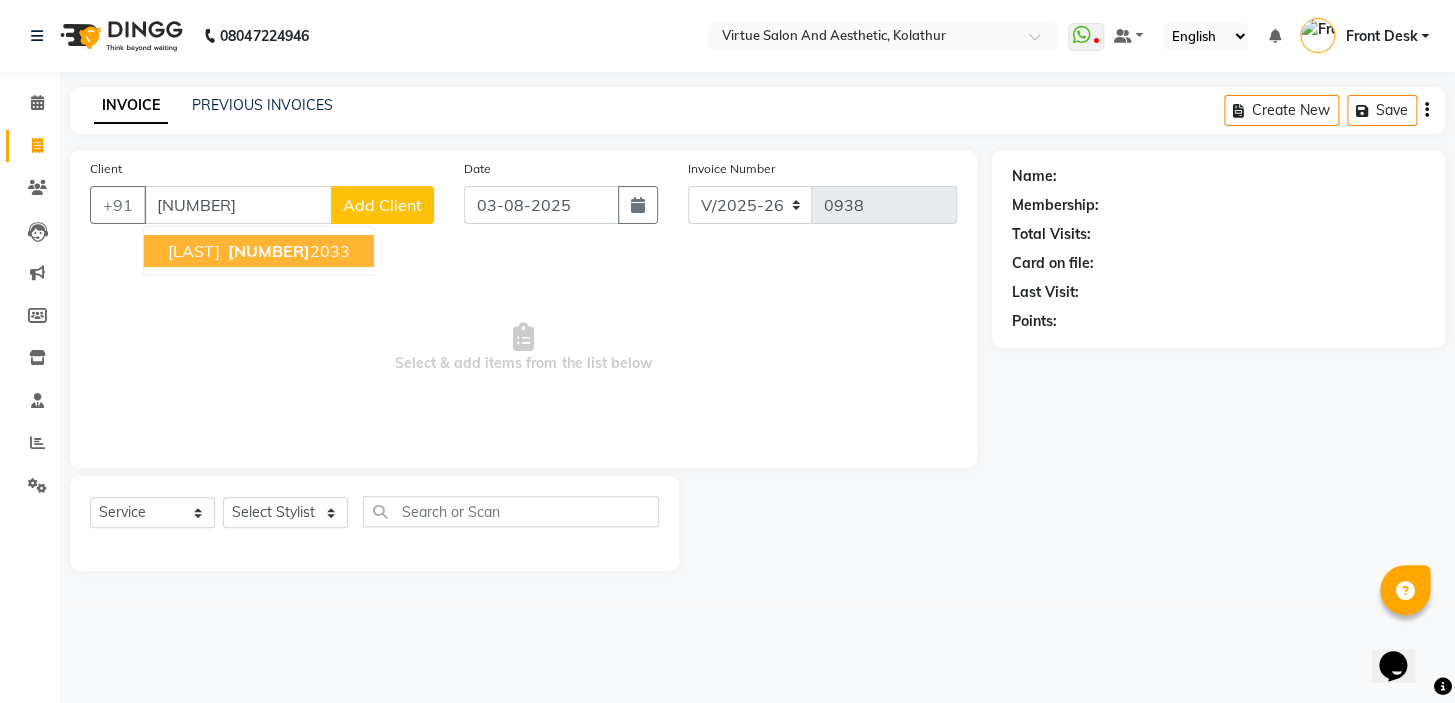 click on "[LAST]" at bounding box center (194, 251) 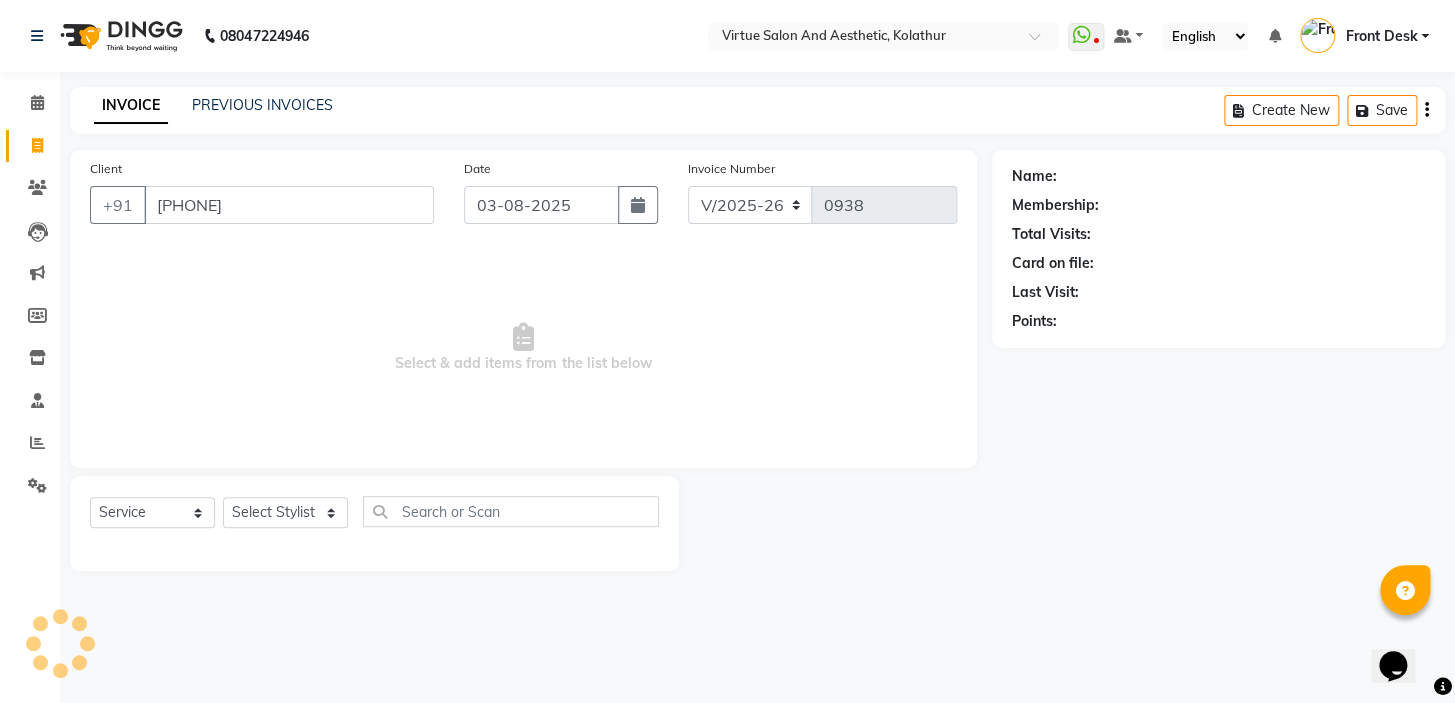 type on "[PHONE]" 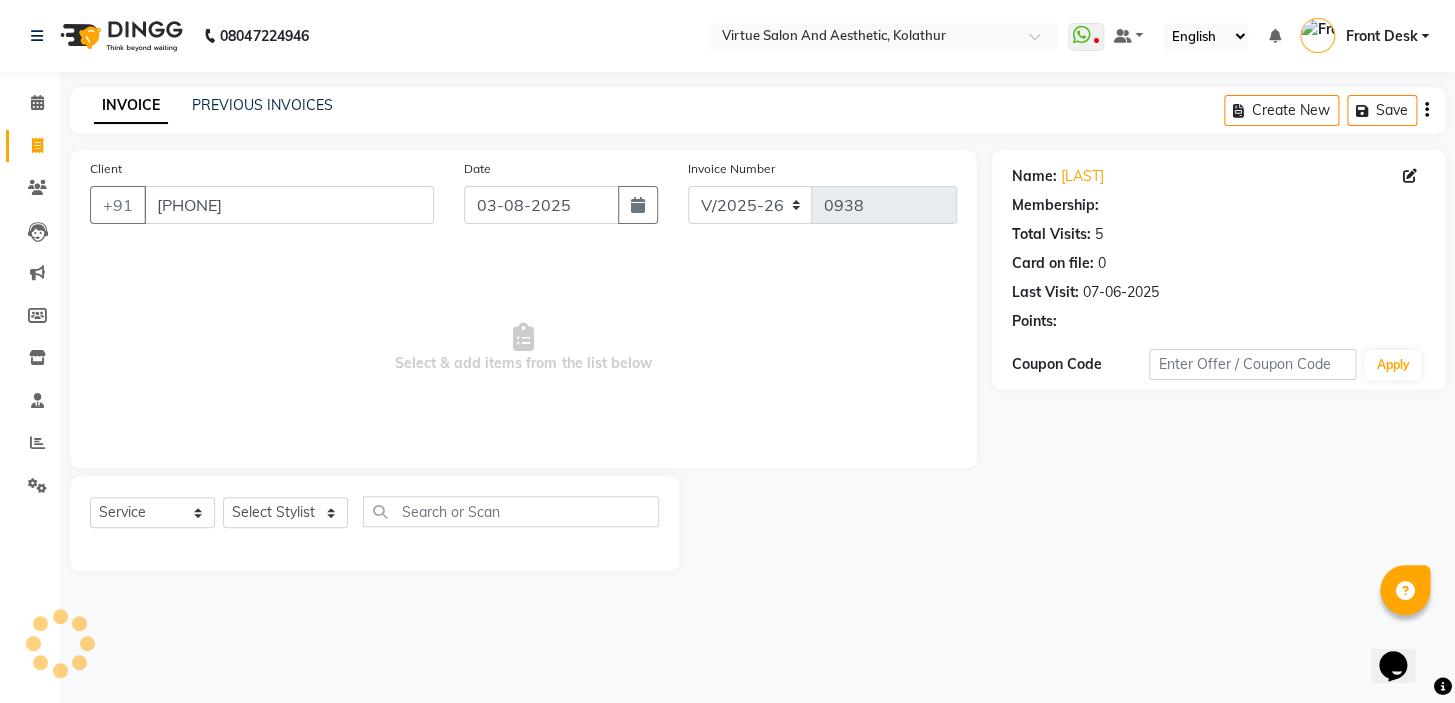 select on "1: Object" 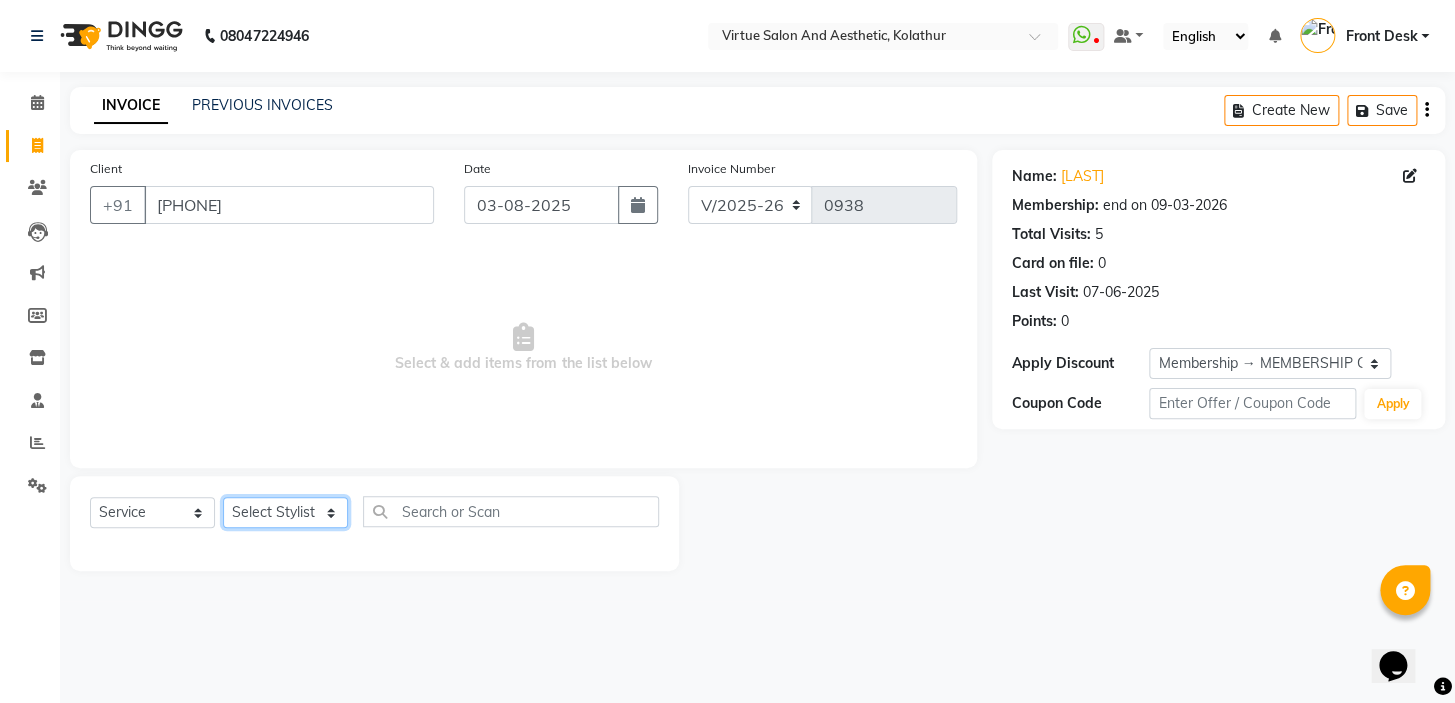 click on "Select Stylist [LAST] [LAST] [LAST] [LAST] [LAST] [LAST] [LAST] [LAST] [LAST]" 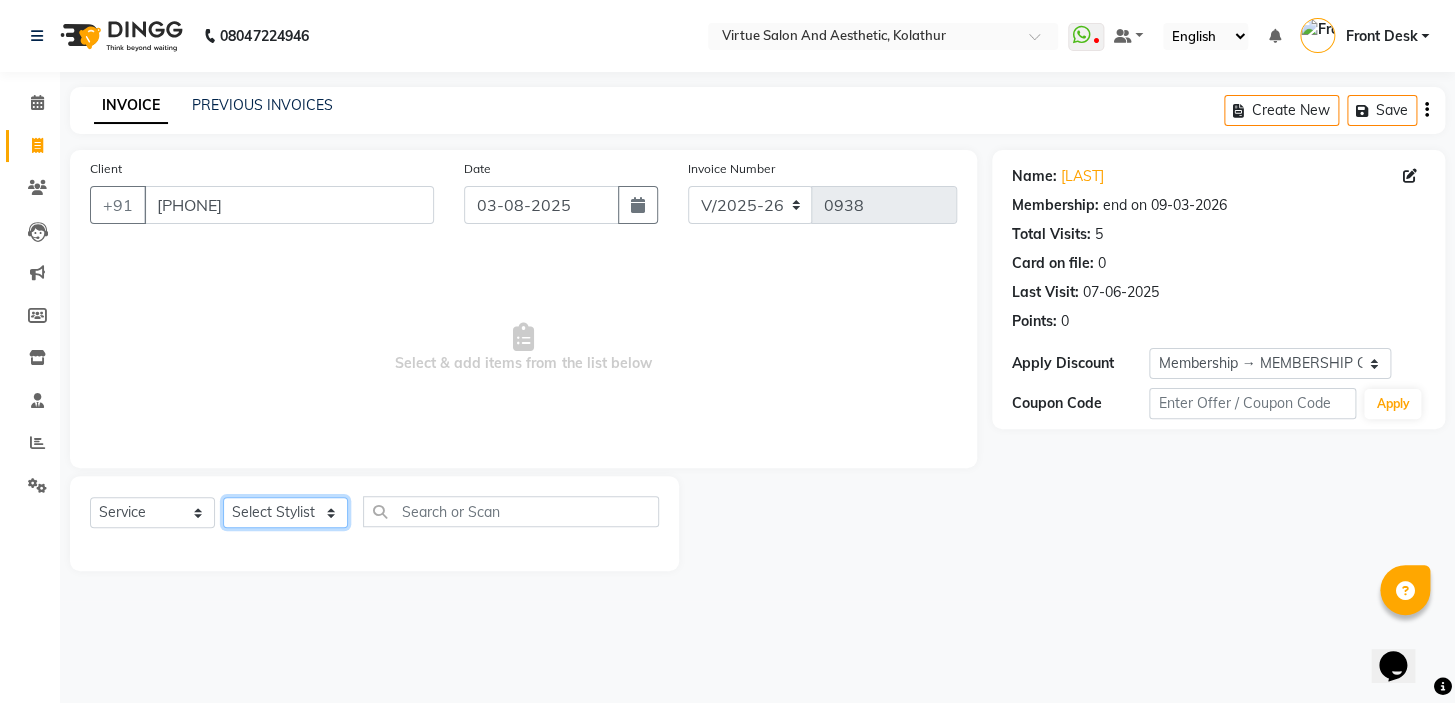 select on "62507" 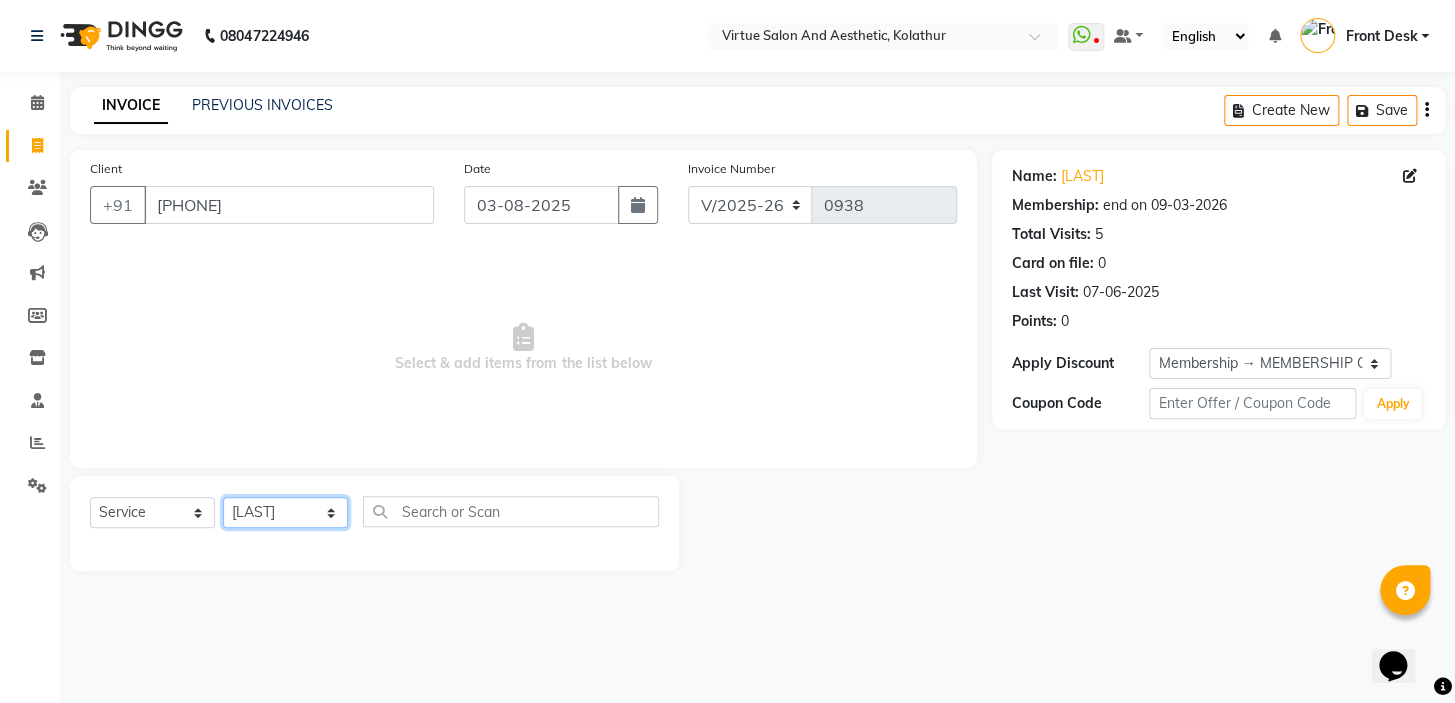 click on "Select Stylist [LAST] [LAST] [LAST] [LAST] [LAST] [LAST] [LAST] [LAST] [LAST]" 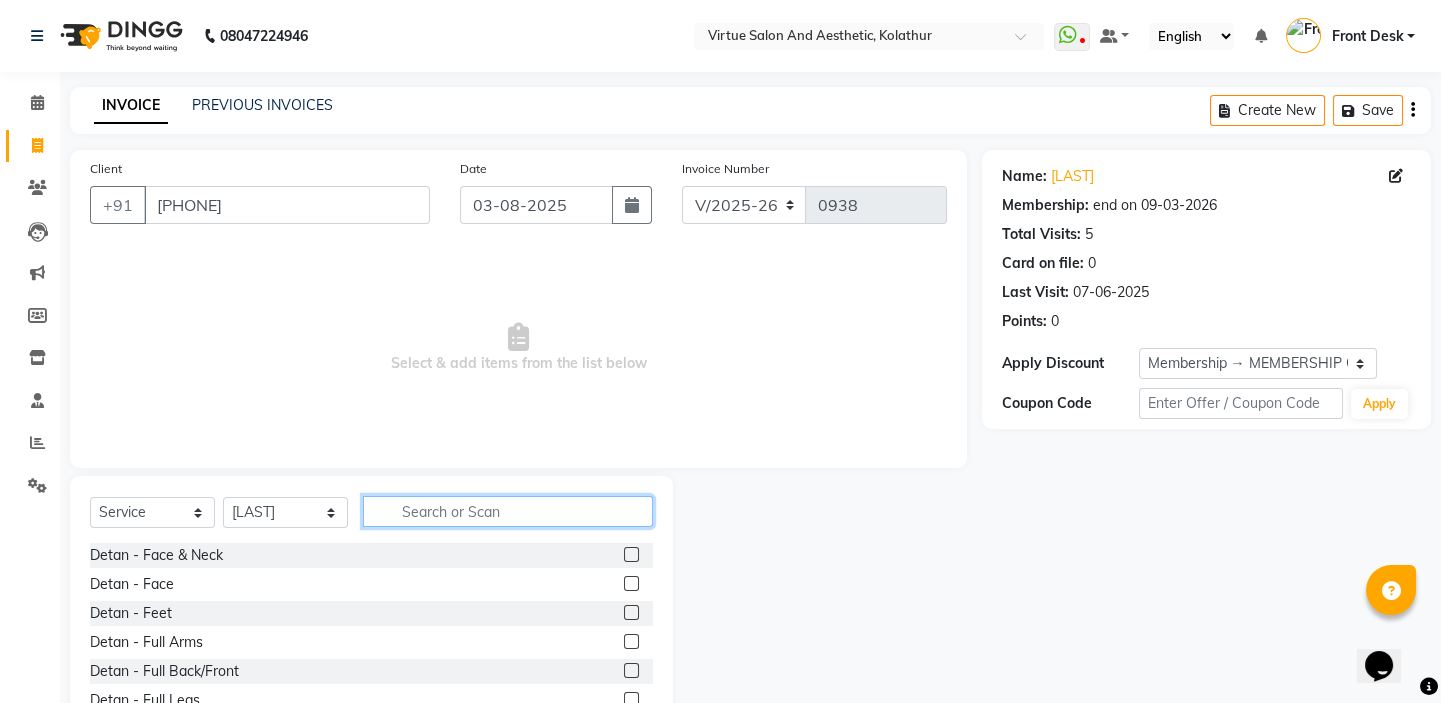drag, startPoint x: 436, startPoint y: 503, endPoint x: 449, endPoint y: 505, distance: 13.152946 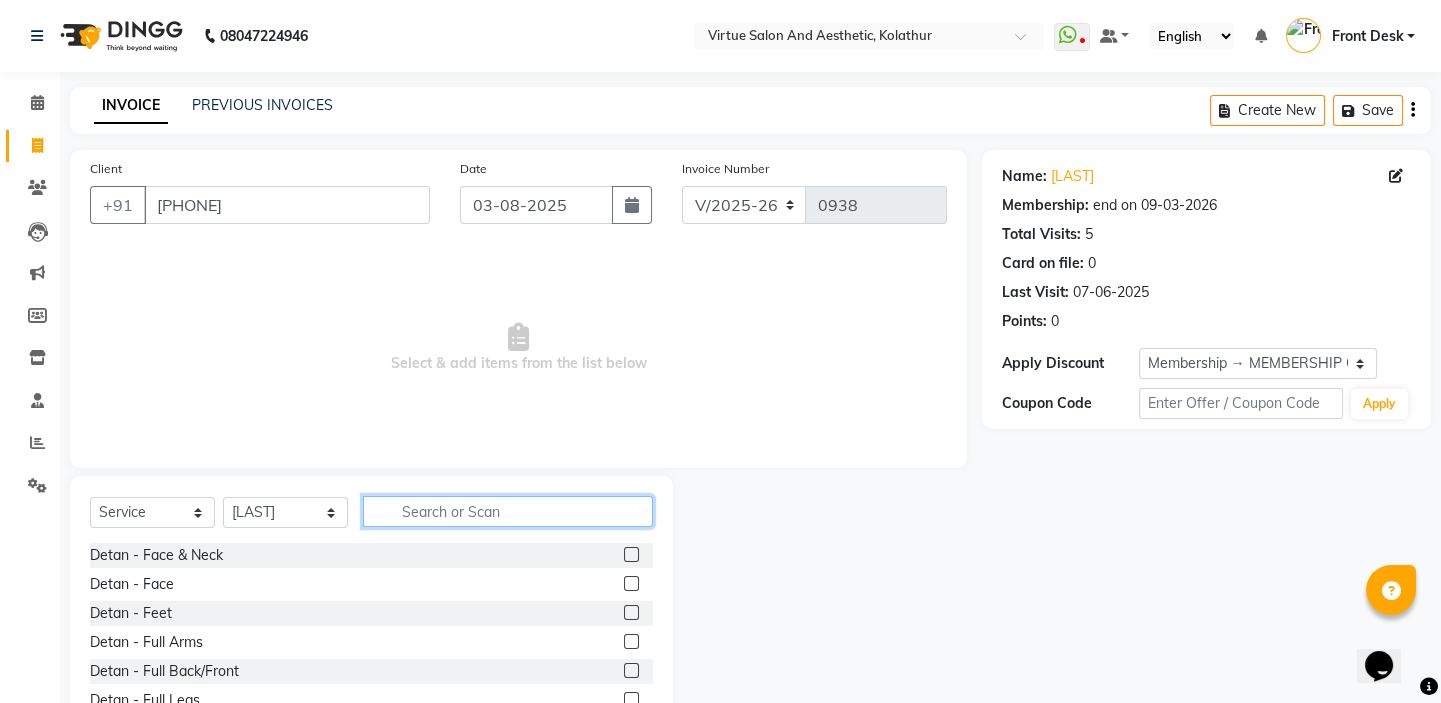 click 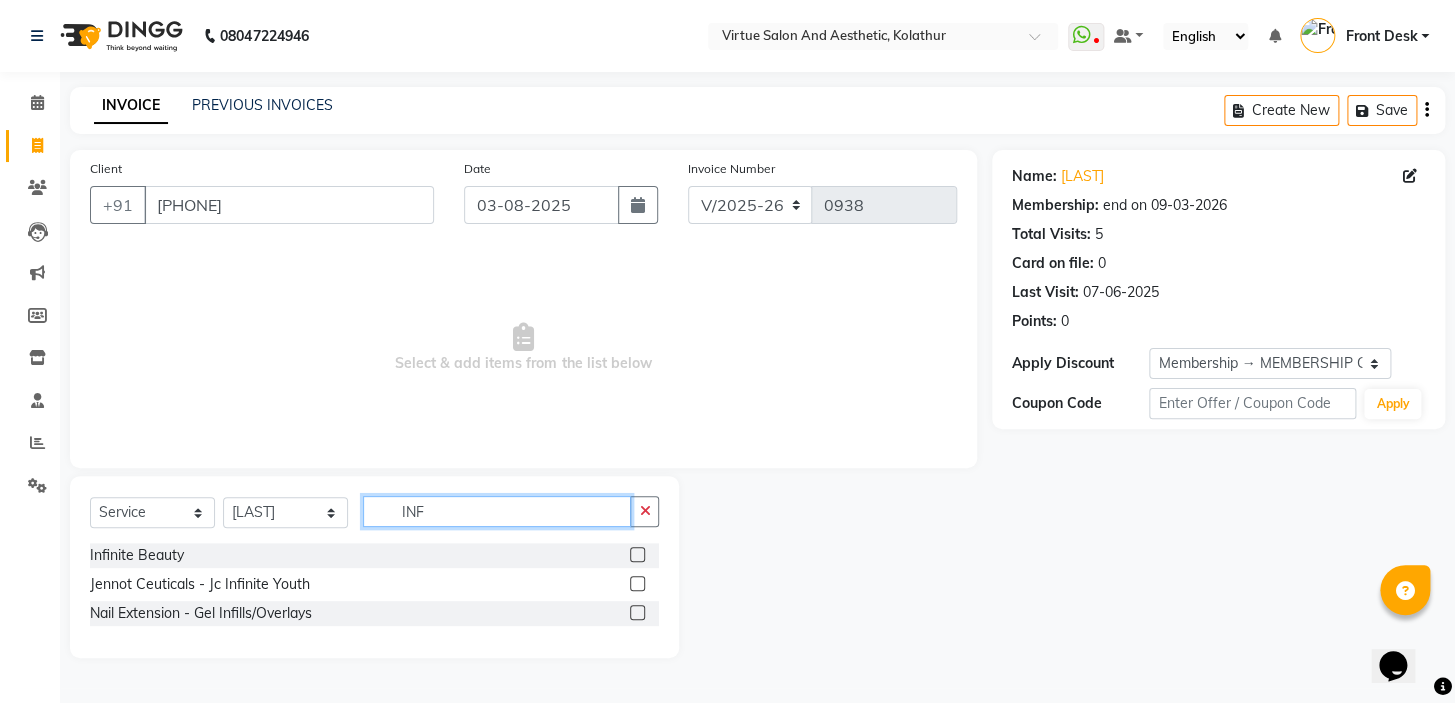 type on "INF" 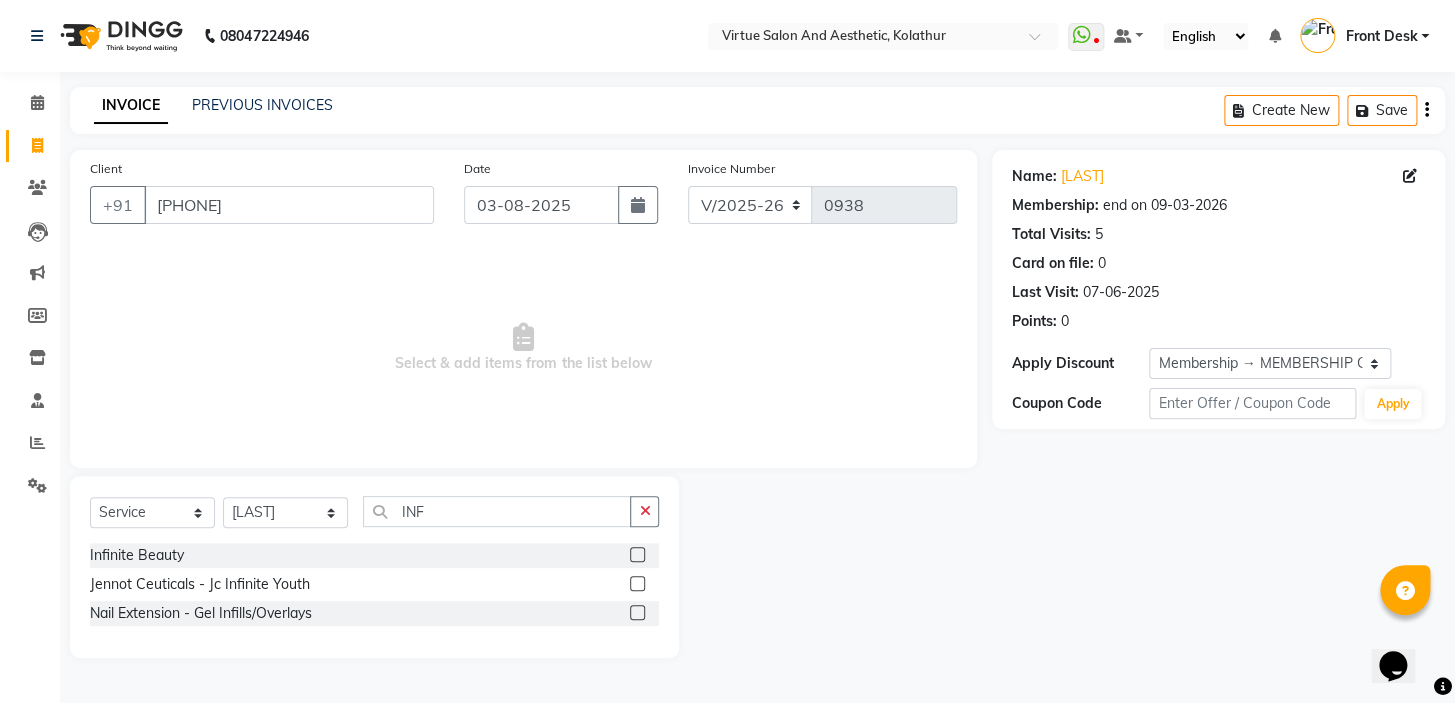click 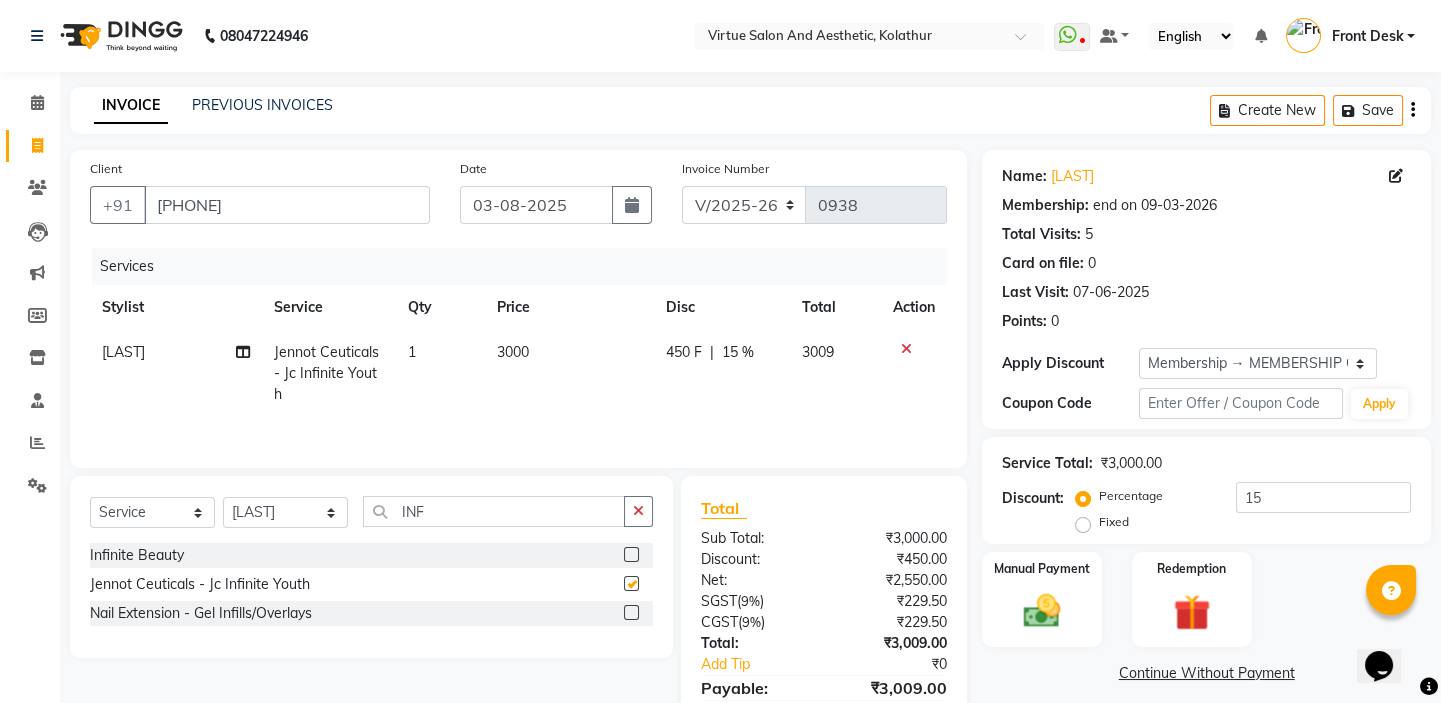 checkbox on "false" 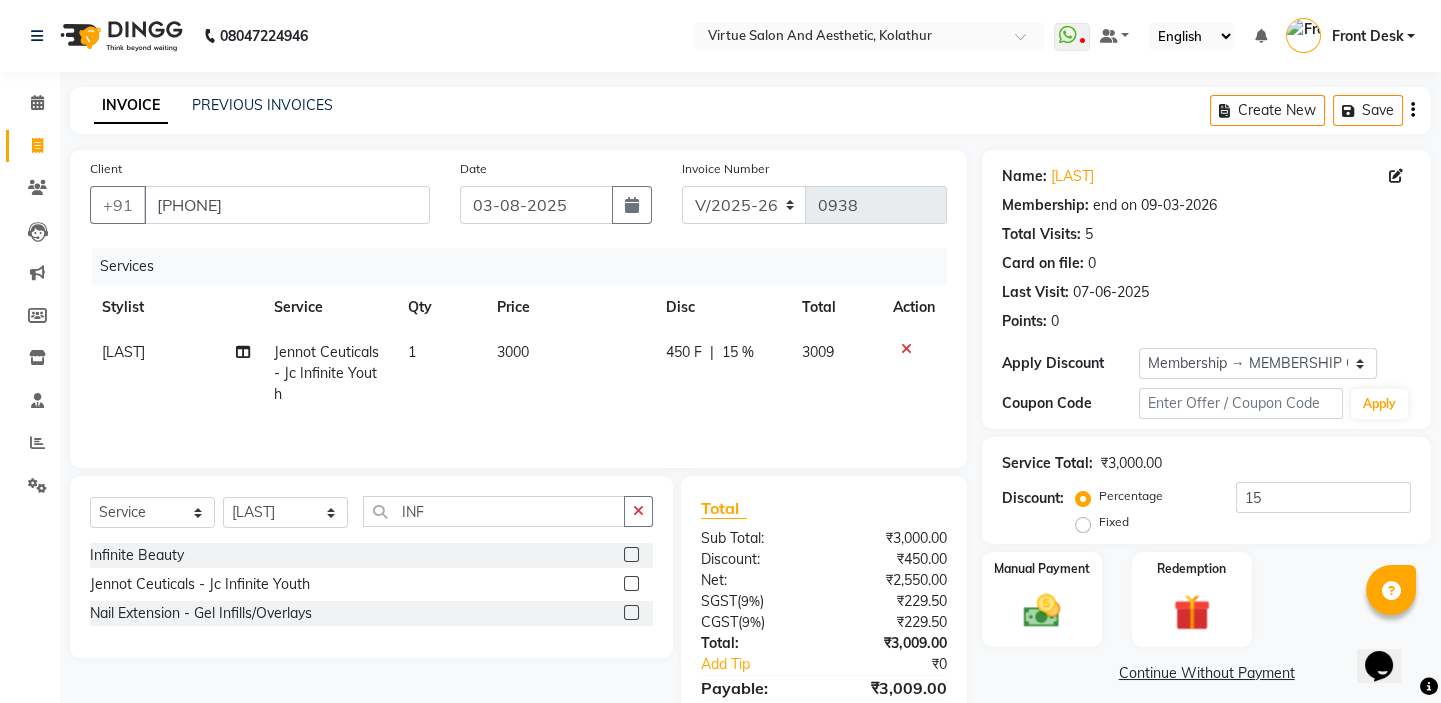 click on "3000" 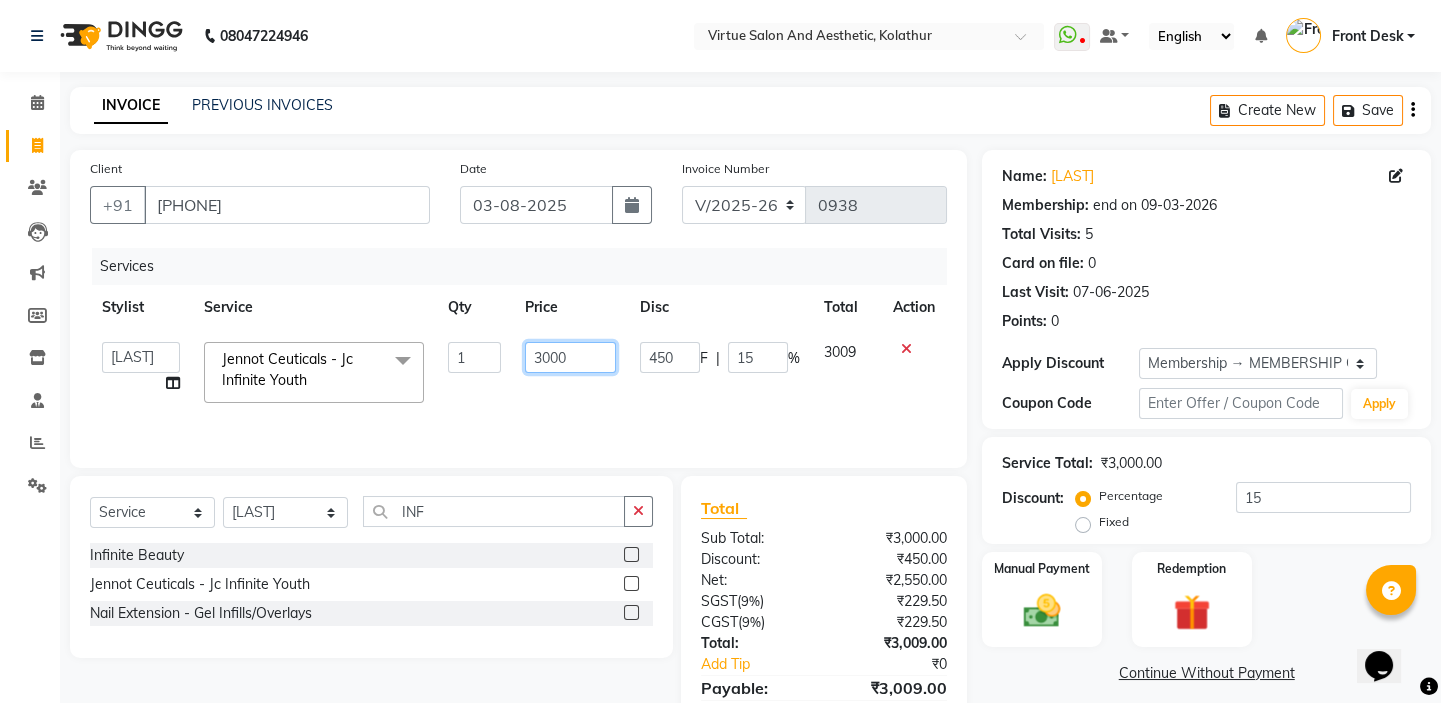 click on "3000" 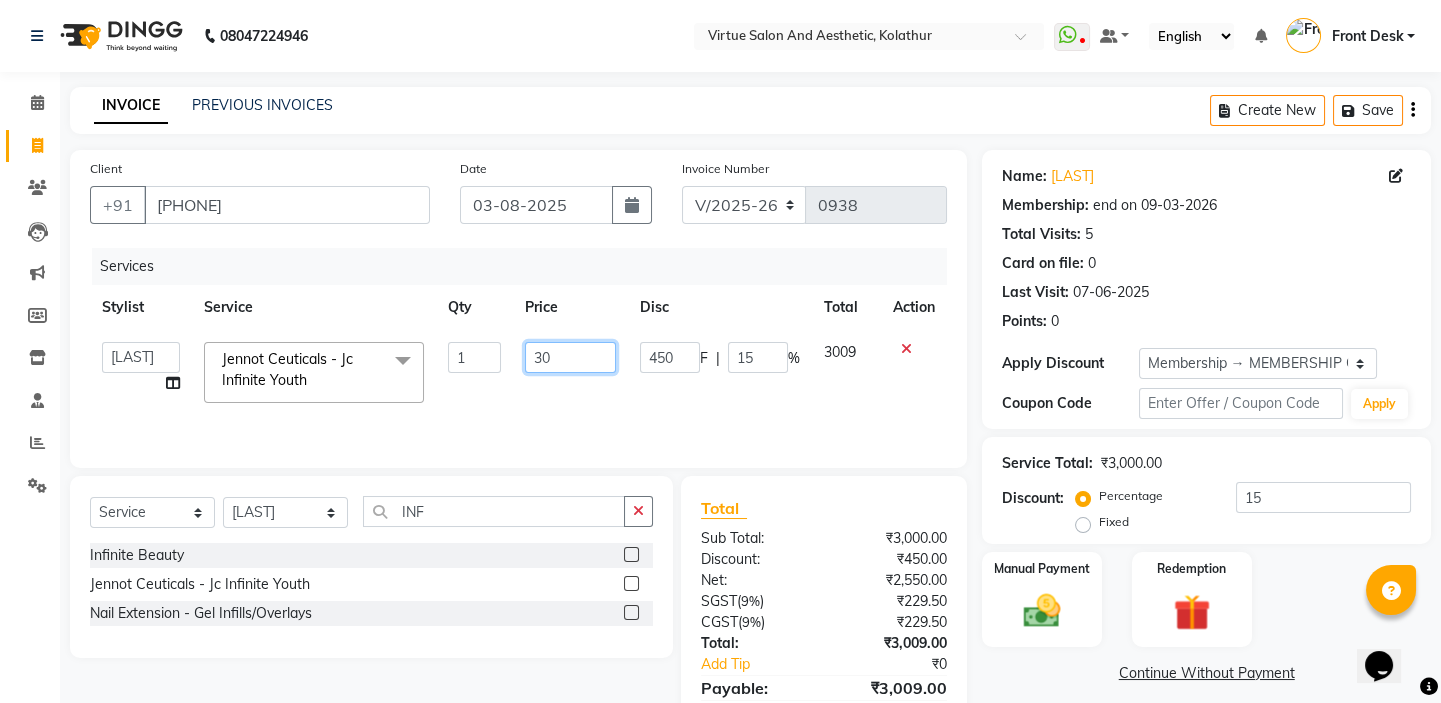 type on "3" 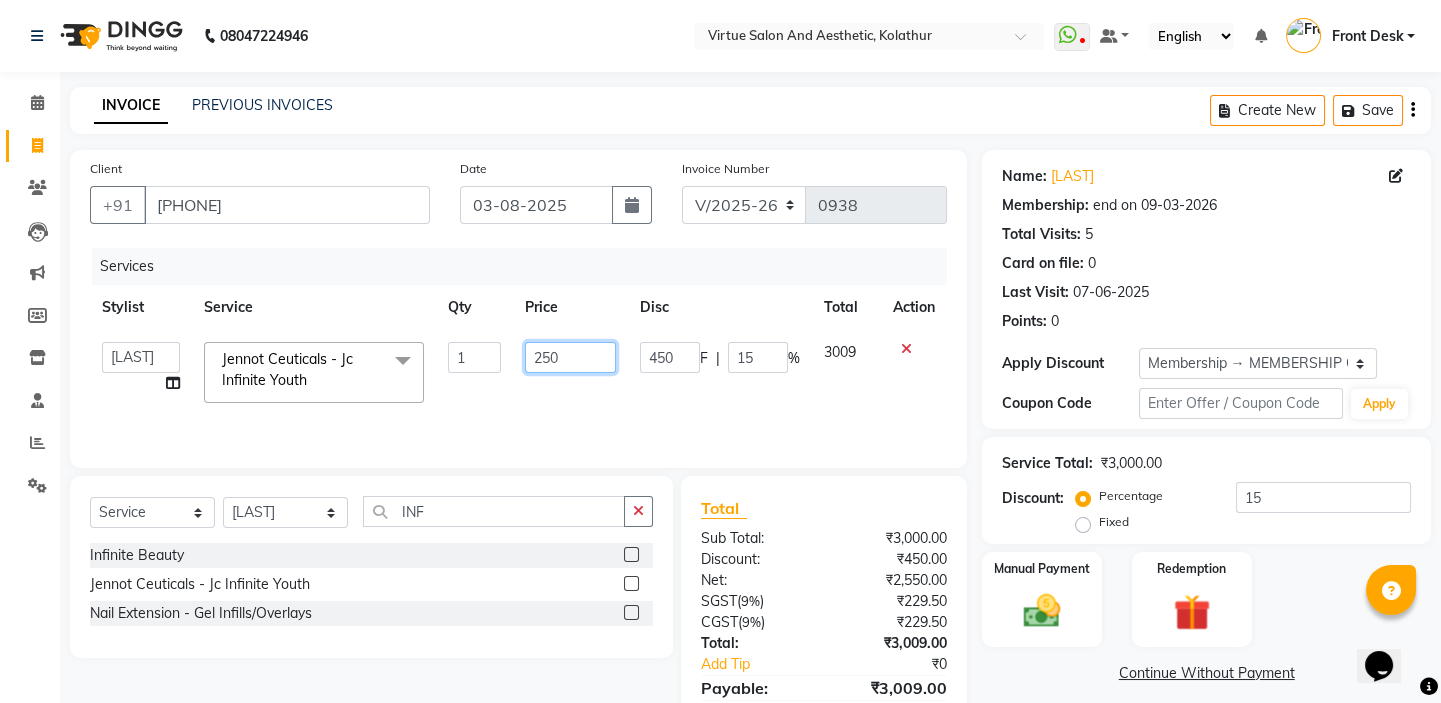 type on "2500" 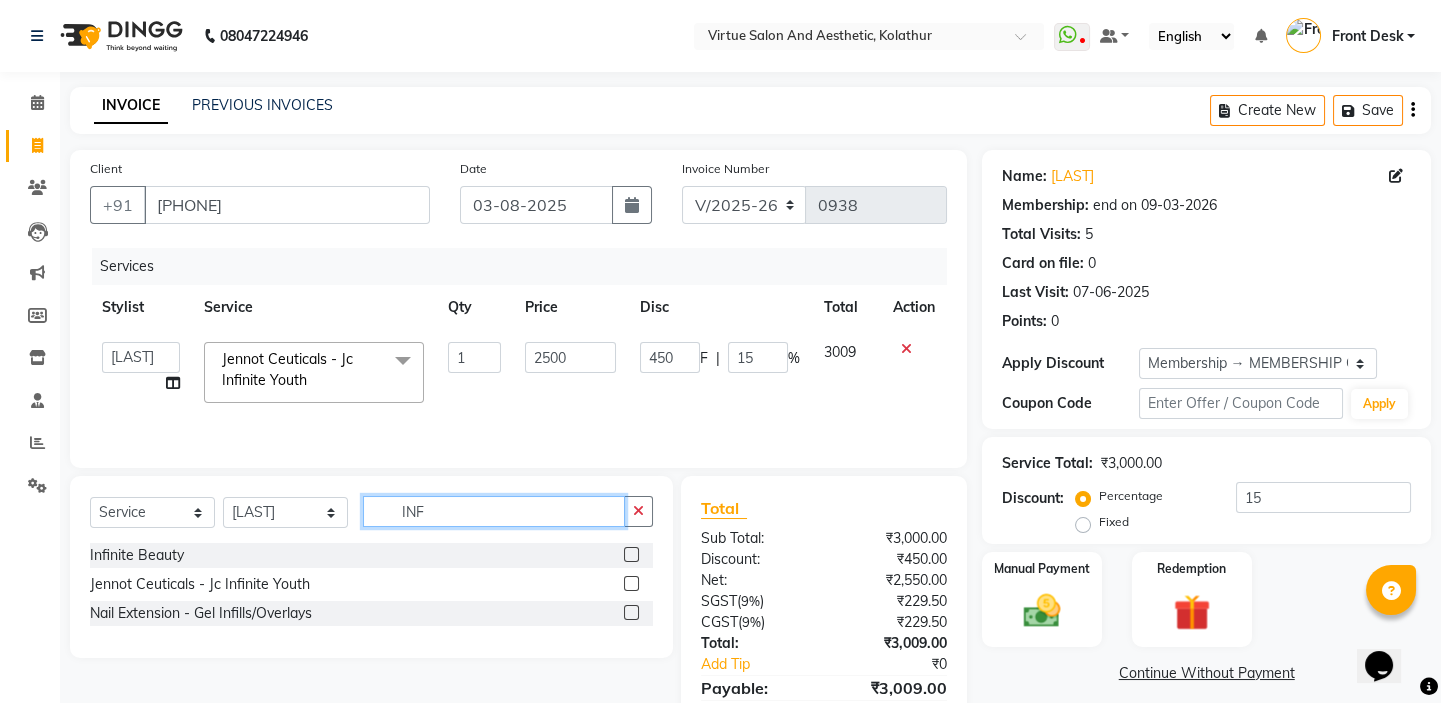 click on "INF" 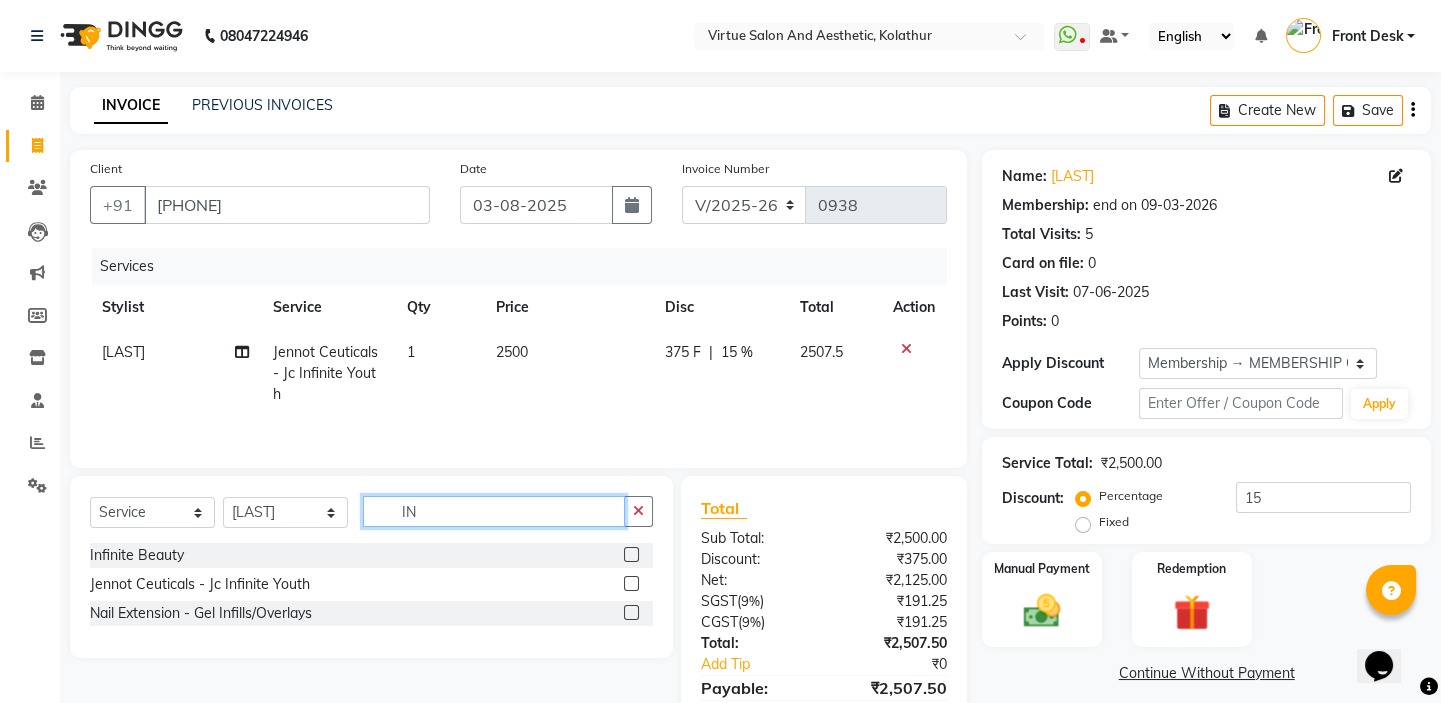 type on "I" 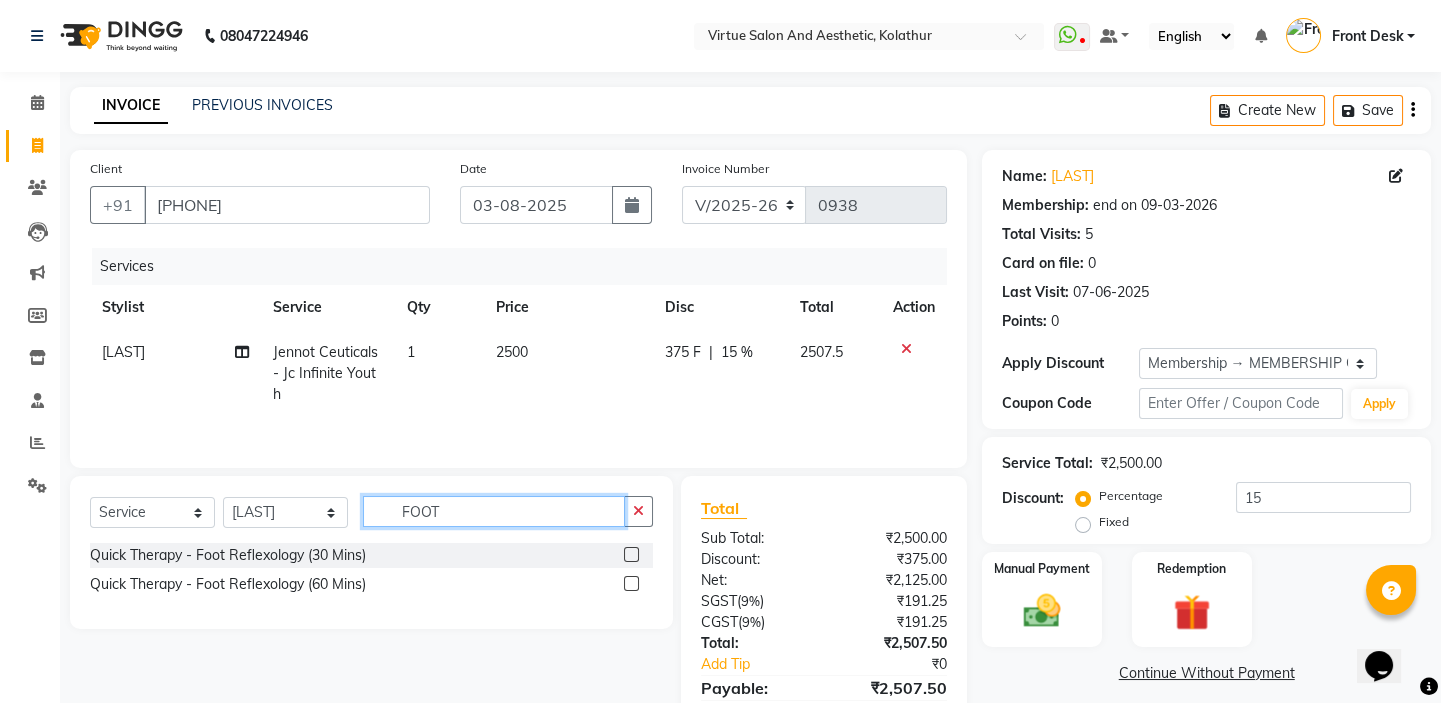 type on "FOOT" 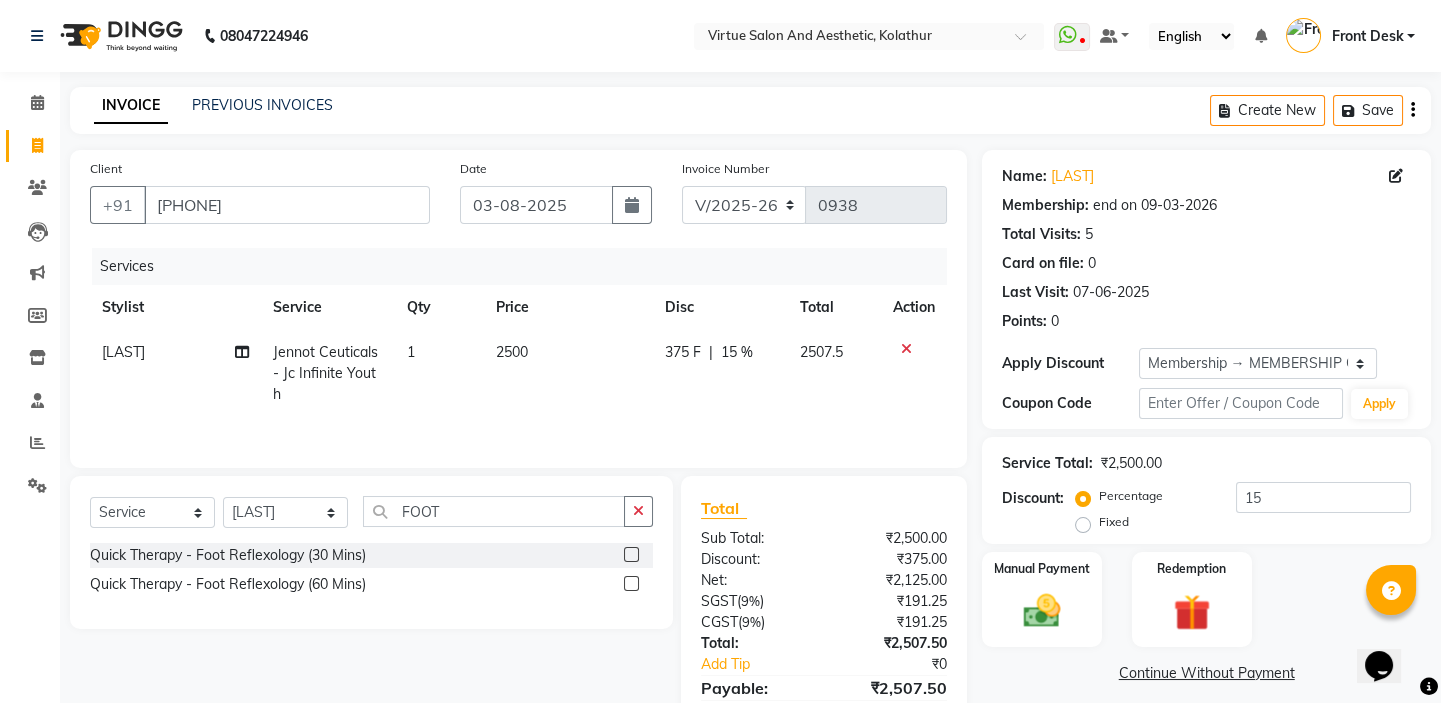 click 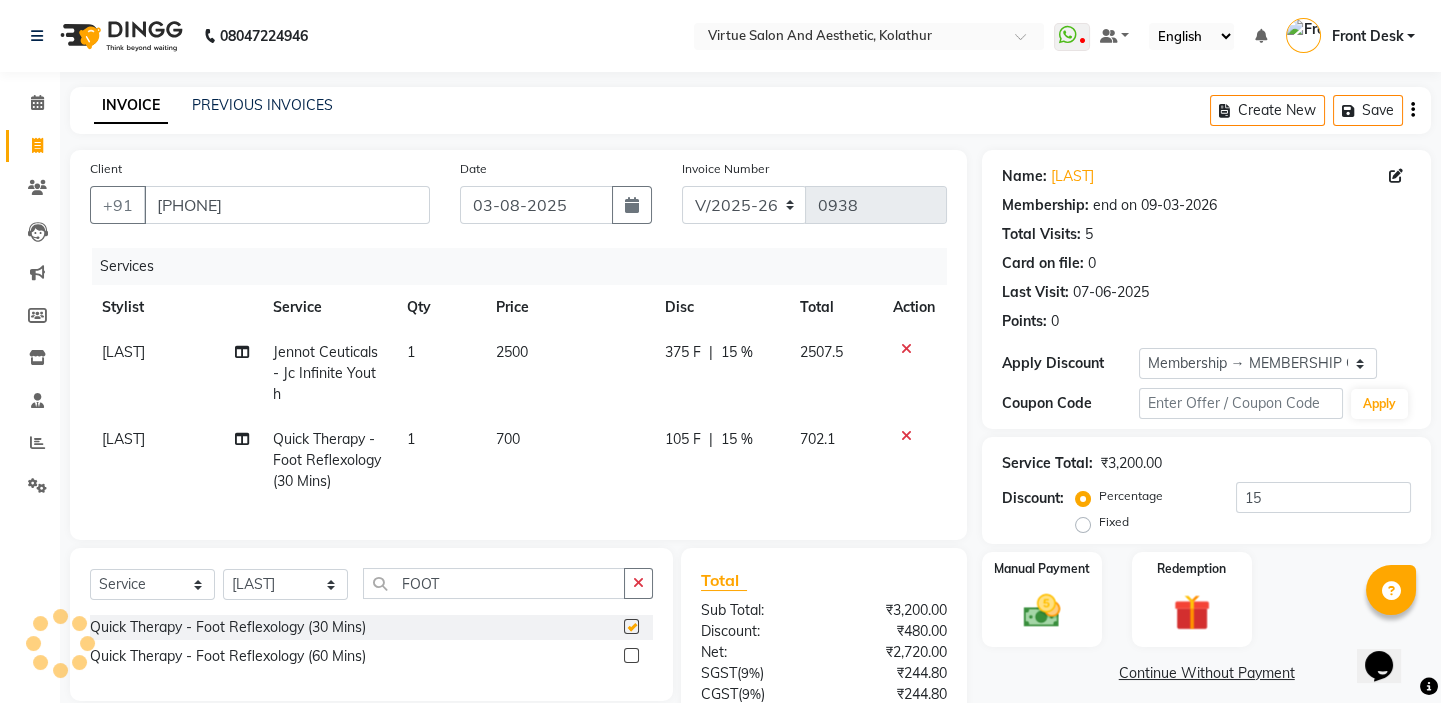 checkbox on "false" 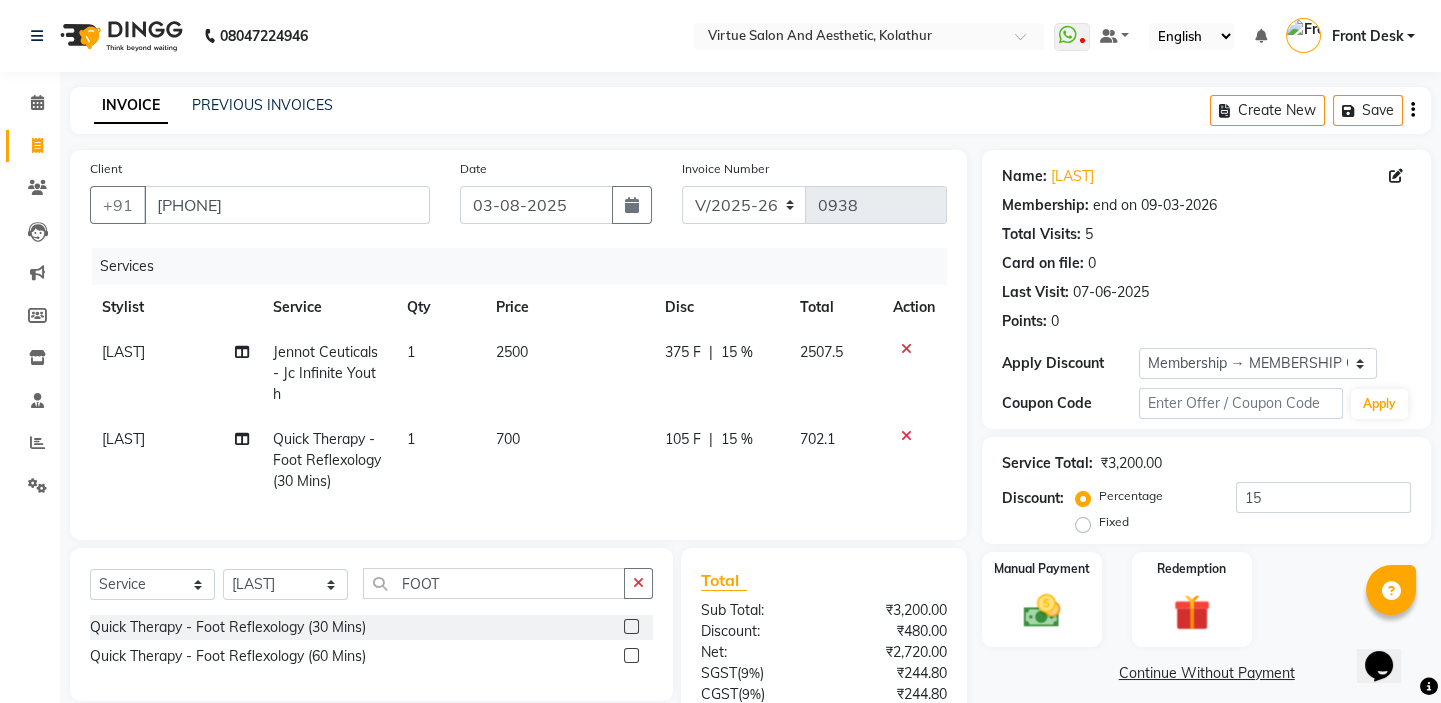 click on "700" 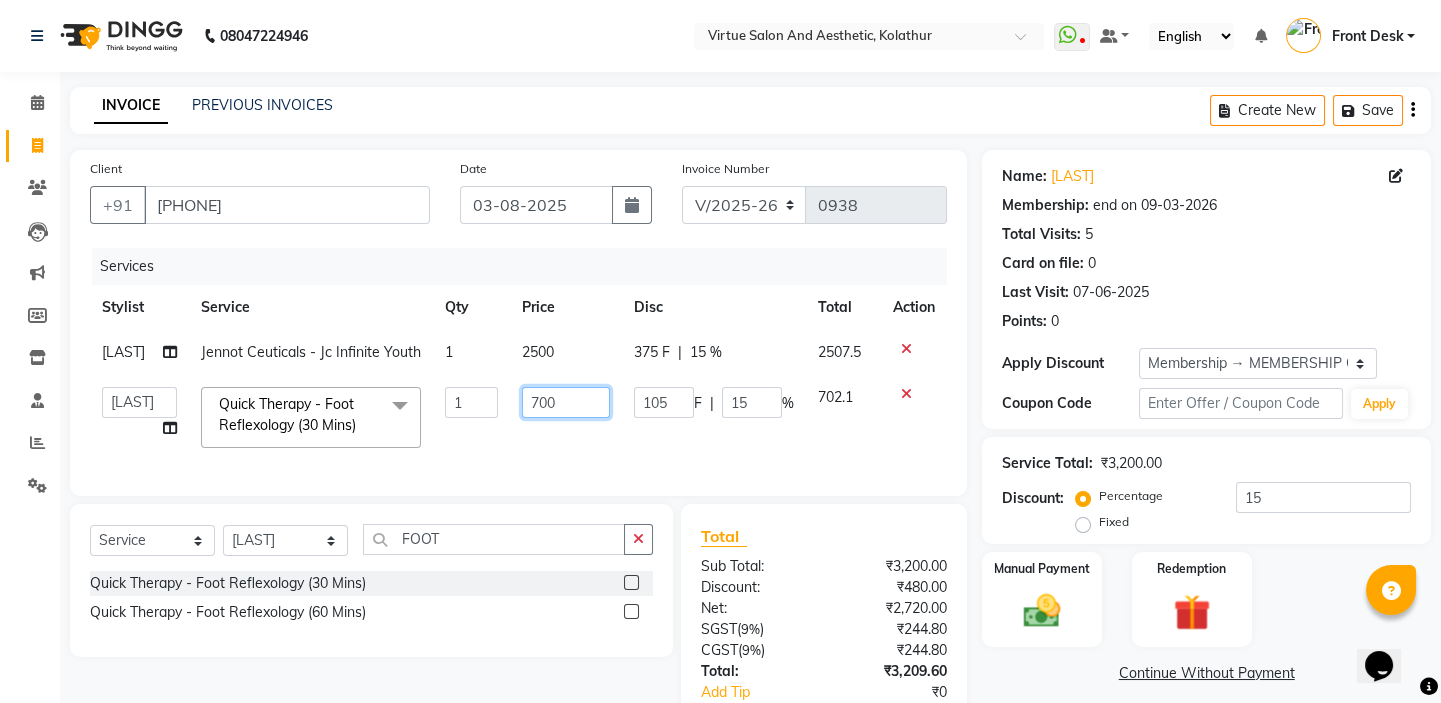 click on "700" 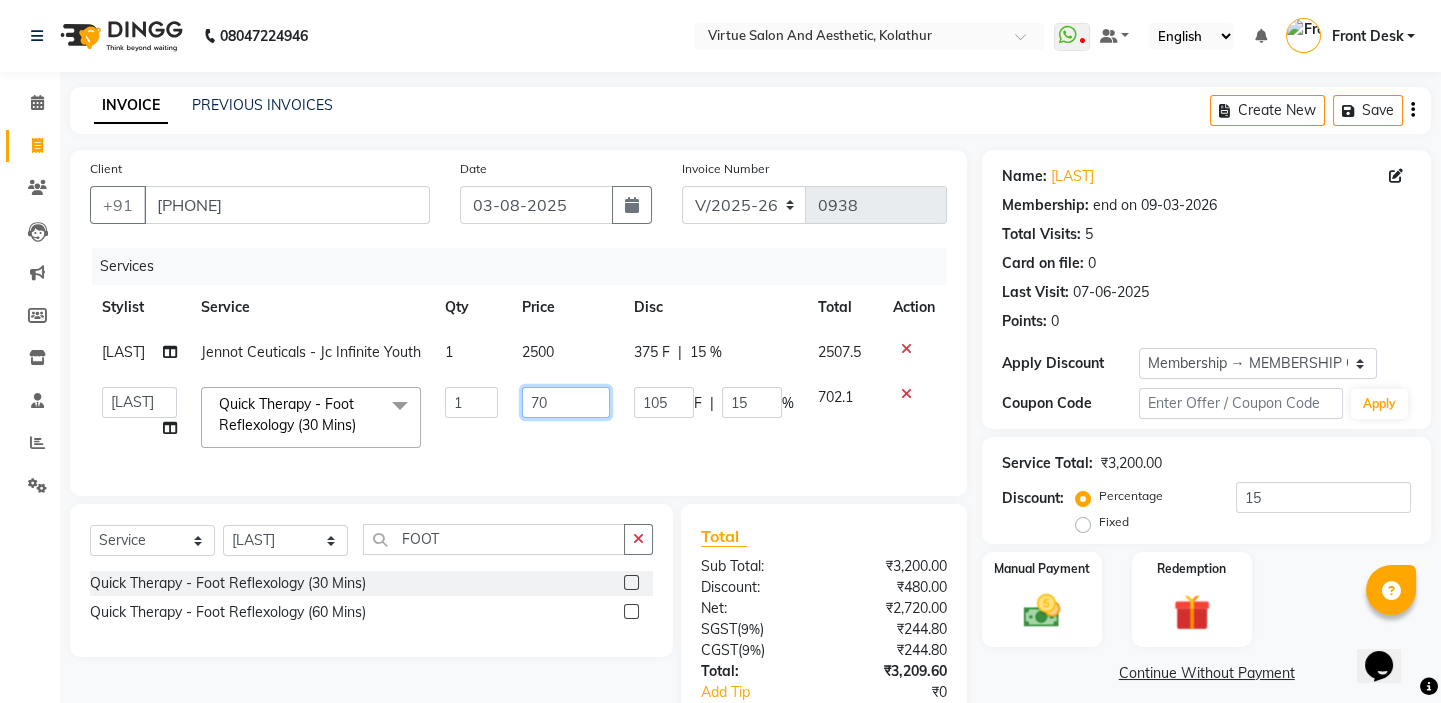 type on "7" 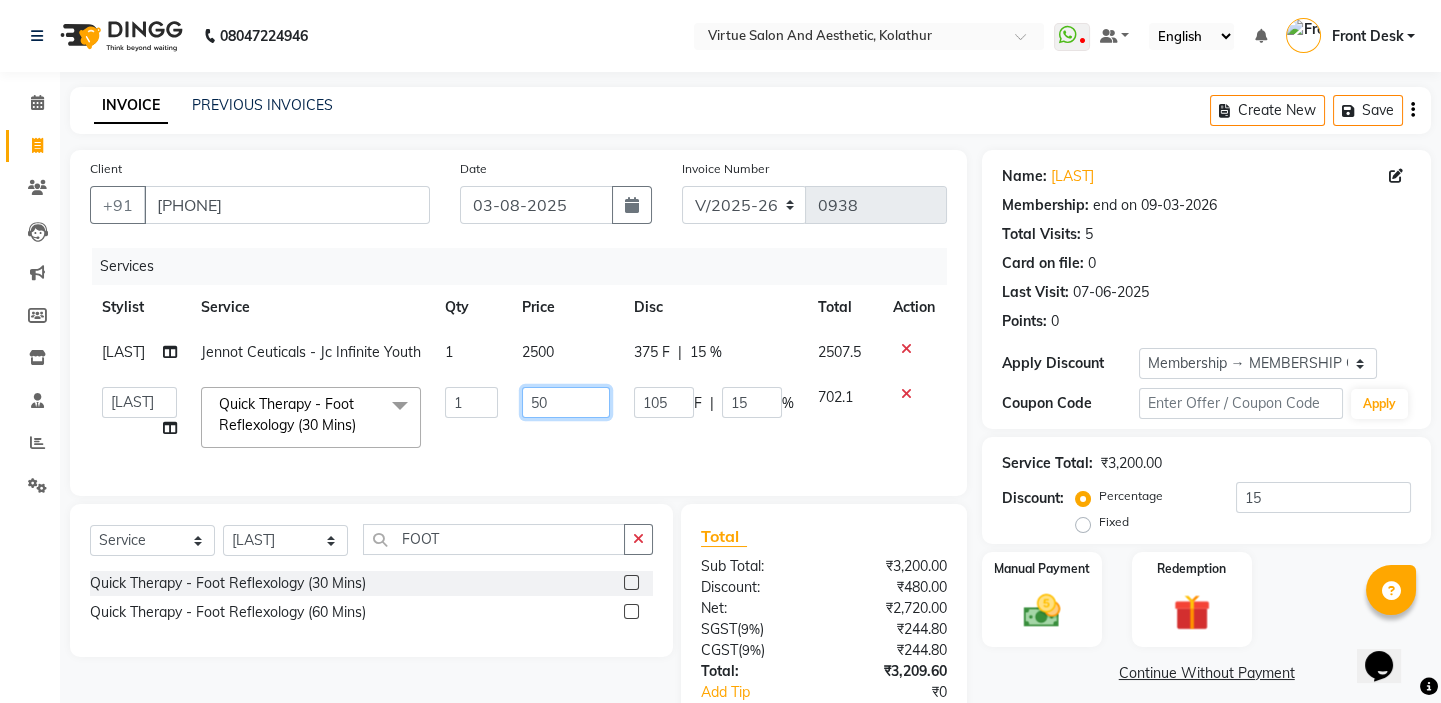 type on "500" 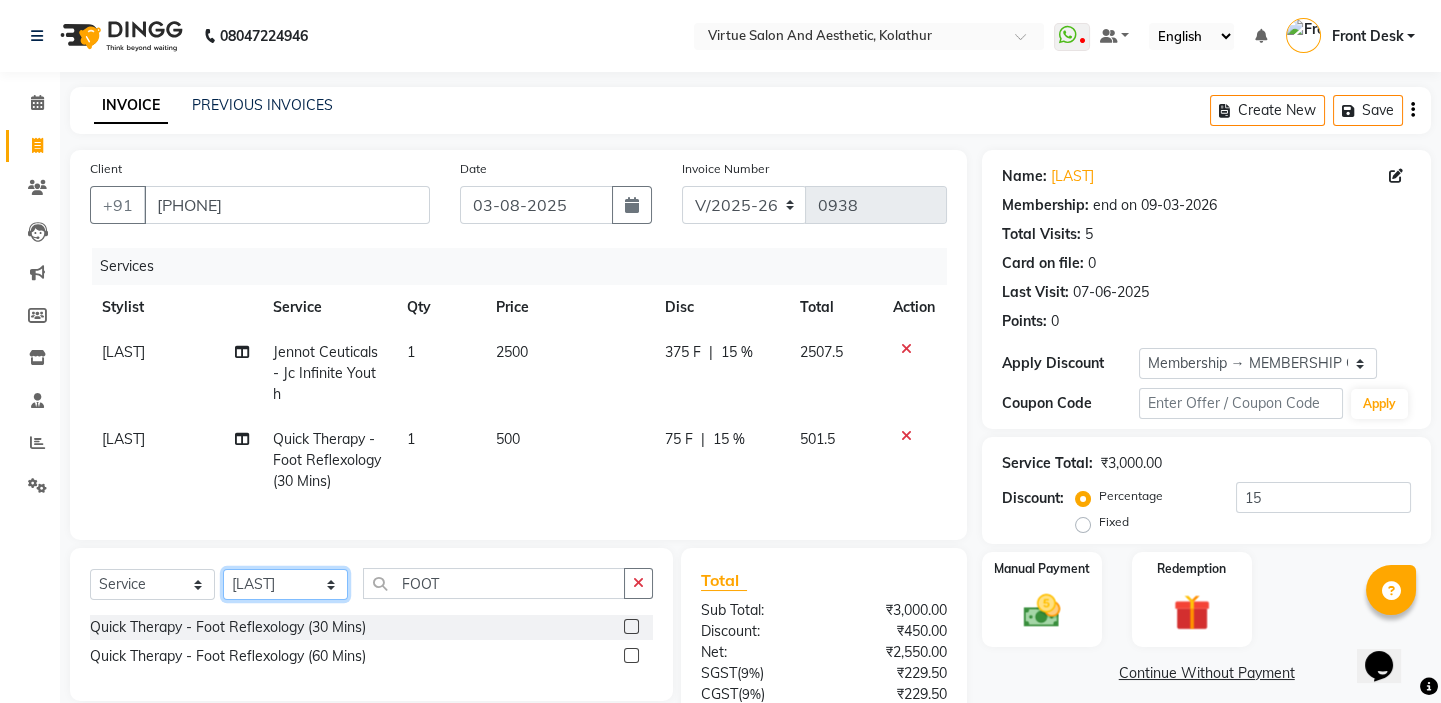 click on "Client +[COUNTRY CODE] [PHONE] Date [DATE] Invoice Number V/[YEAR] V/[YEAR]-[YEAR] [NUMBER] Services Stylist Service Qty Price Disc Total Action [LAST] [PRODUCT] [NUMBER] [PRICE] [PRICE] F | [PERCENTAGE] % [PRICE] Select Service Product Membership Package Voucher Prepaid Gift Card Select Stylist [LAST] [LAST] [LAST] [LAST] [LAST] [LAST] [LAST] [LAST] [LAST] FOOT [SERVICE] - [SERVICE] ([DURATION]) [NUMBER] [PRICE] [PRICE] F | [PERCENTAGE] % [PRICE] Select Service Product Membership Package Voucher Prepaid Gift Card Select Stylist [LAST] [LAST] [LAST] [LAST] [LAST] [LAST] [LAST] [LAST] [LAST] Total Sub Total: [PRICE] Discount: [PRICE] Net: [PRICE] SGST  ( [PERCENTAGE]% ) [PRICE] CGST  ( [PERCENTAGE]% ) [PRICE] Total: [PRICE] Add Tip [PRICE] Payable: [PRICE] Paid: [PRICE] Balance   : [PRICE]" 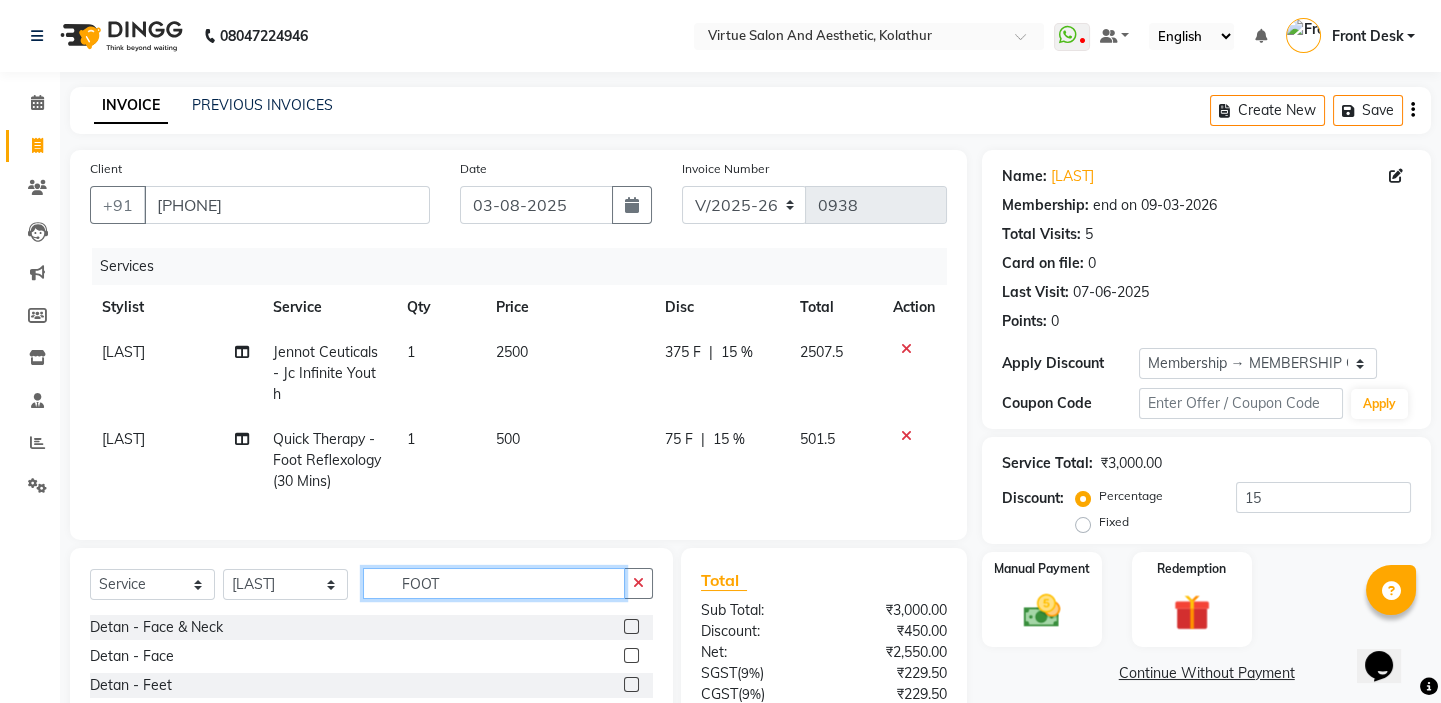 click on "FOOT" 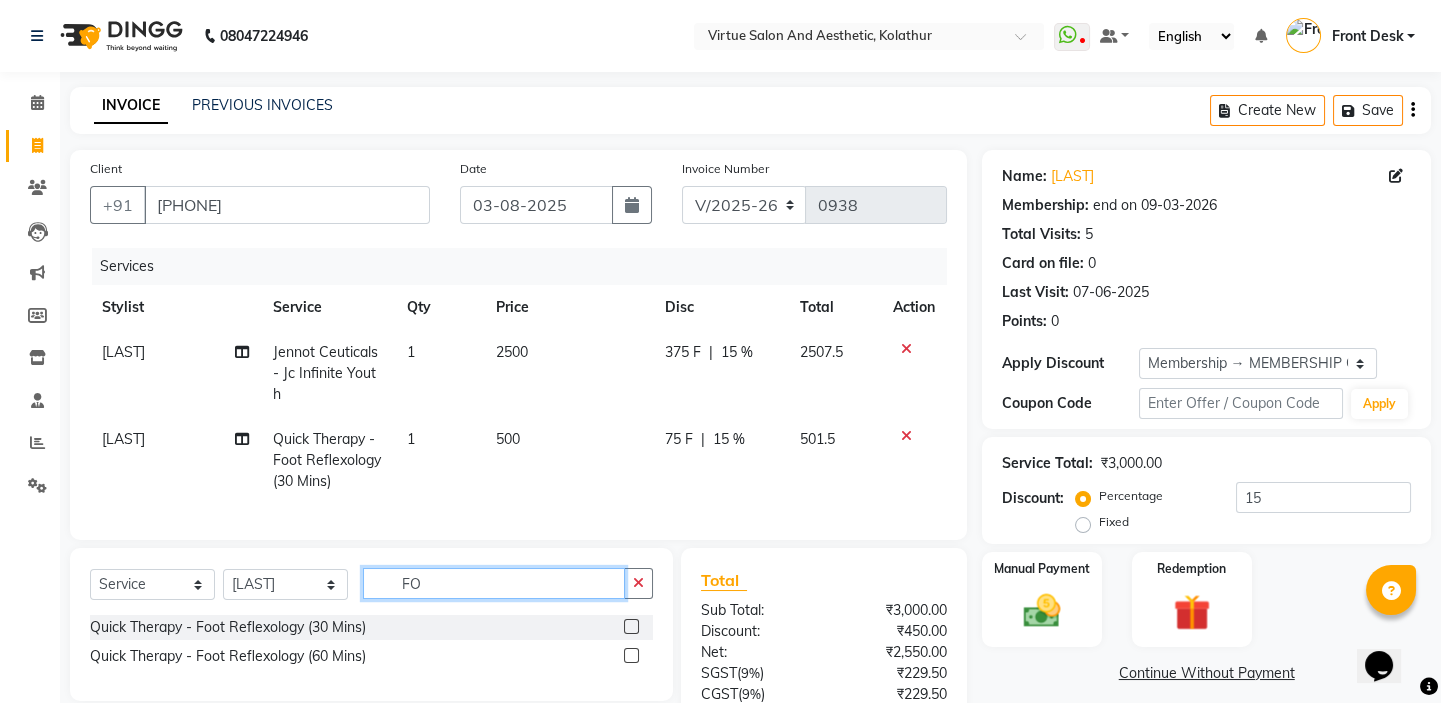 type on "F" 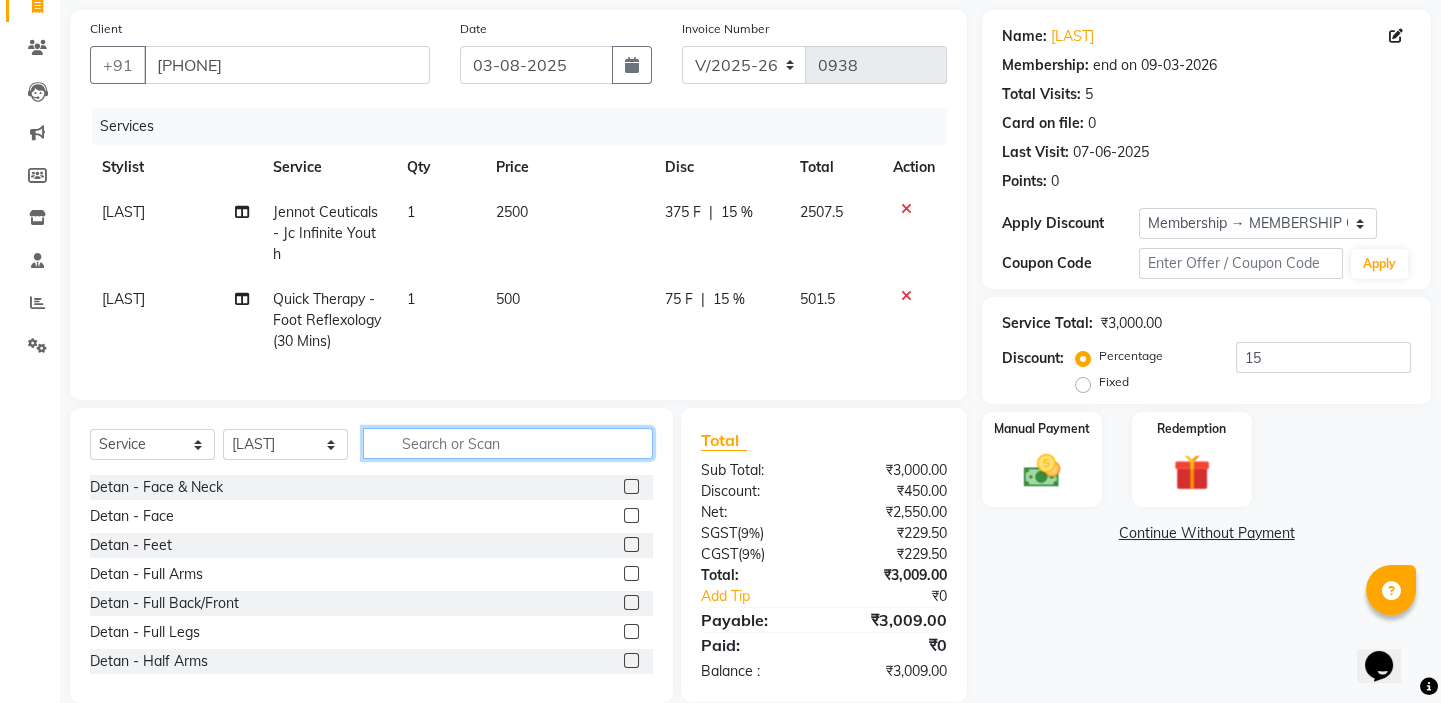 scroll, scrollTop: 181, scrollLeft: 0, axis: vertical 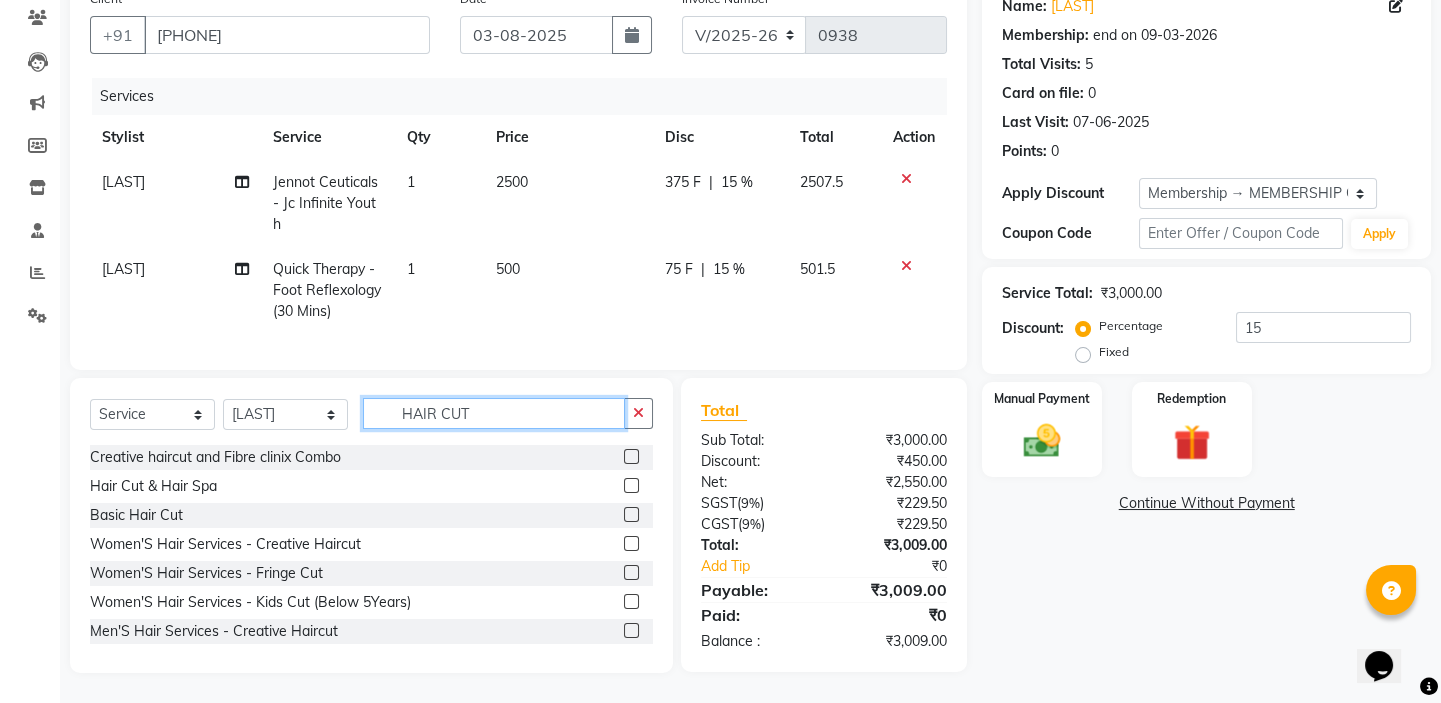 type on "HAIR CUT" 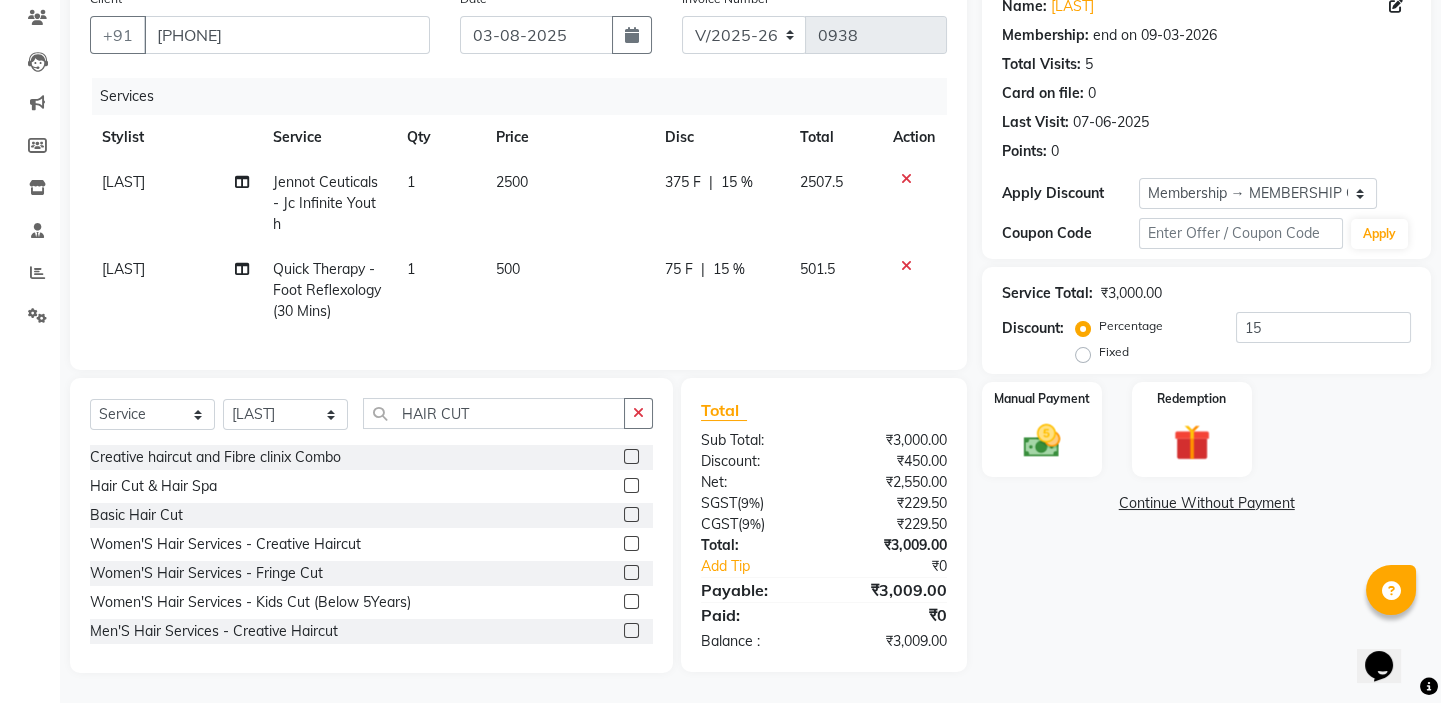 click 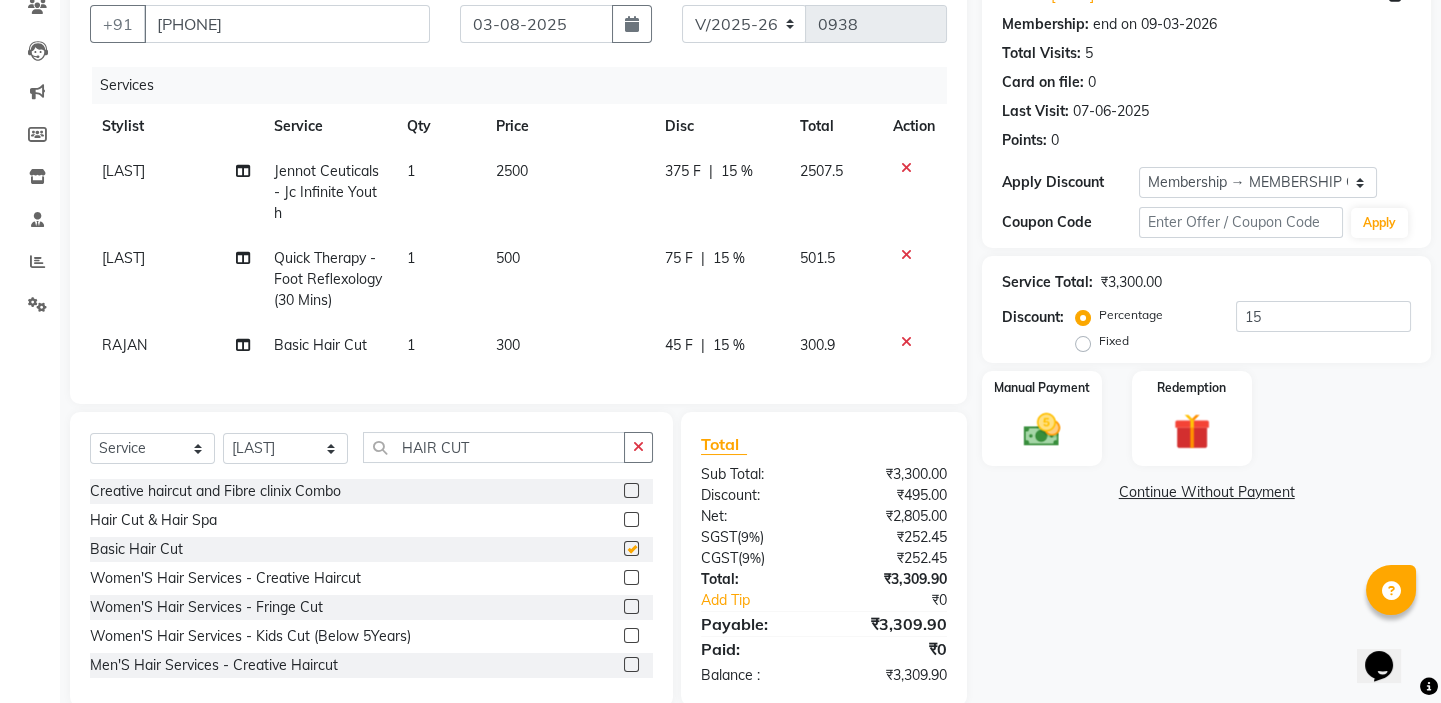 checkbox on "false" 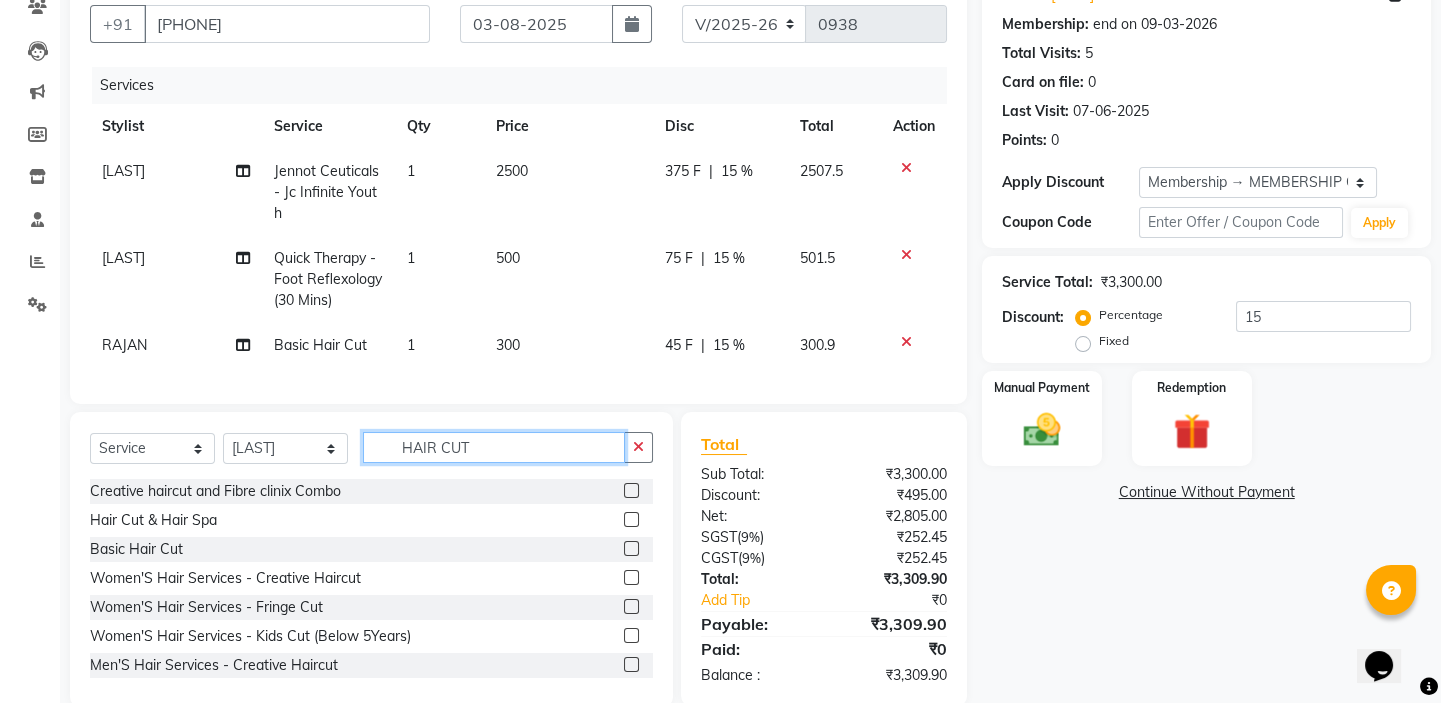 click on "HAIR CUT" 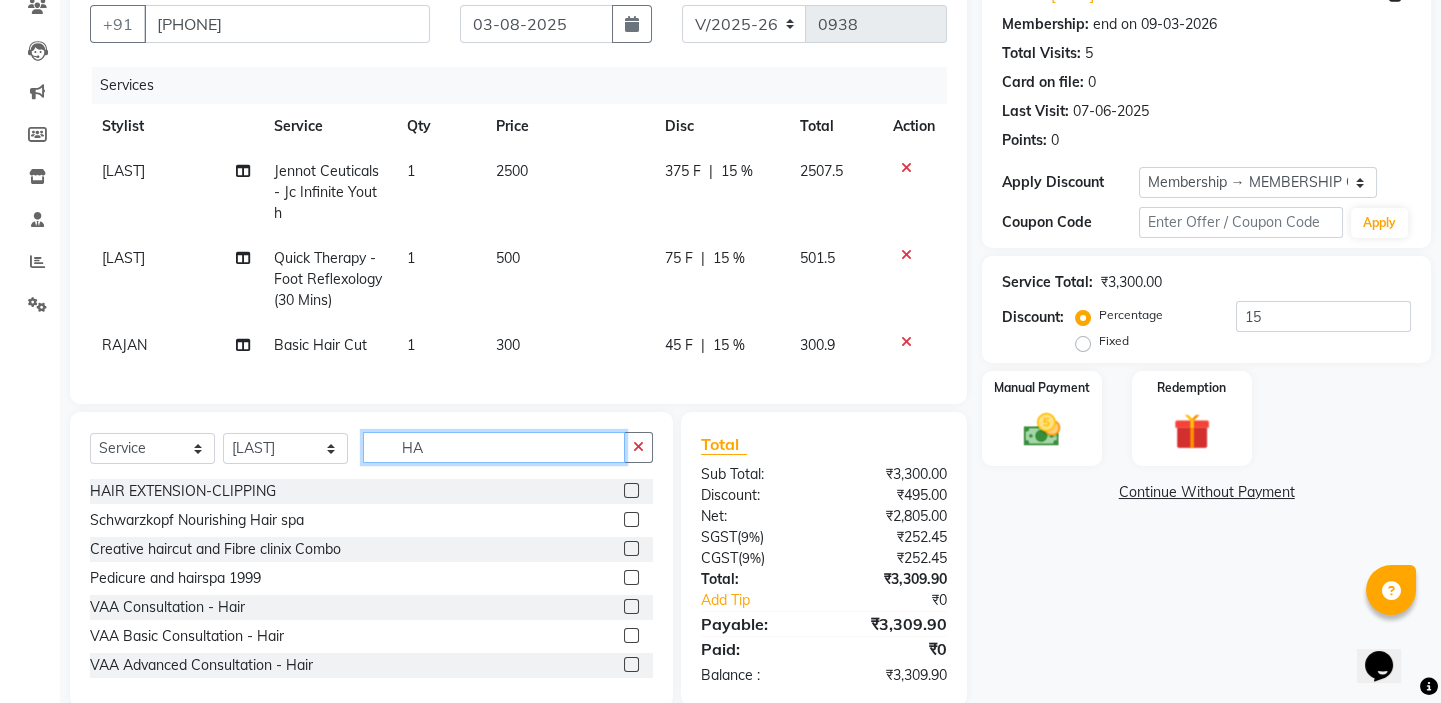 type on "H" 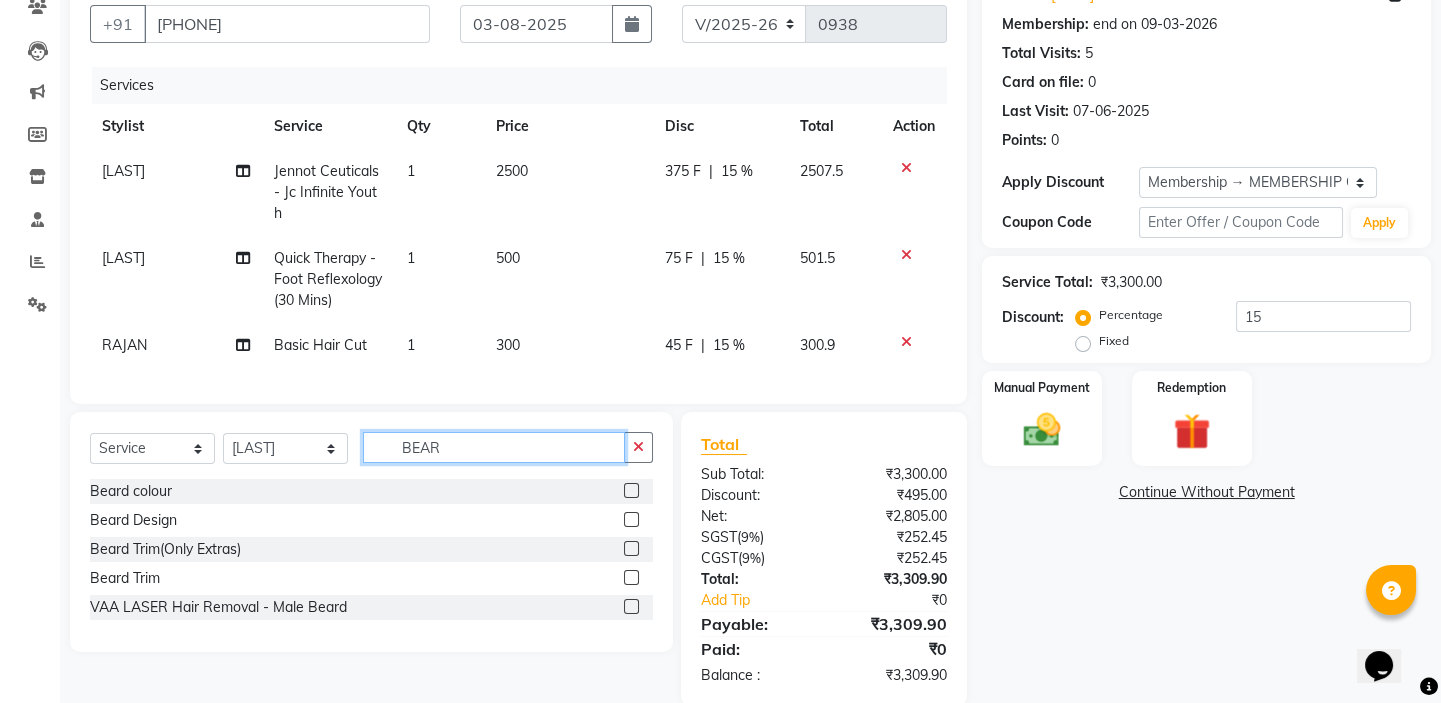 type on "BEAR" 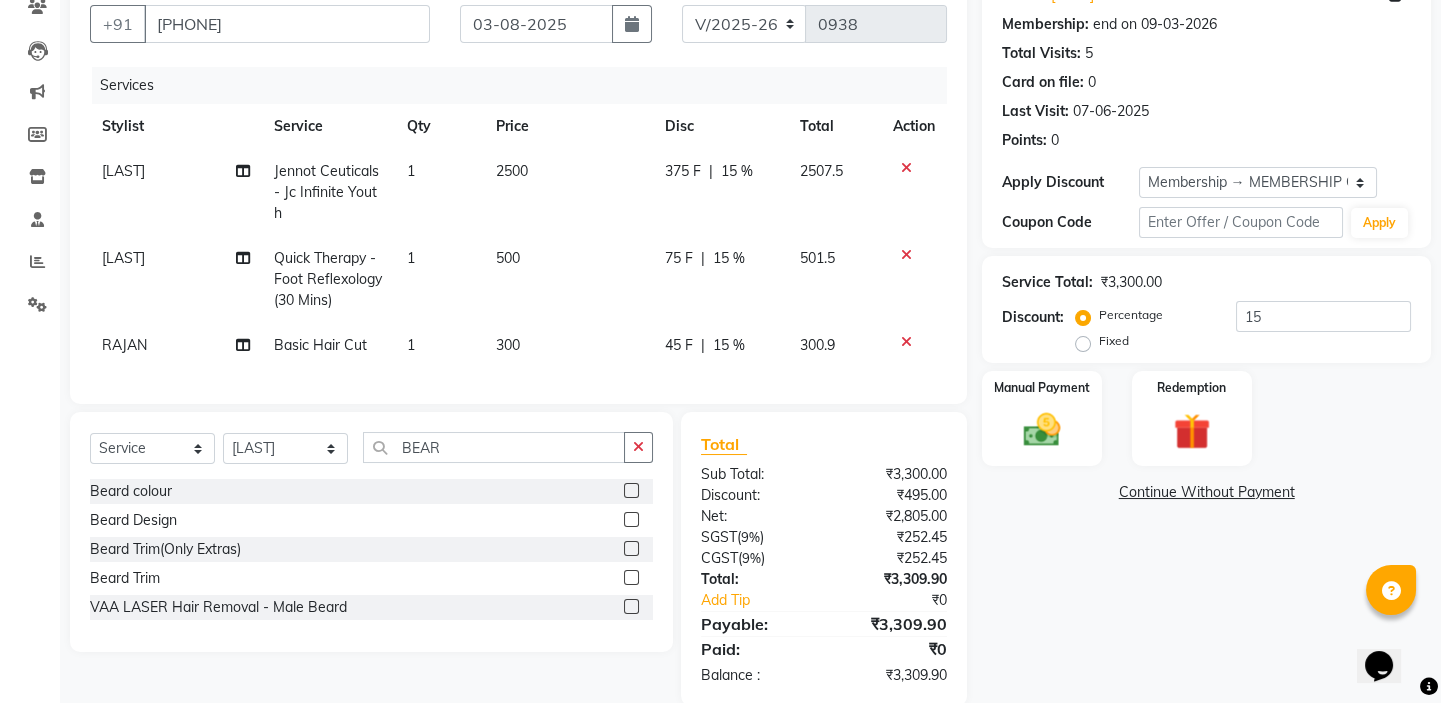 click 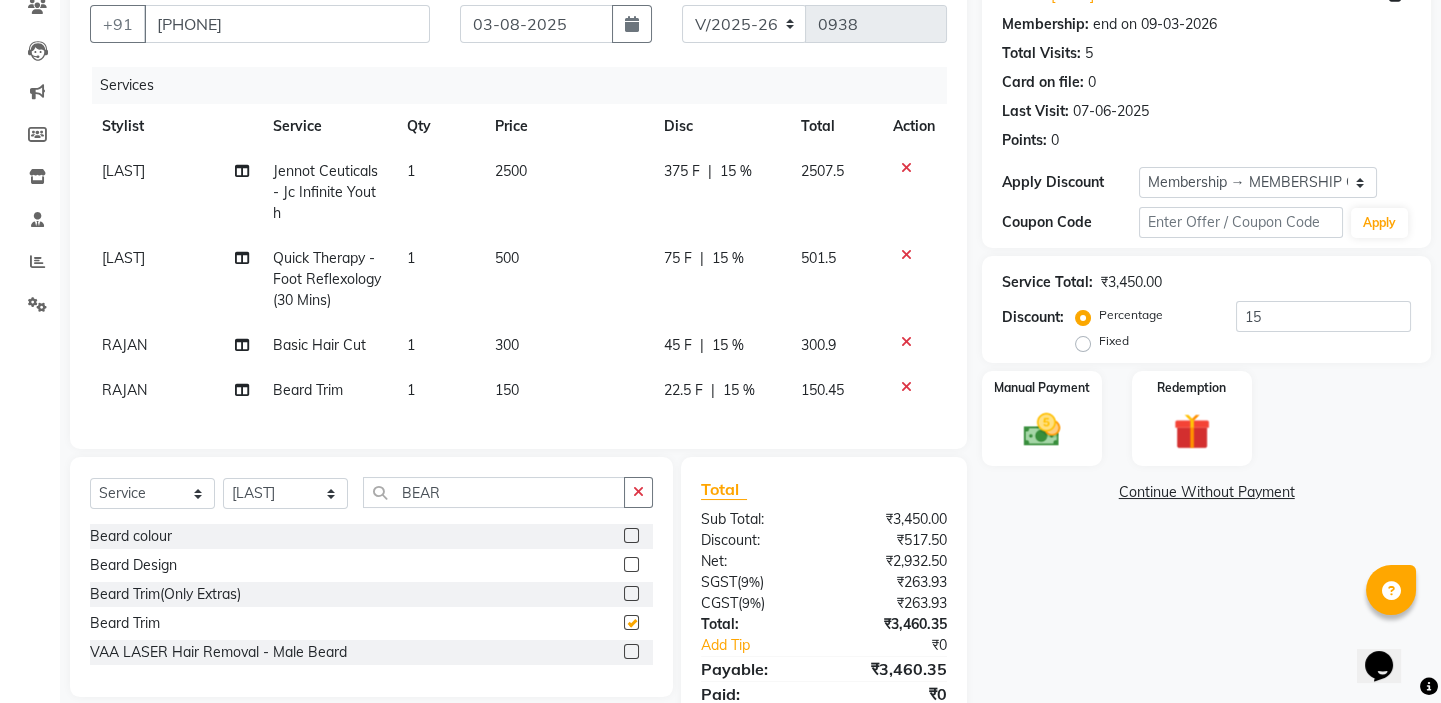 checkbox on "false" 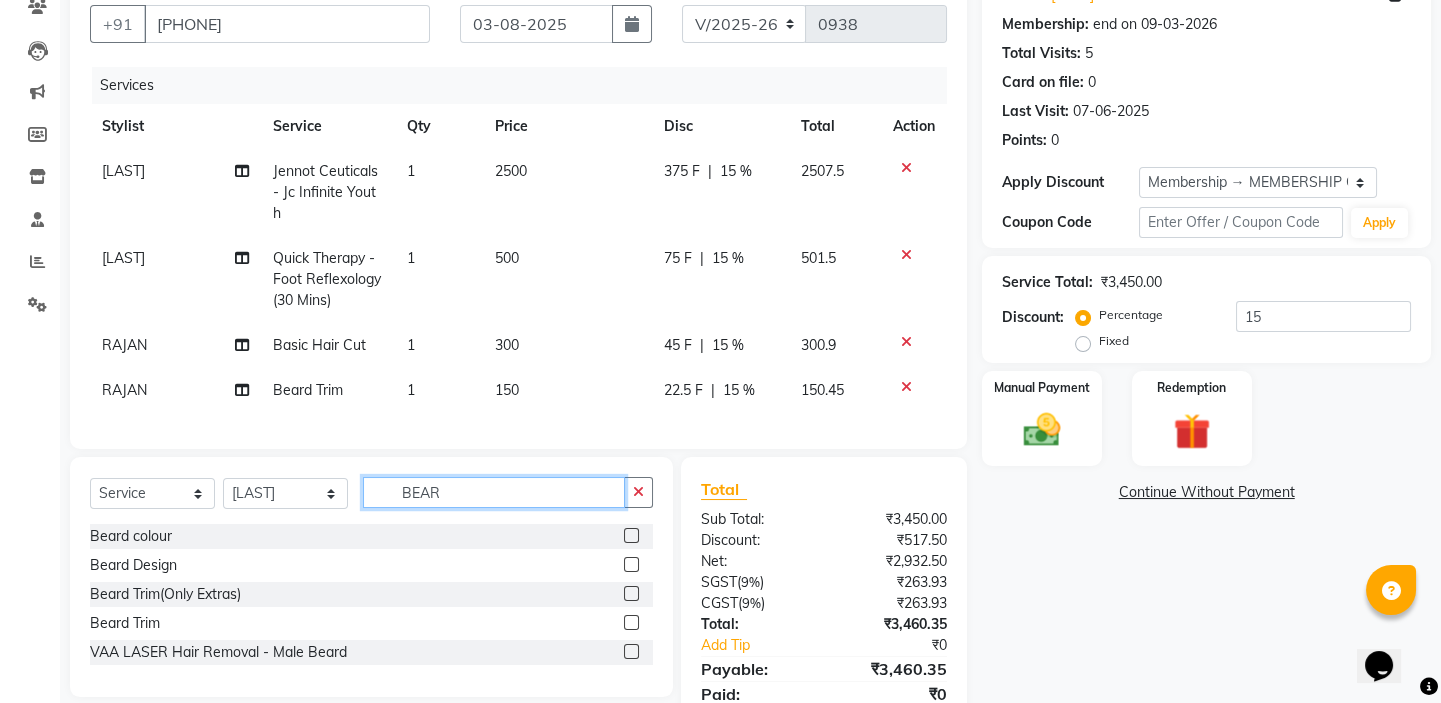 click on "BEAR" 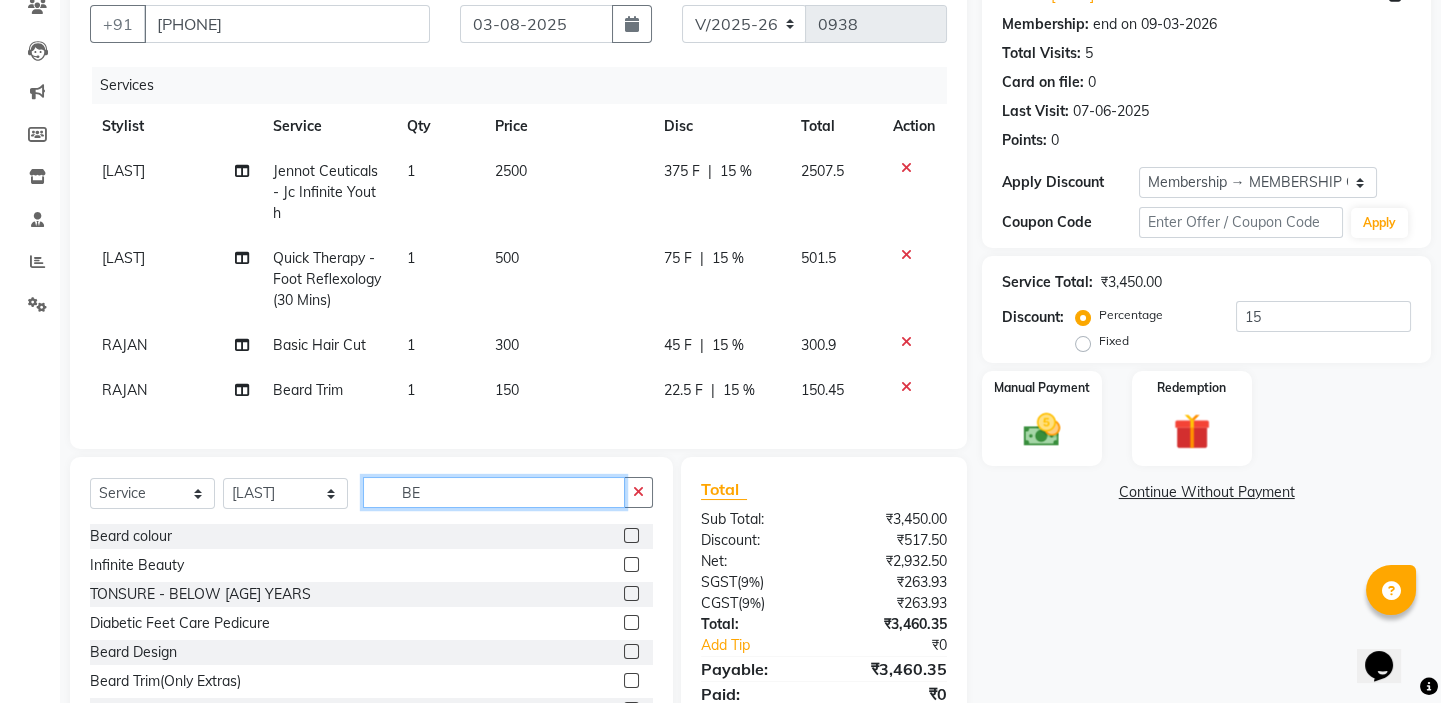 type on "B" 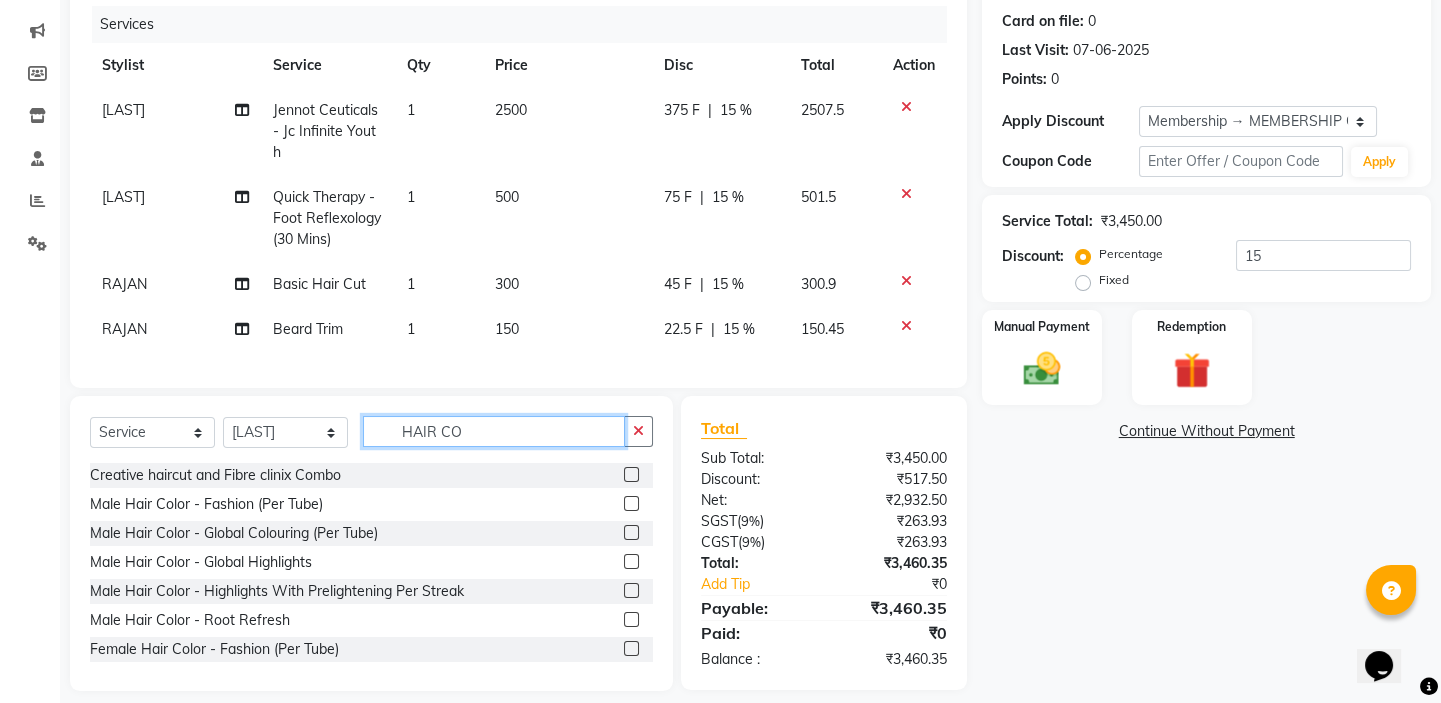 scroll, scrollTop: 274, scrollLeft: 0, axis: vertical 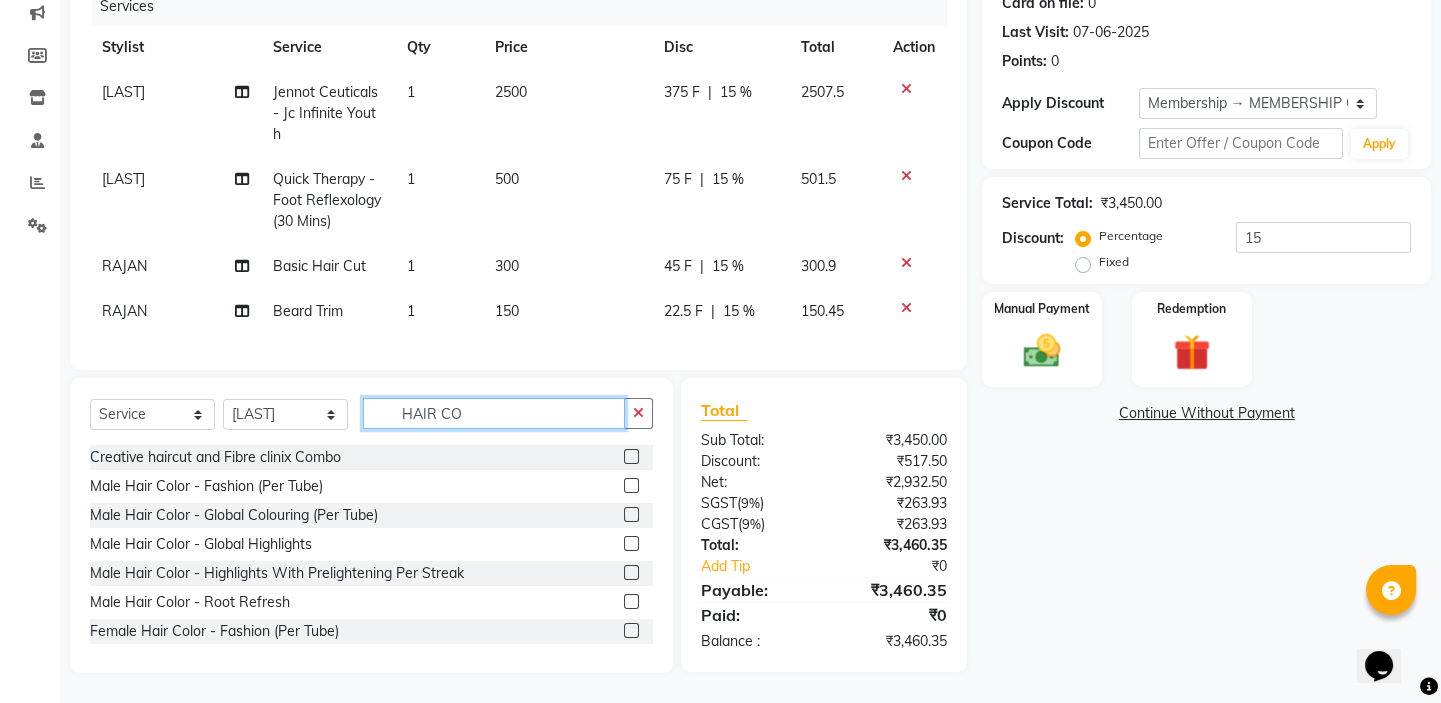 type on "HAIR CO" 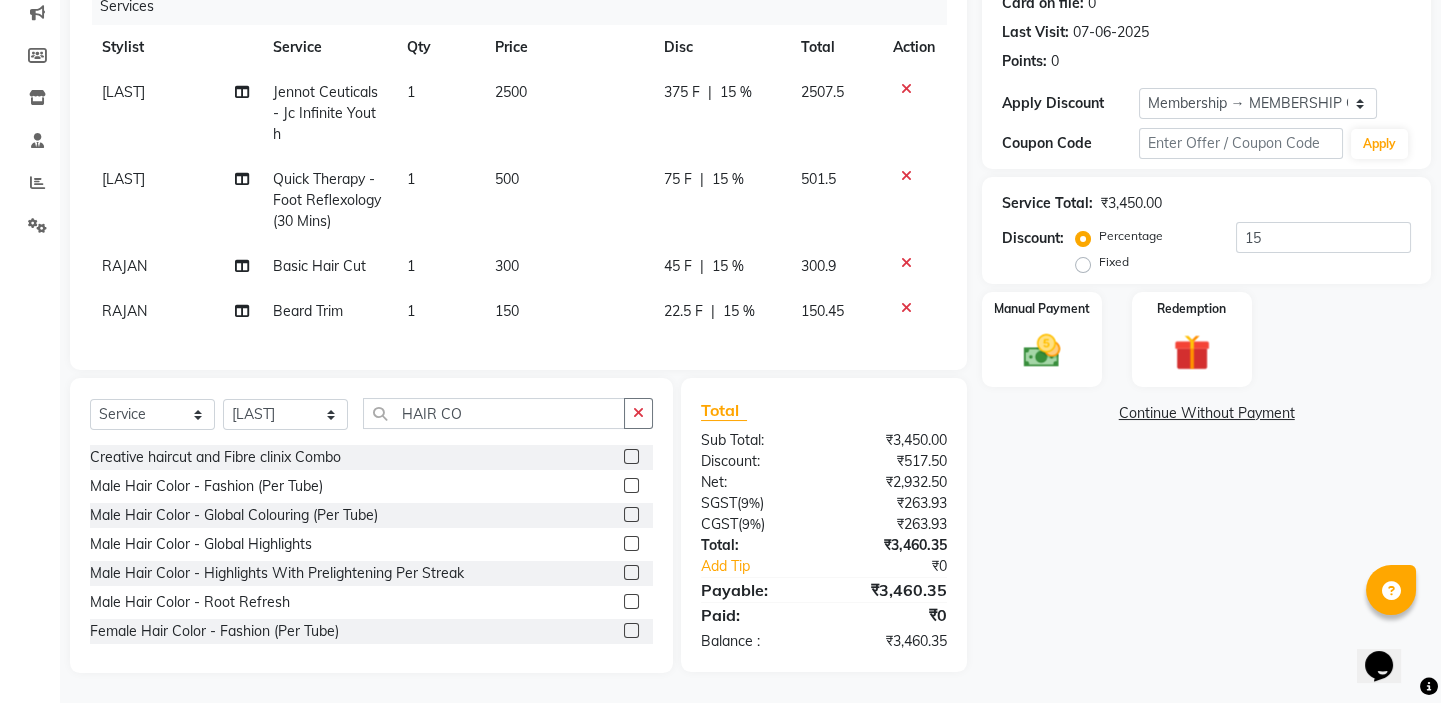 click 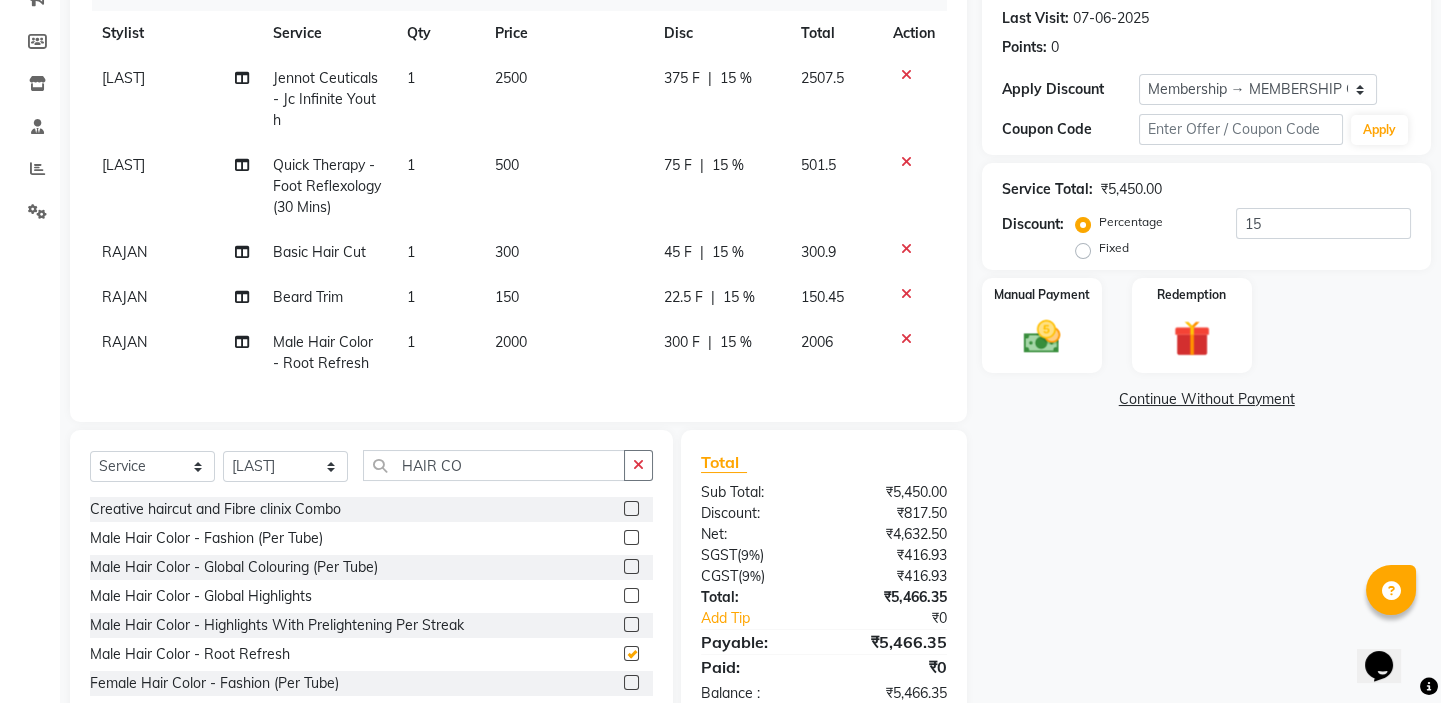 checkbox on "false" 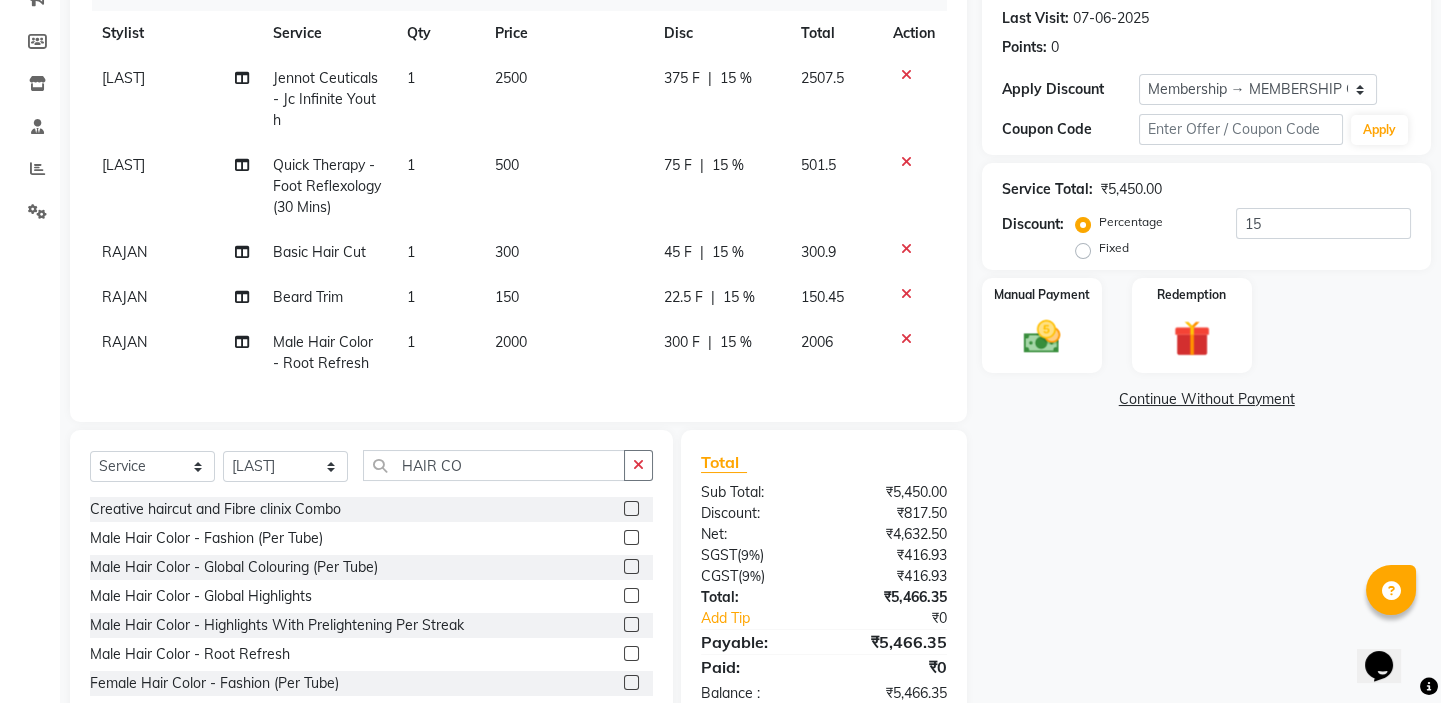 click on "2000" 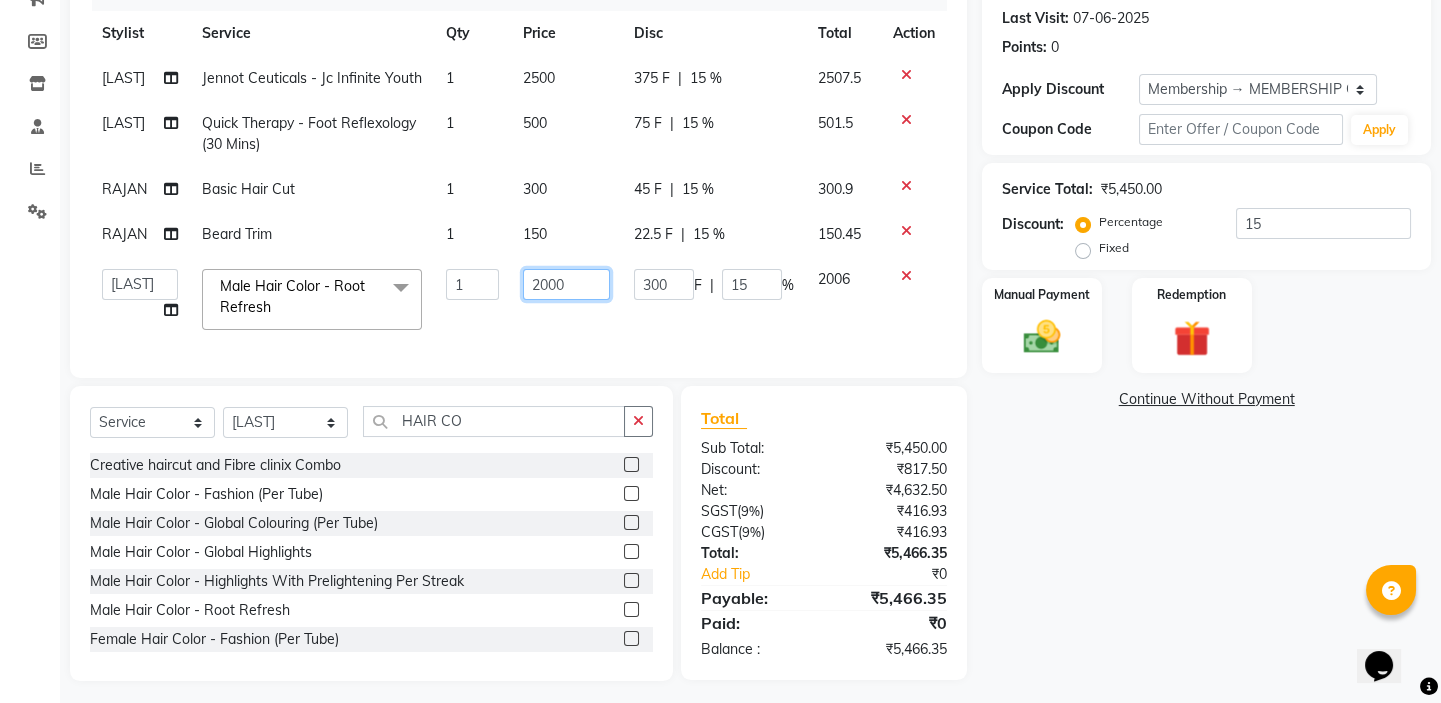click on "2000" 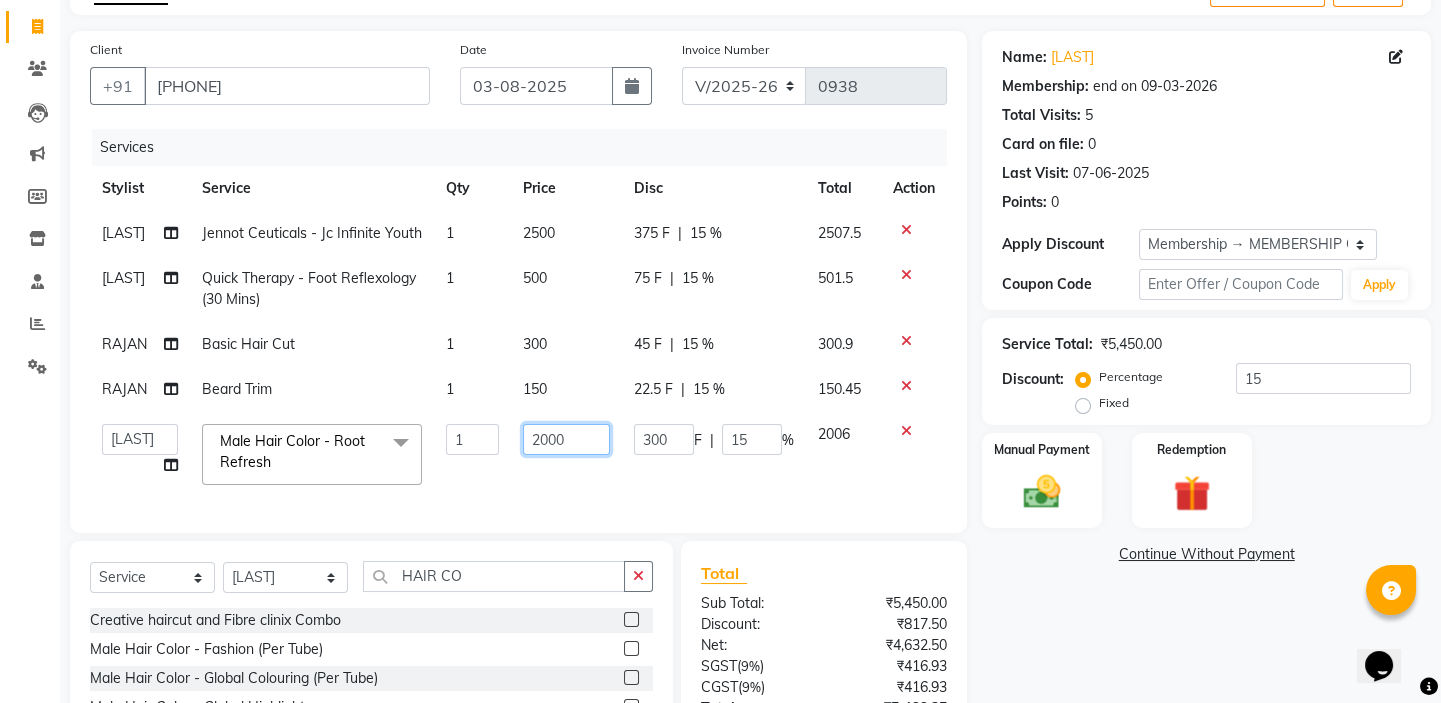 scroll, scrollTop: 0, scrollLeft: 0, axis: both 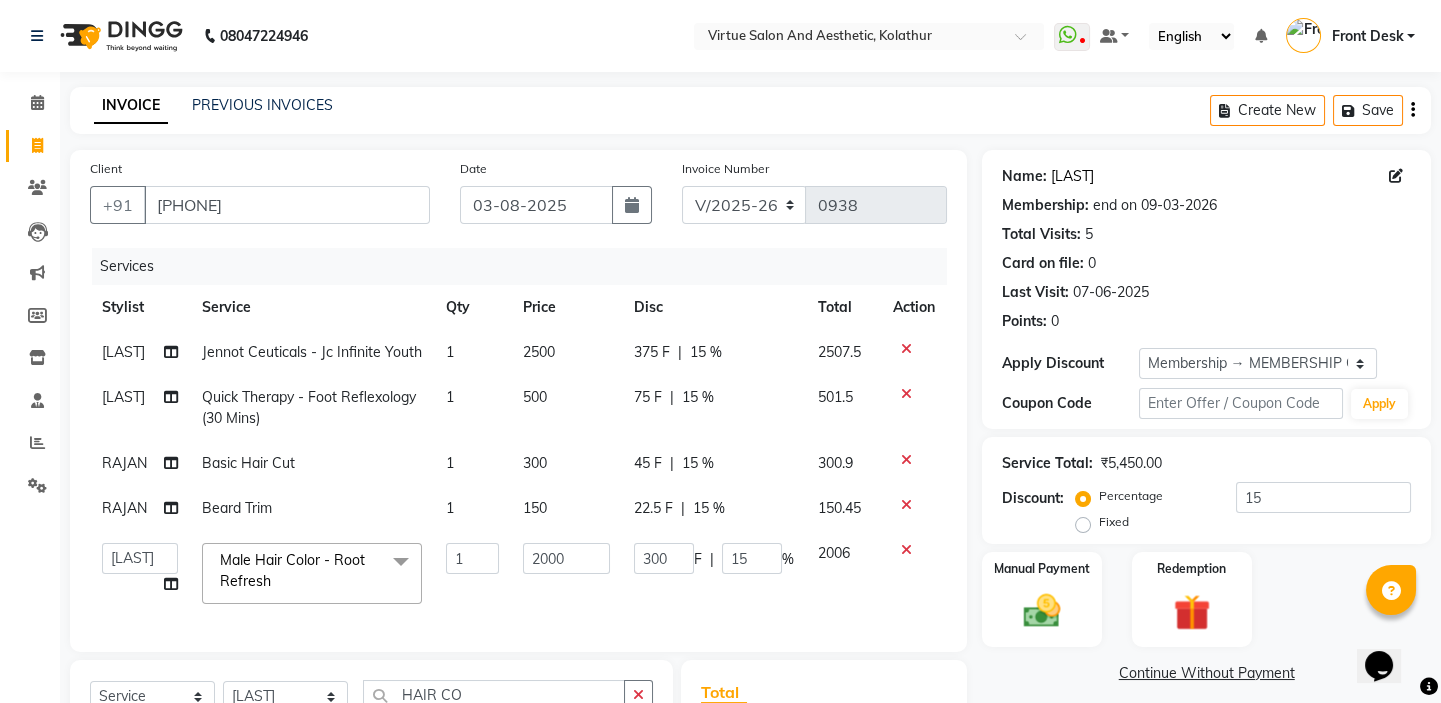 click on "[LAST]" 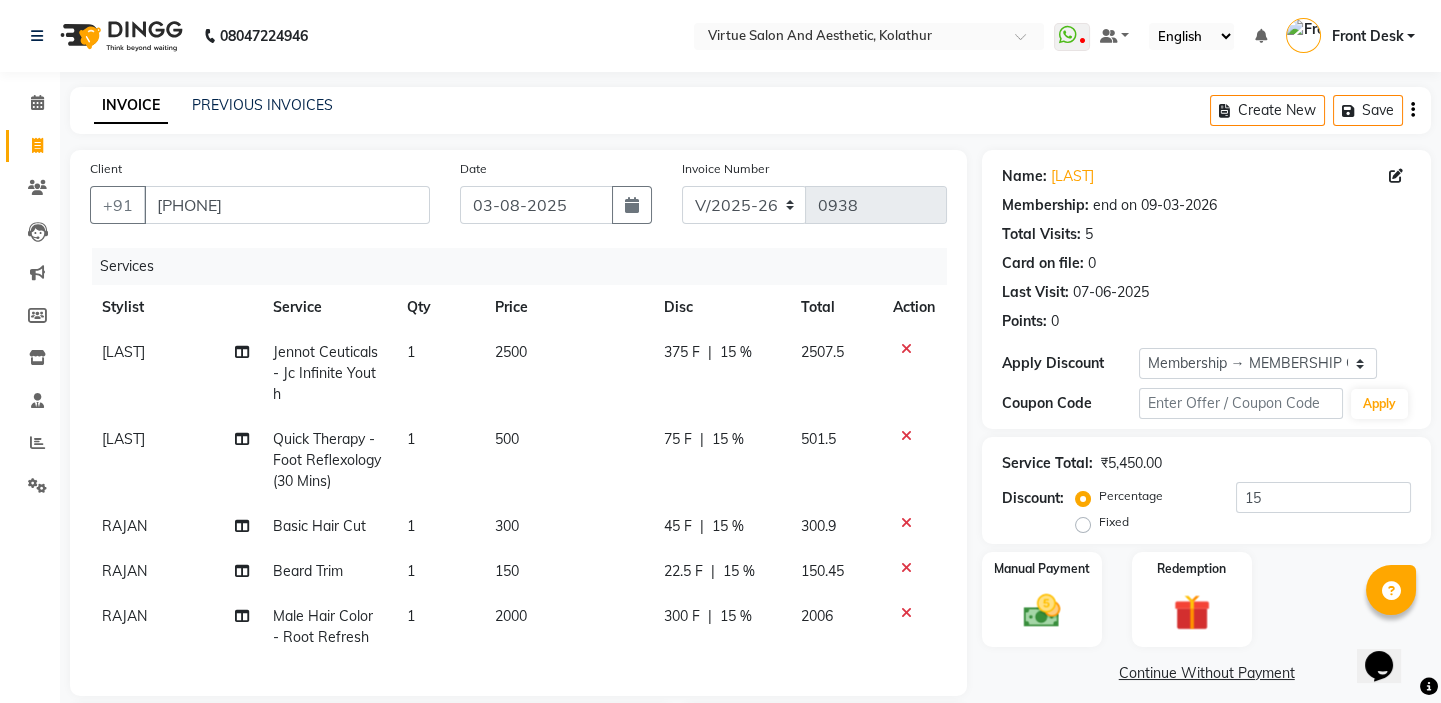 scroll, scrollTop: 340, scrollLeft: 0, axis: vertical 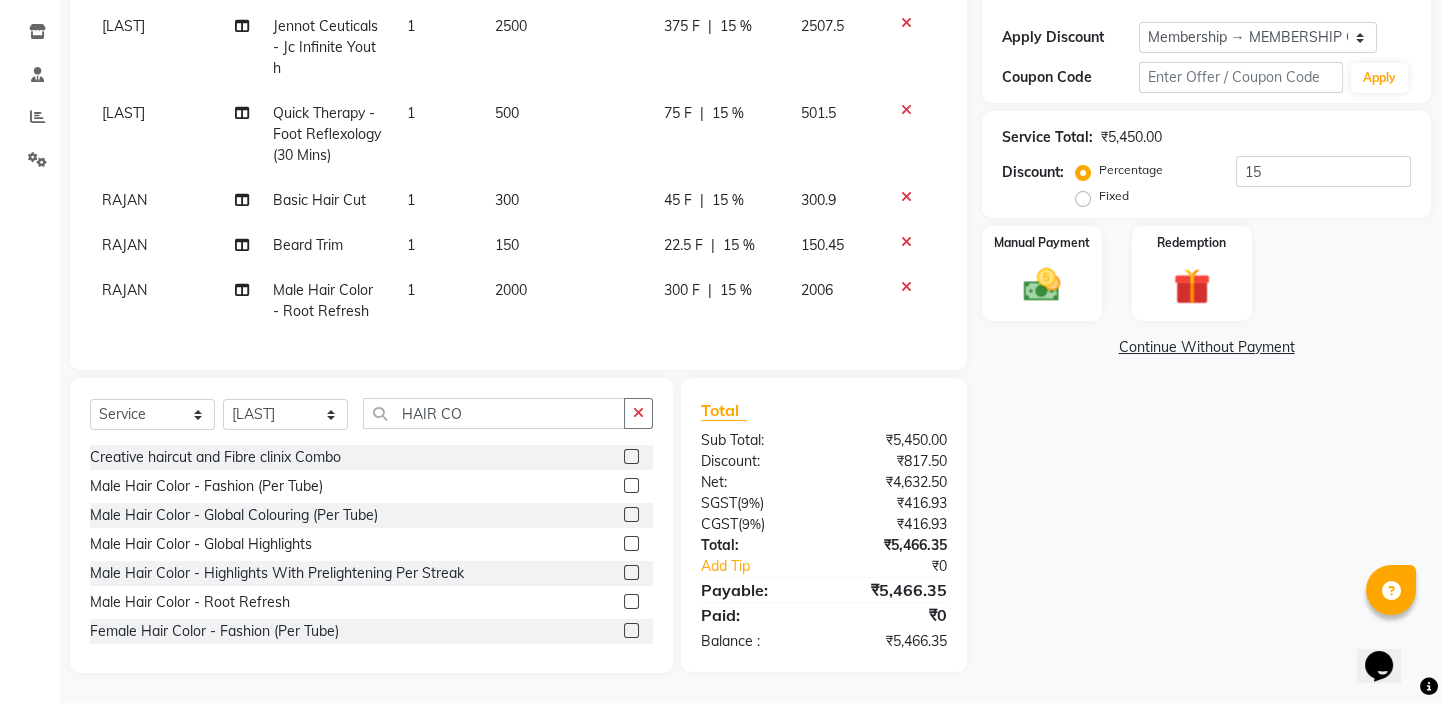 click on "2000" 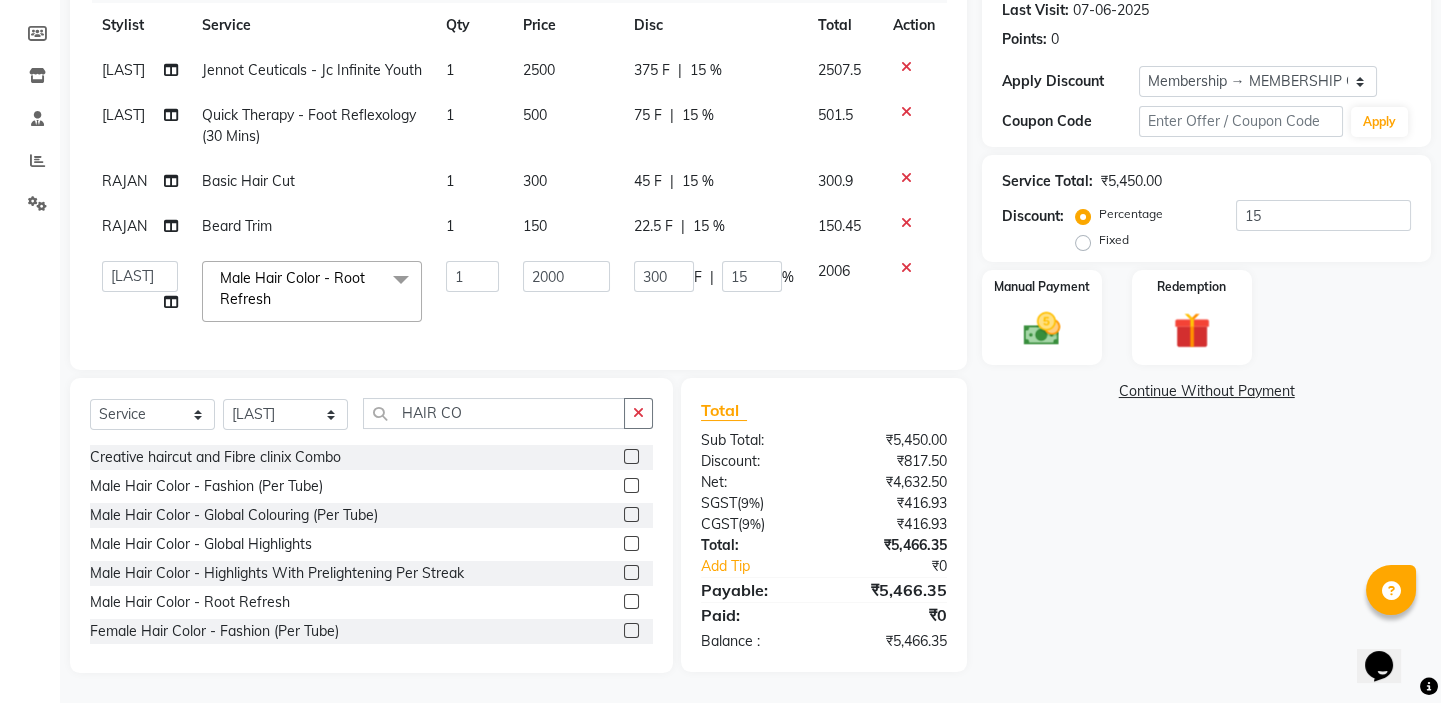scroll, scrollTop: 296, scrollLeft: 0, axis: vertical 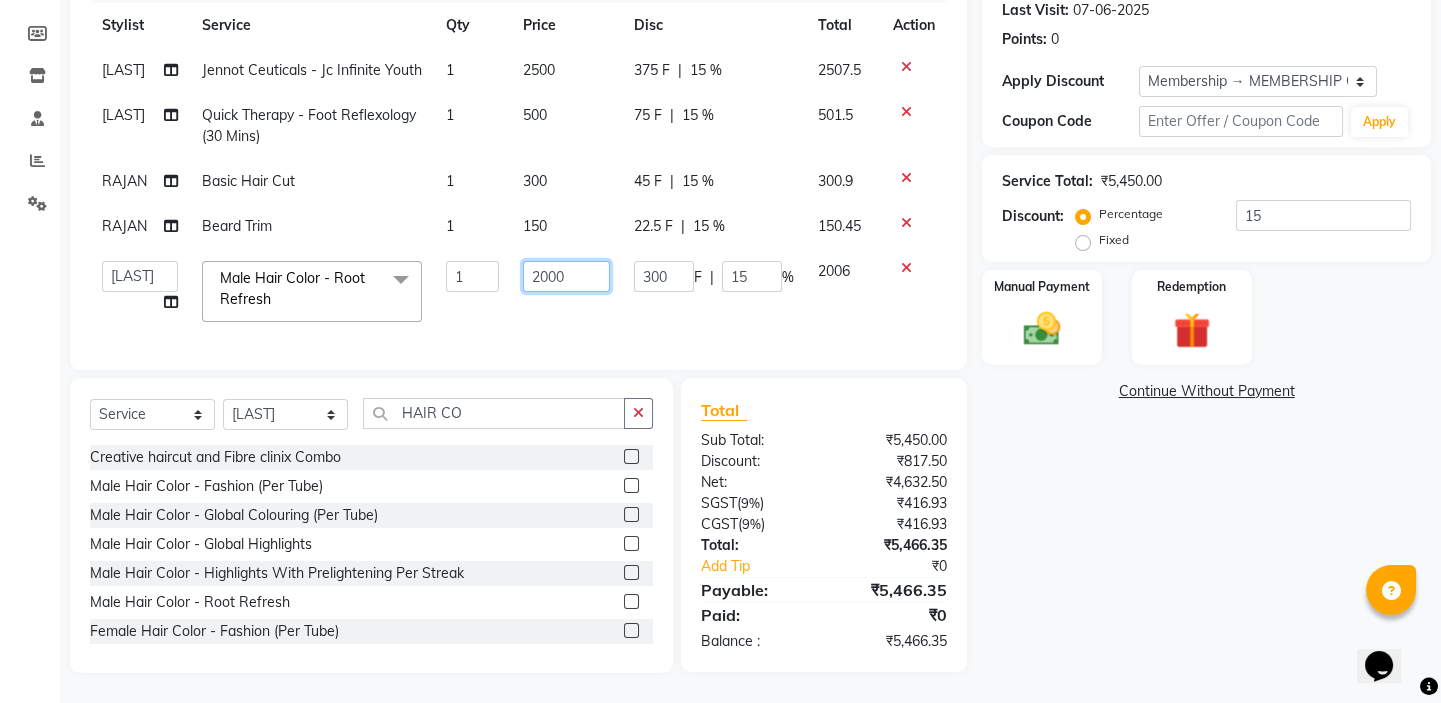 click on "2000" 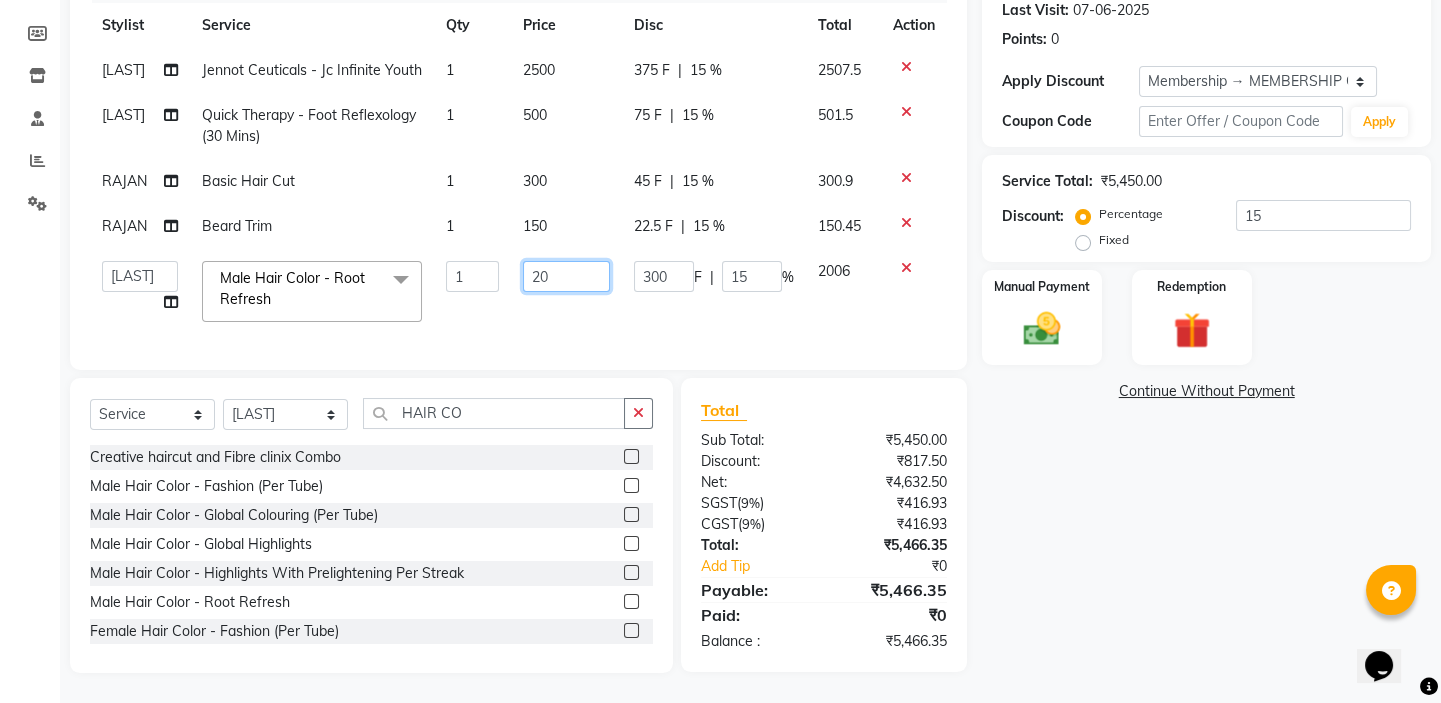 type on "2" 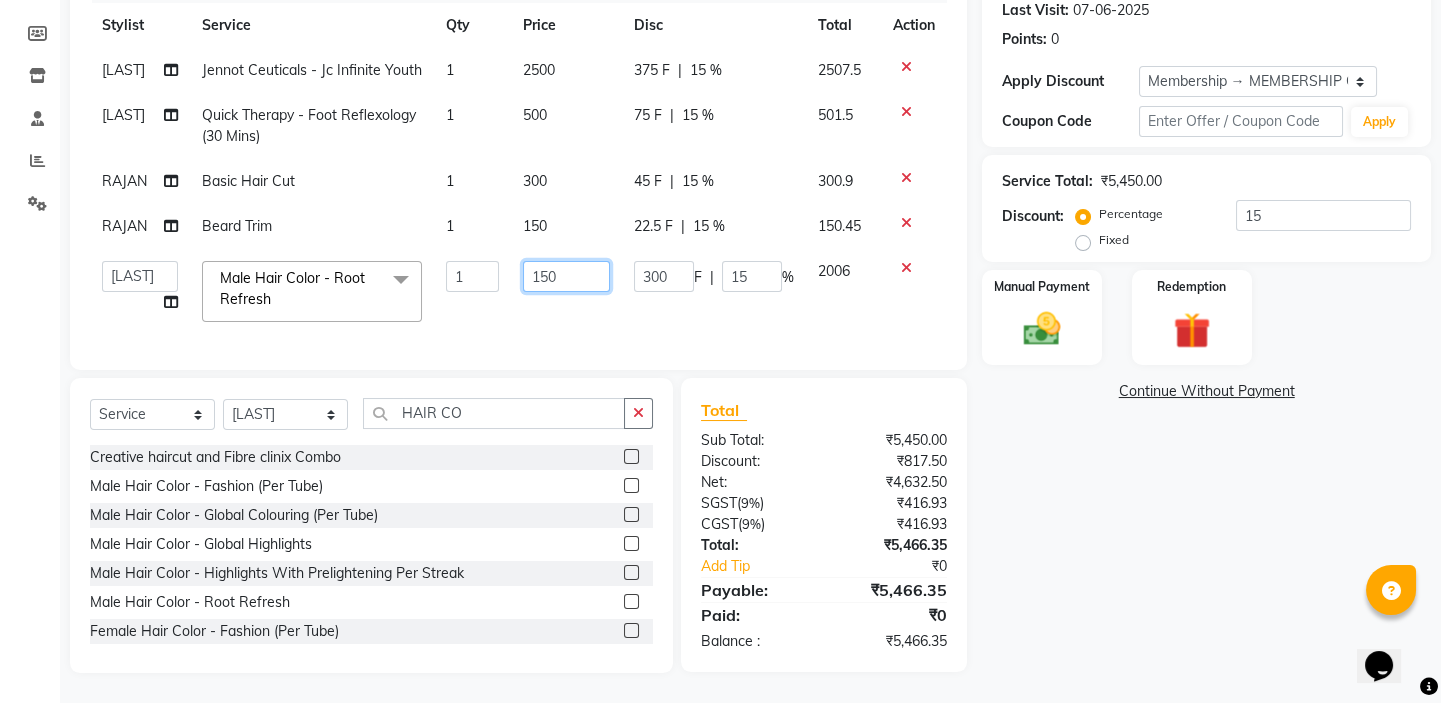 type on "1500" 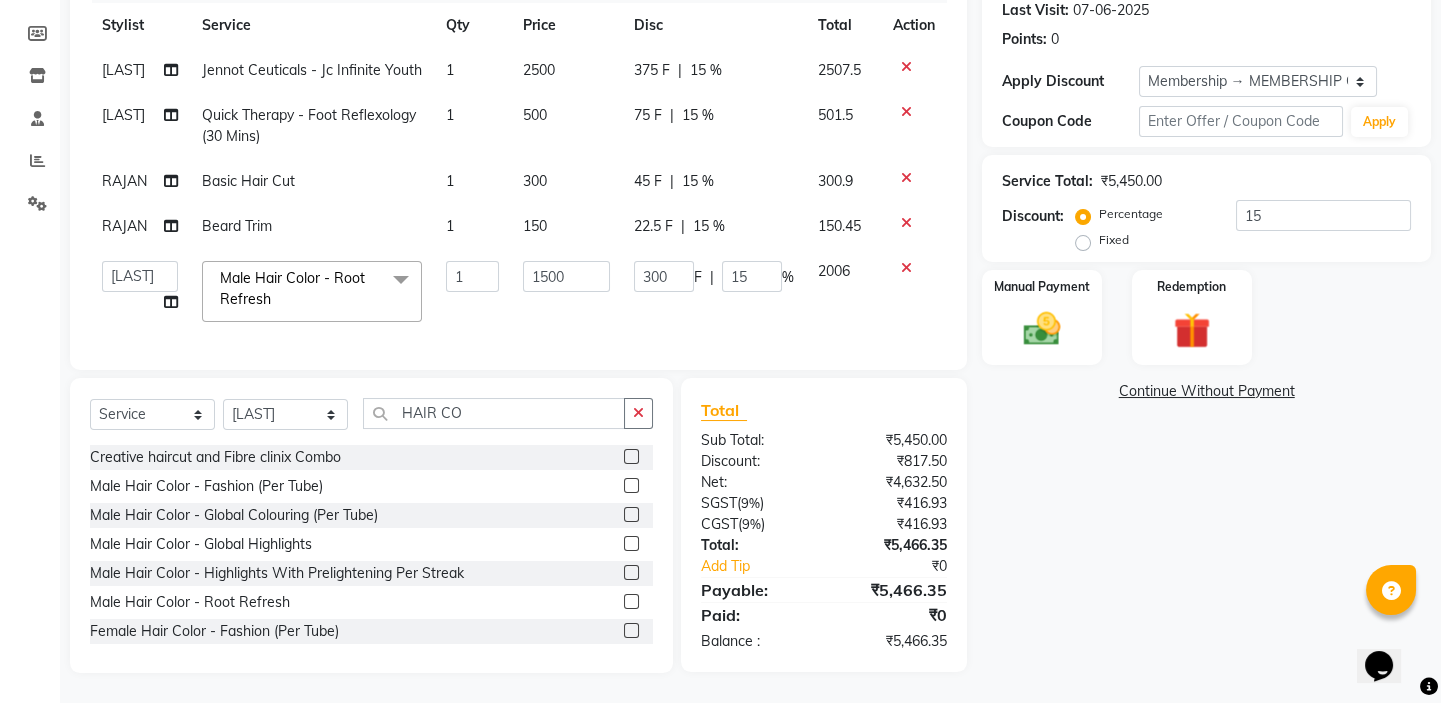 click on "1500" 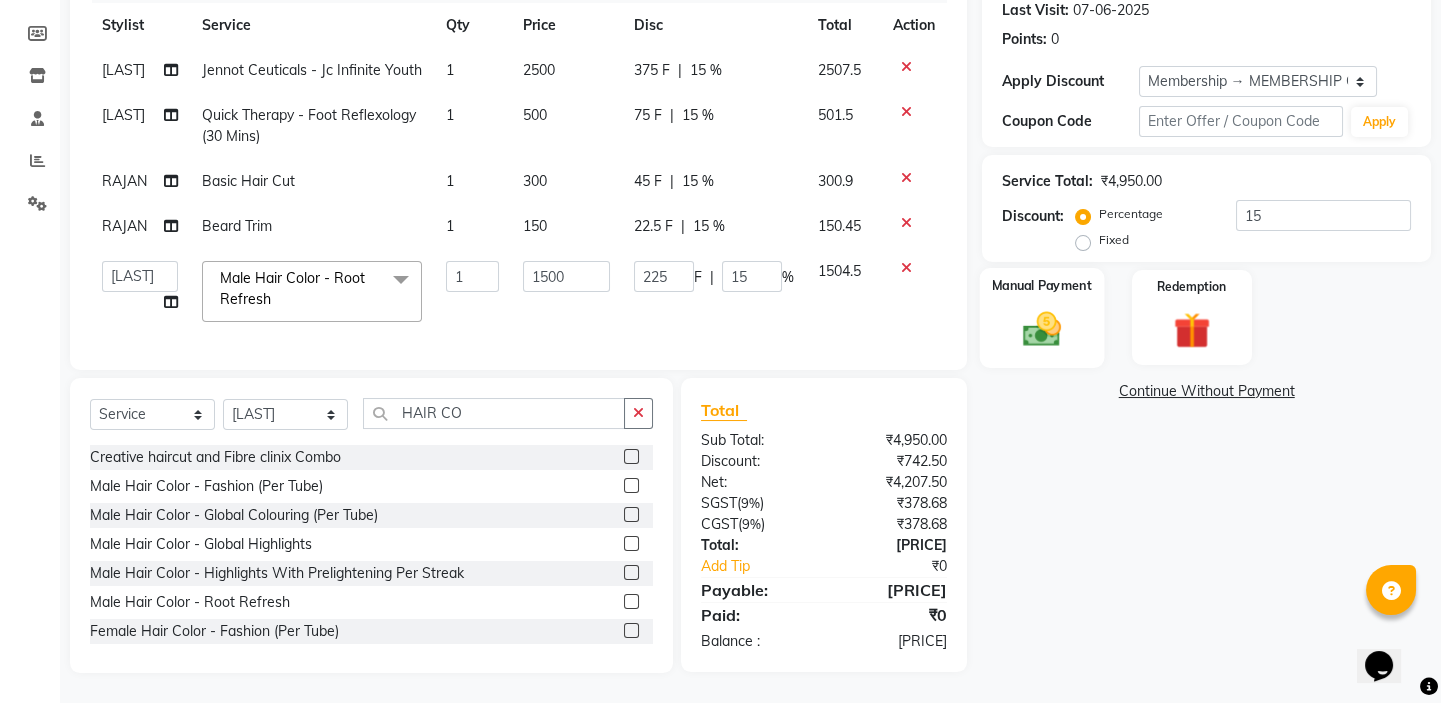 click on "Manual Payment" 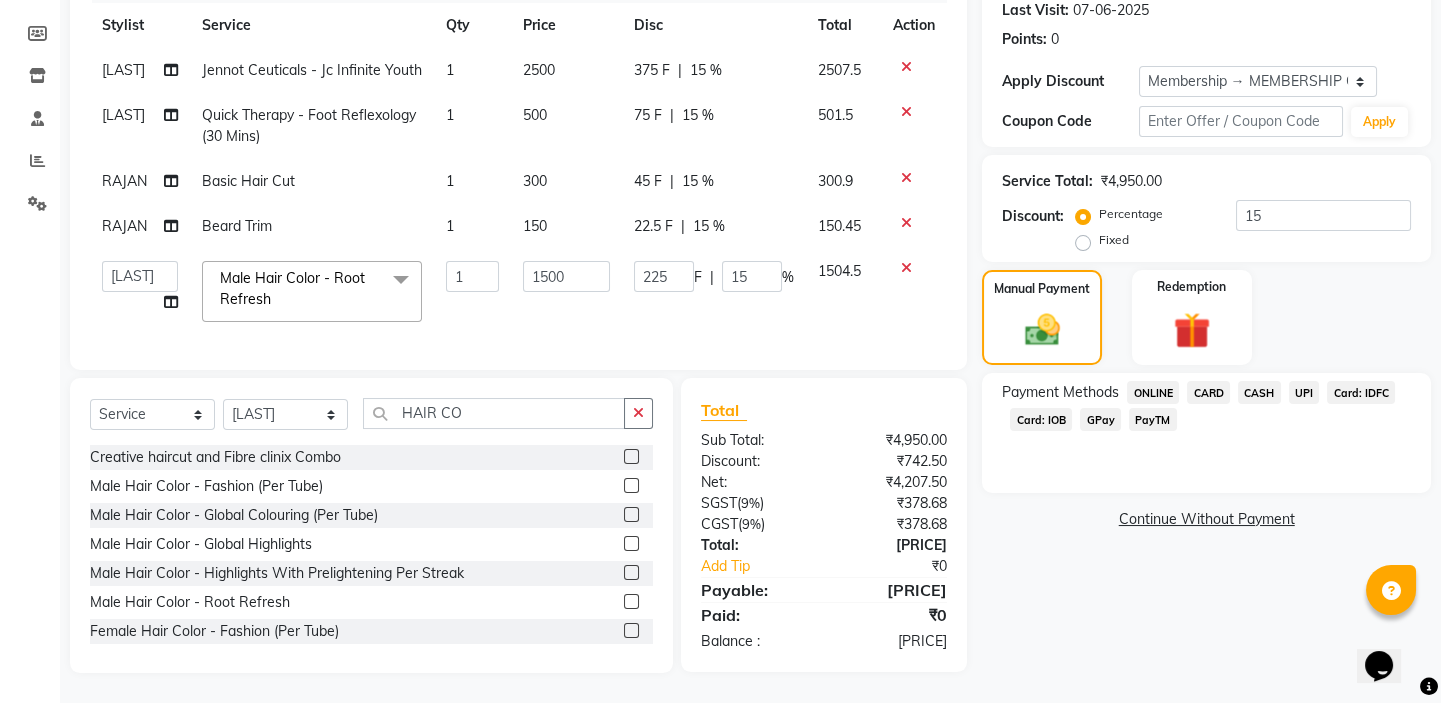 click on "UPI" 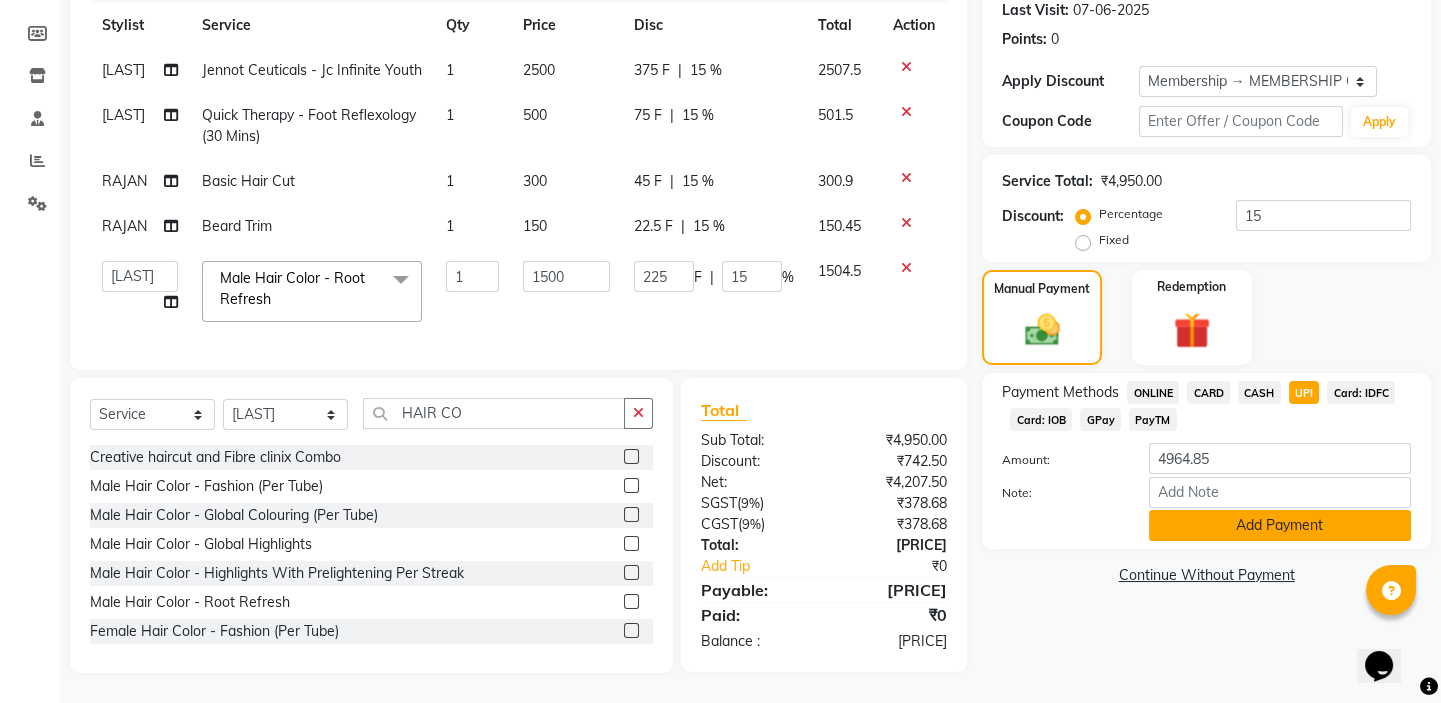click on "Add Payment" 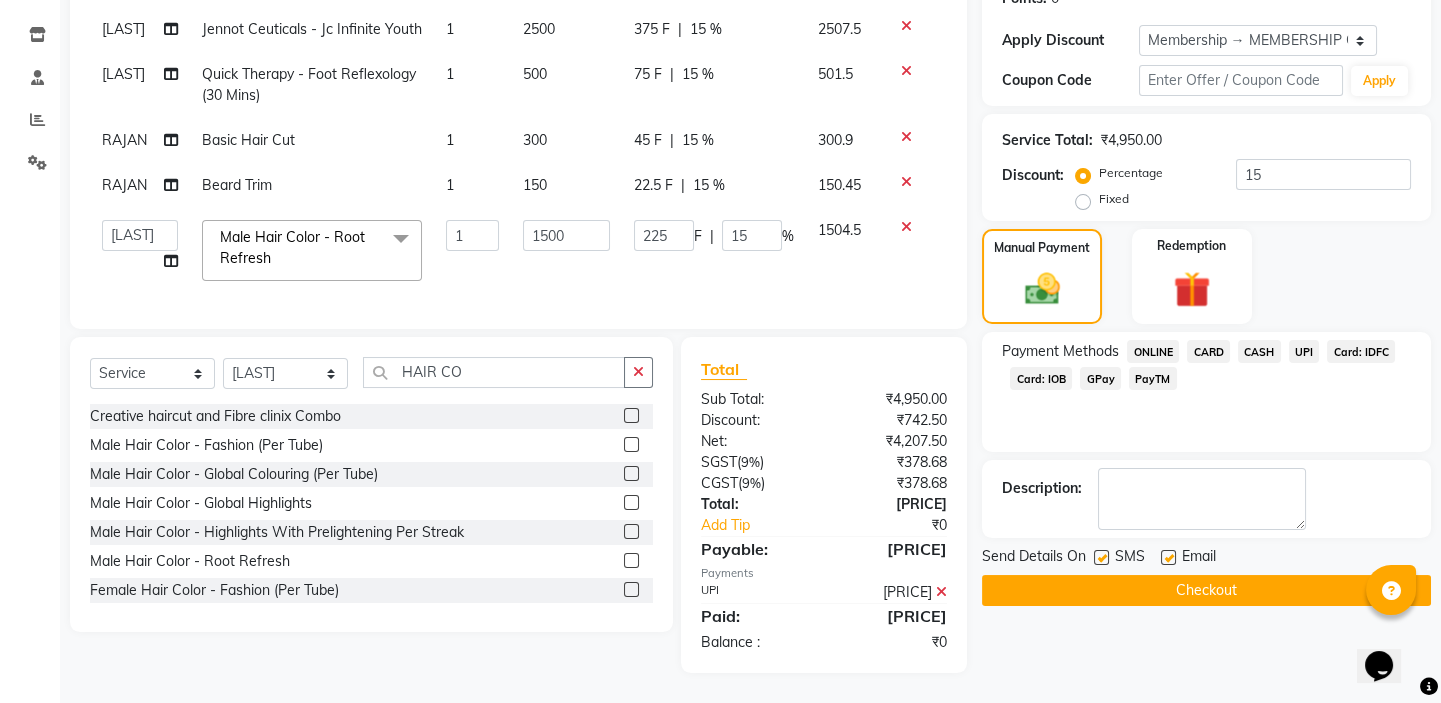 scroll, scrollTop: 337, scrollLeft: 0, axis: vertical 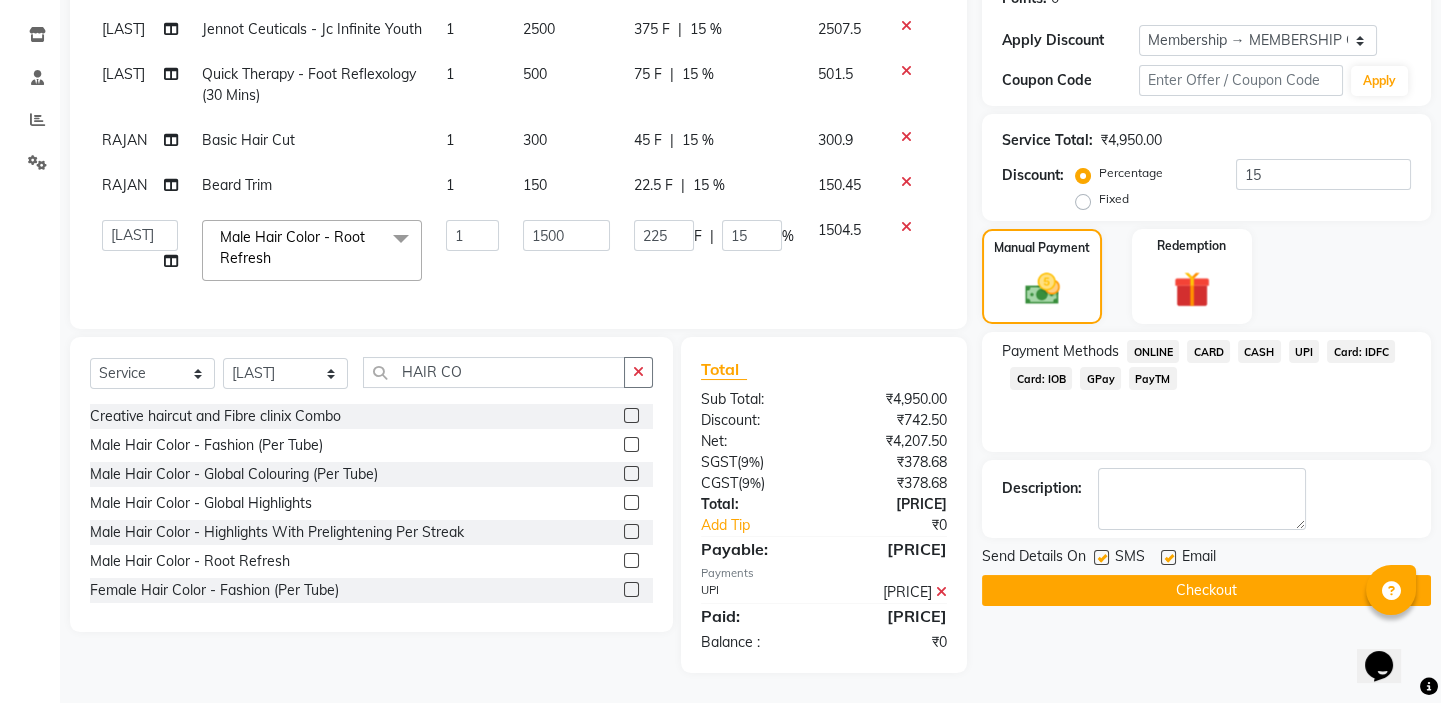 click on "Checkout" 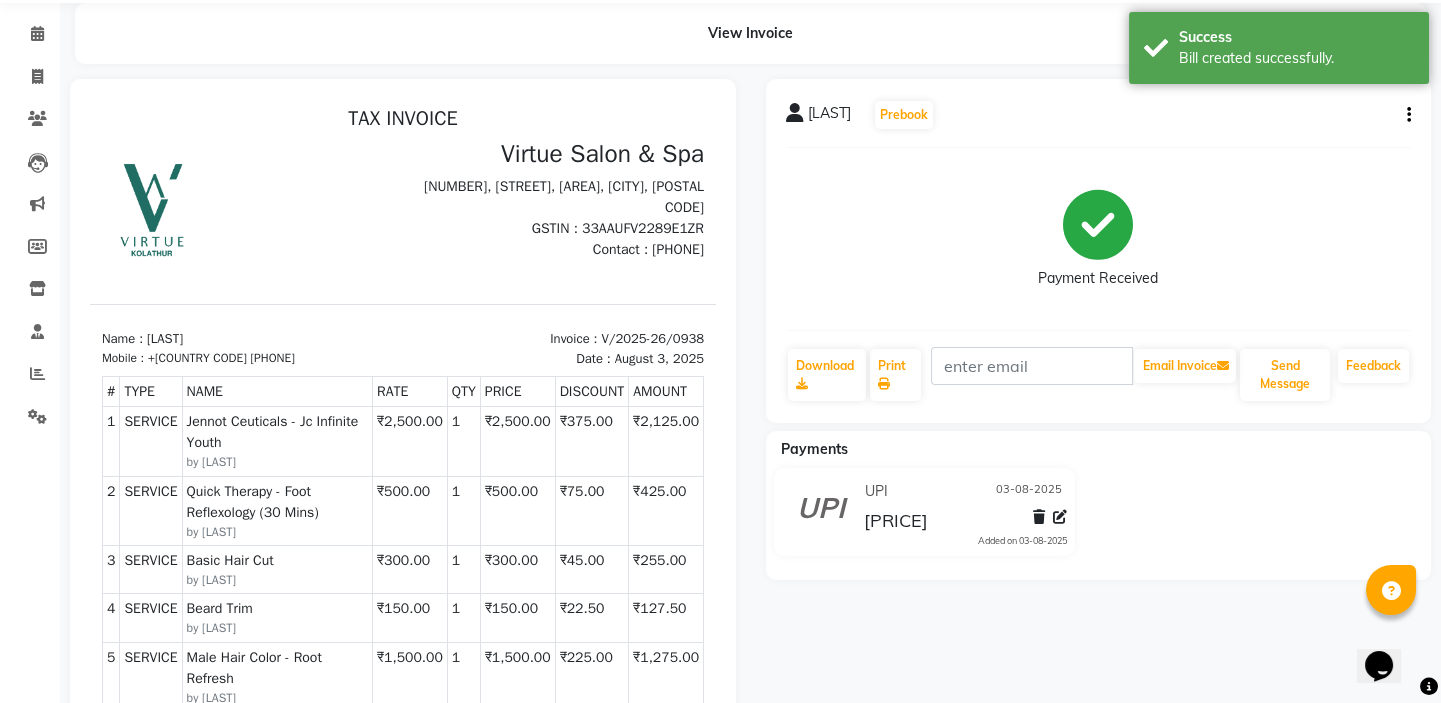 scroll, scrollTop: 0, scrollLeft: 0, axis: both 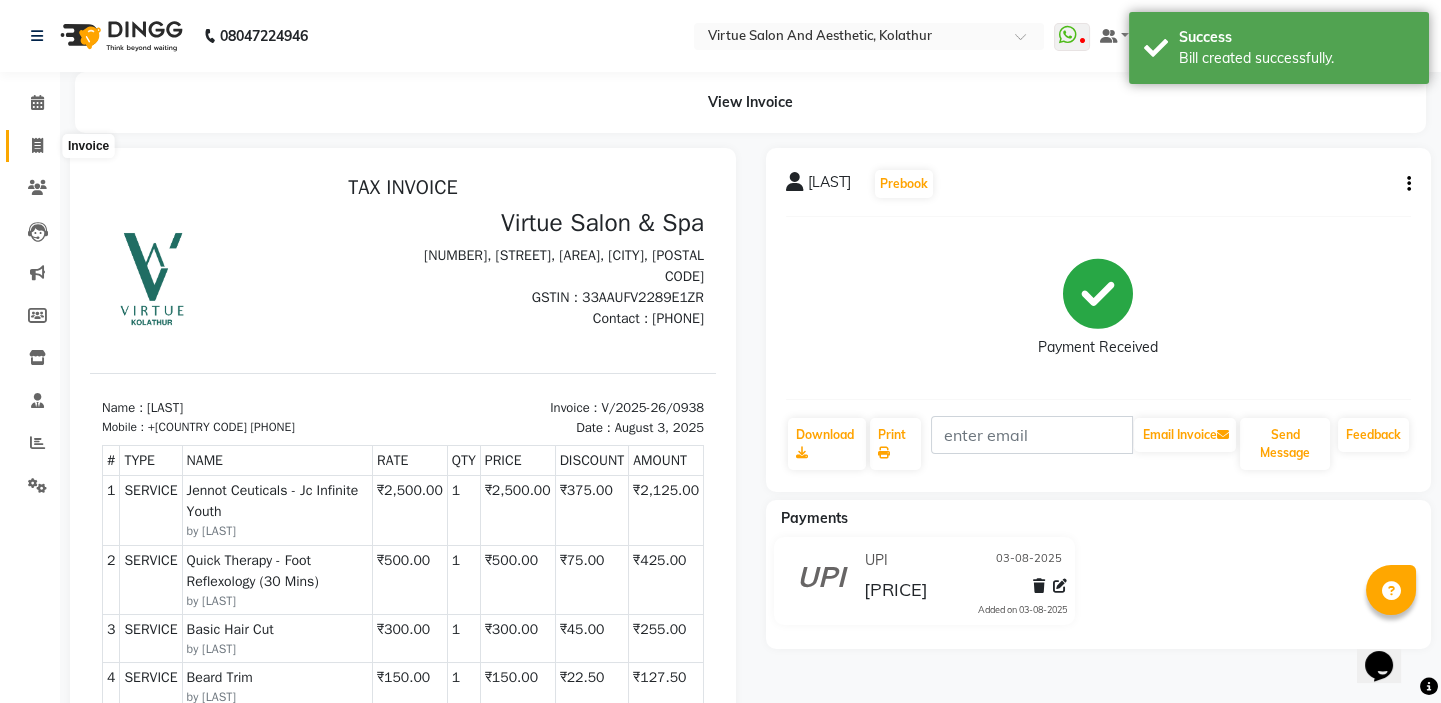 click 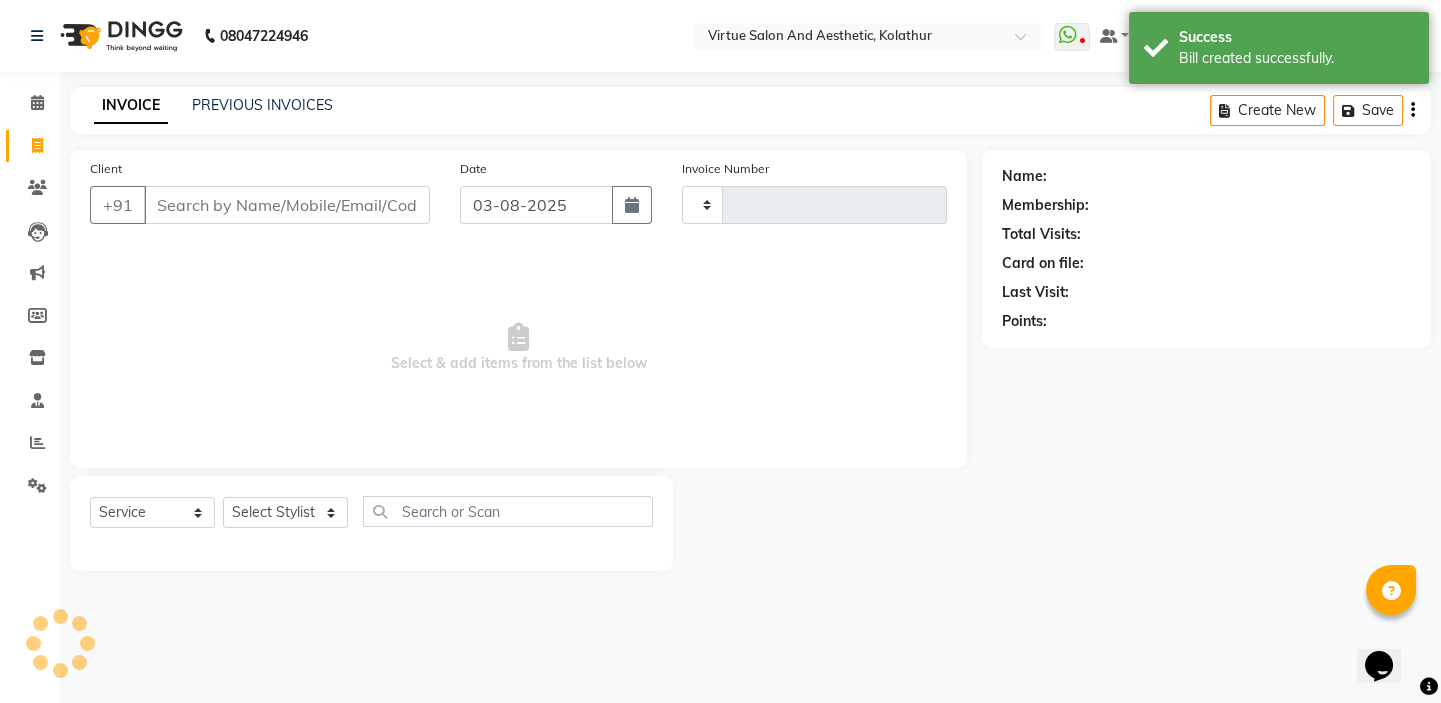 type on "0939" 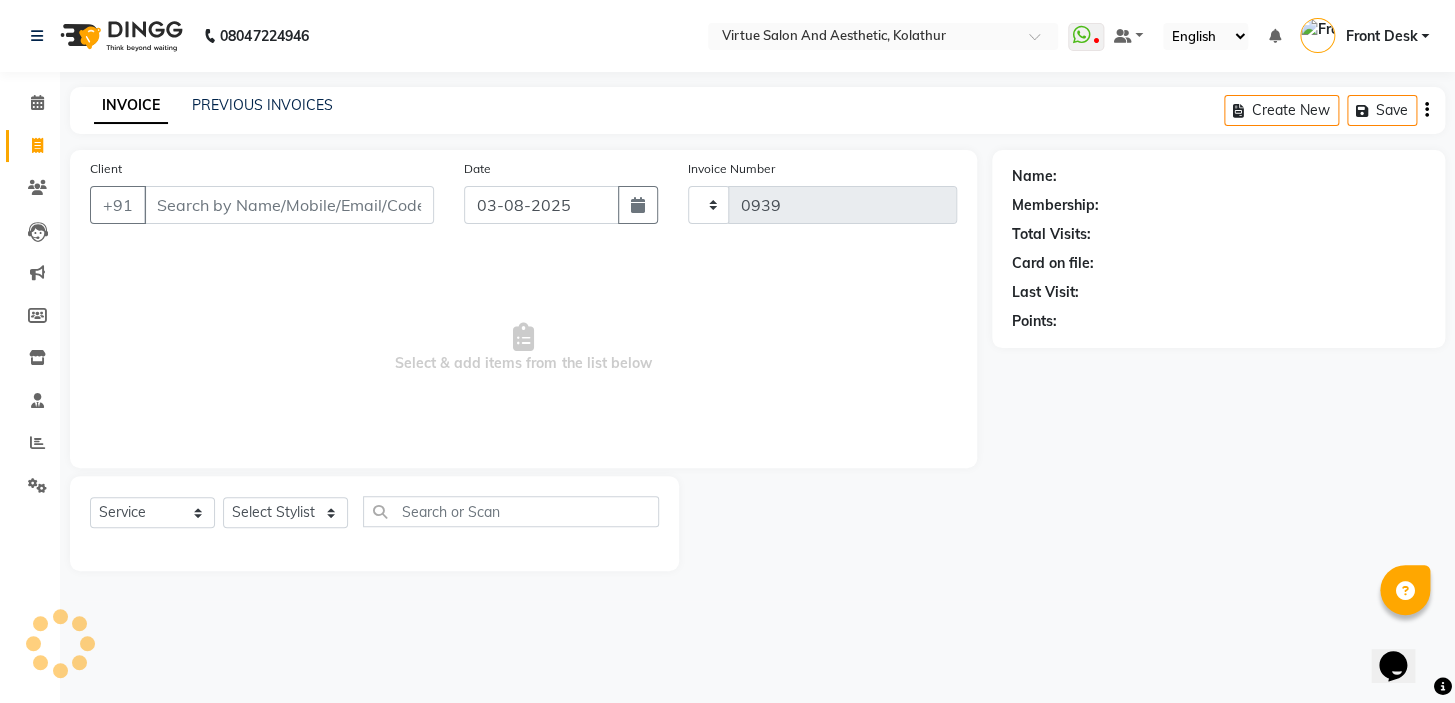 select on "7053" 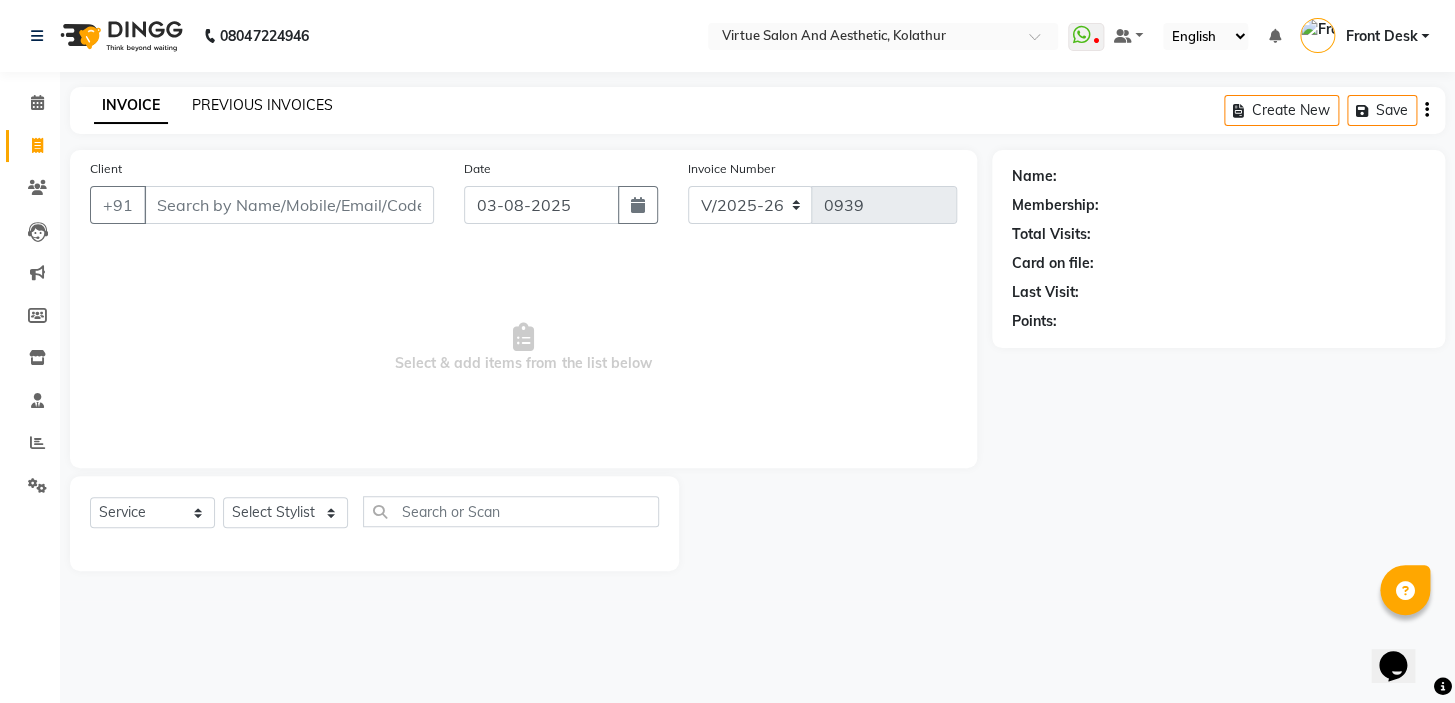 click on "PREVIOUS INVOICES" 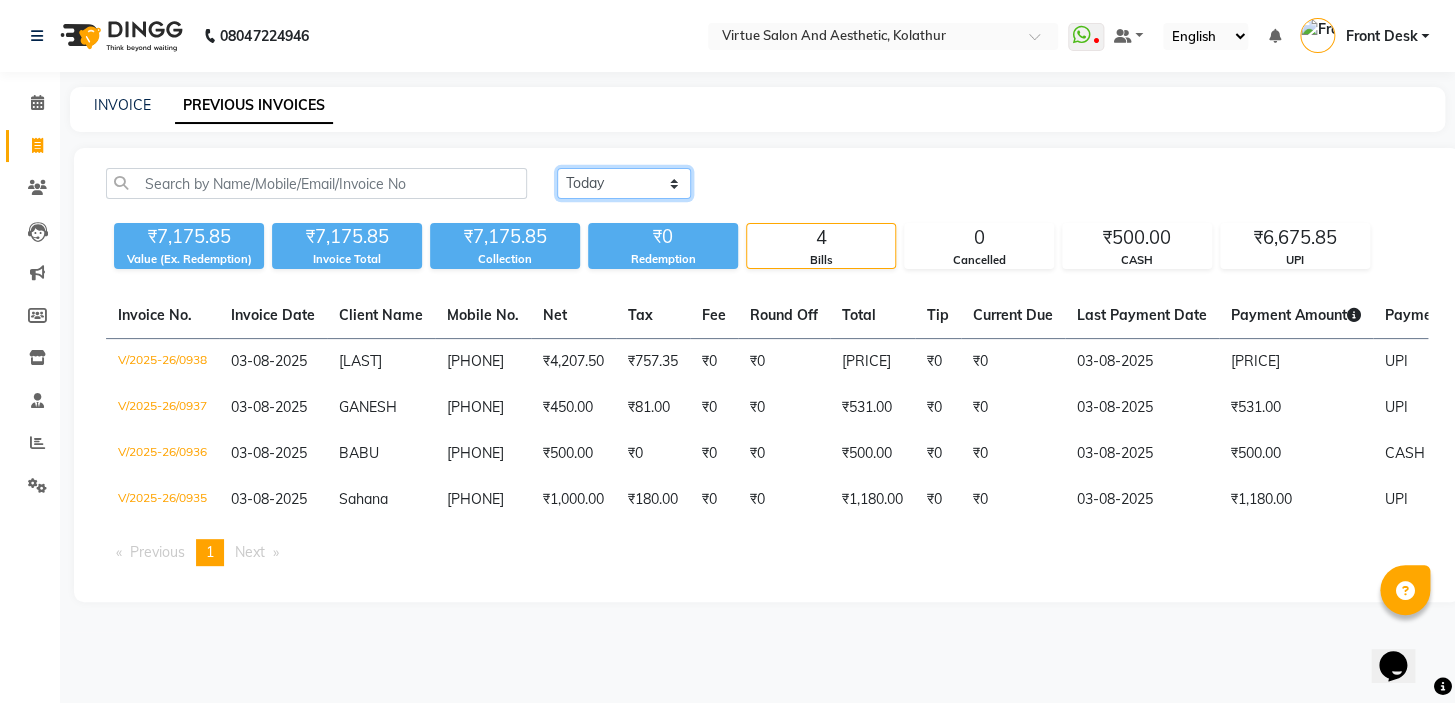 click on "Today Yesterday Custom Range" 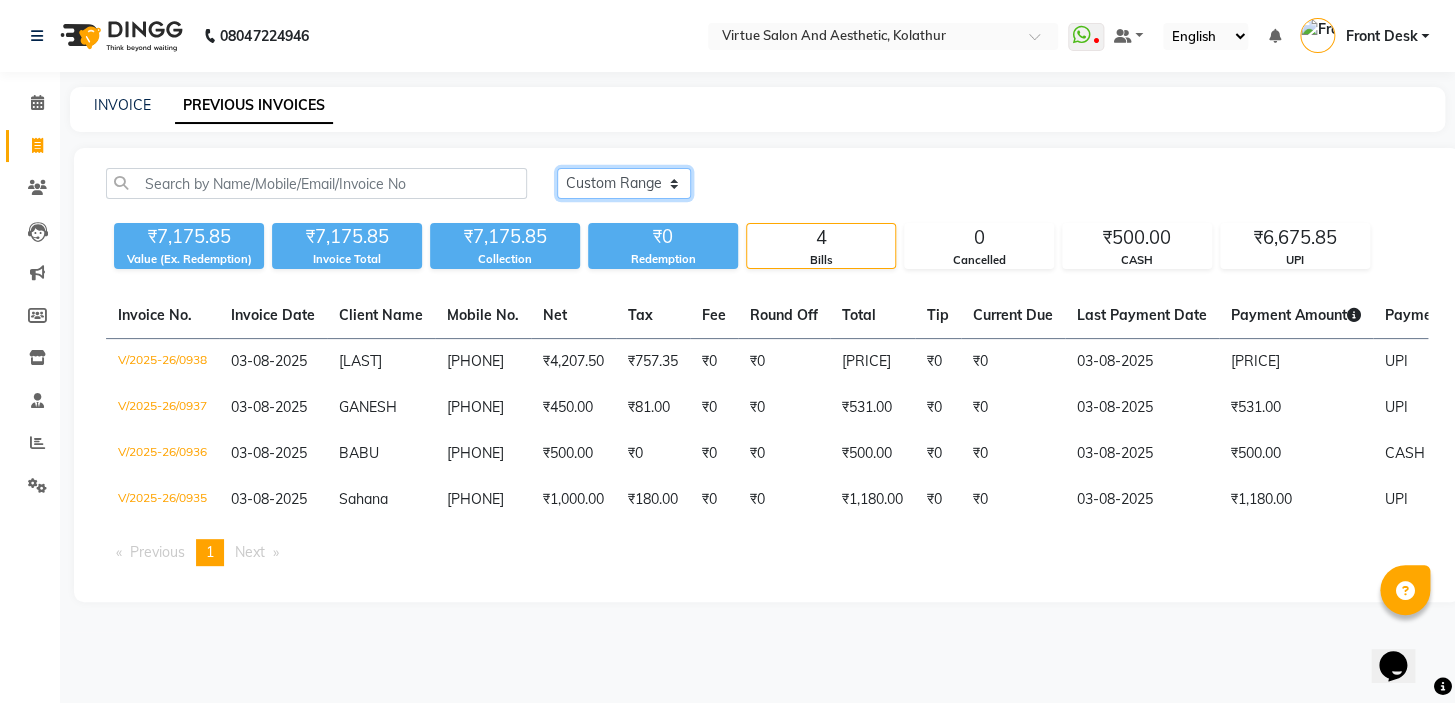 click on "Today Yesterday Custom Range" 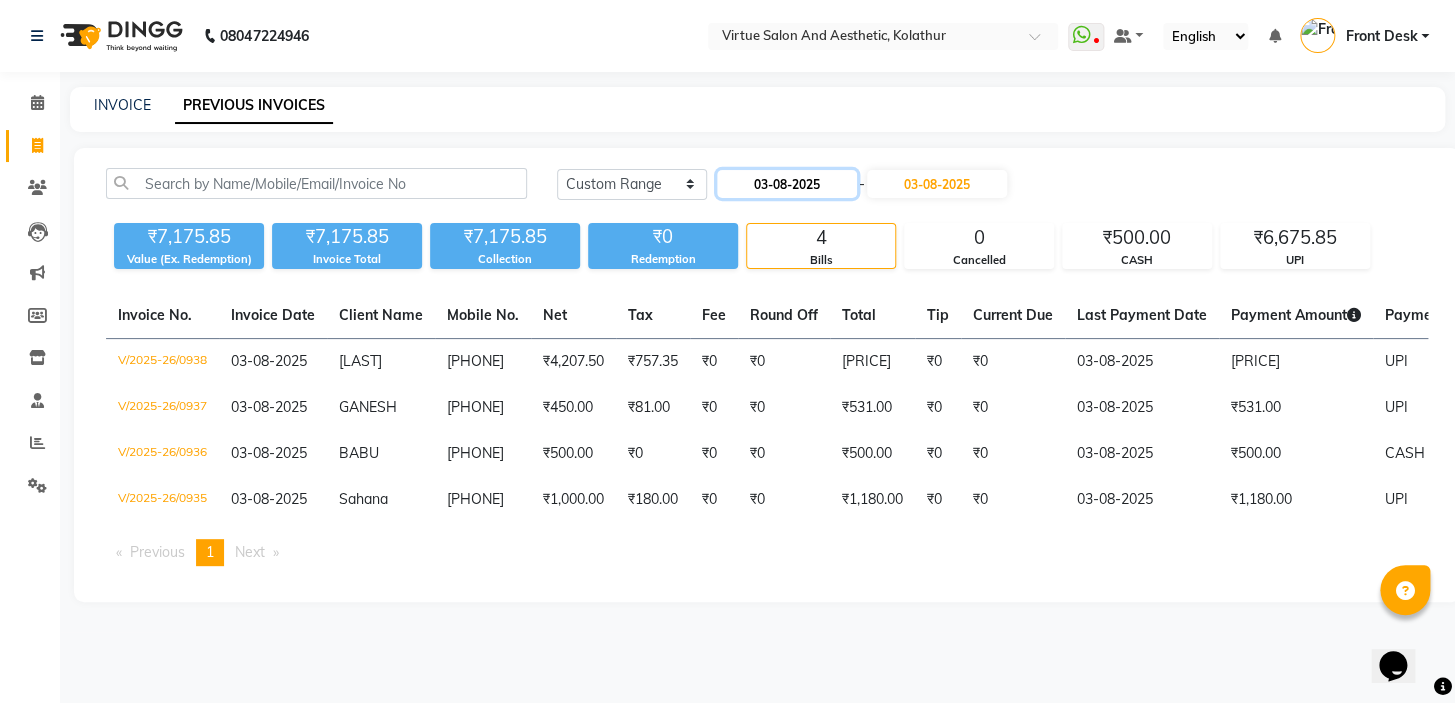 click on "03-08-2025" 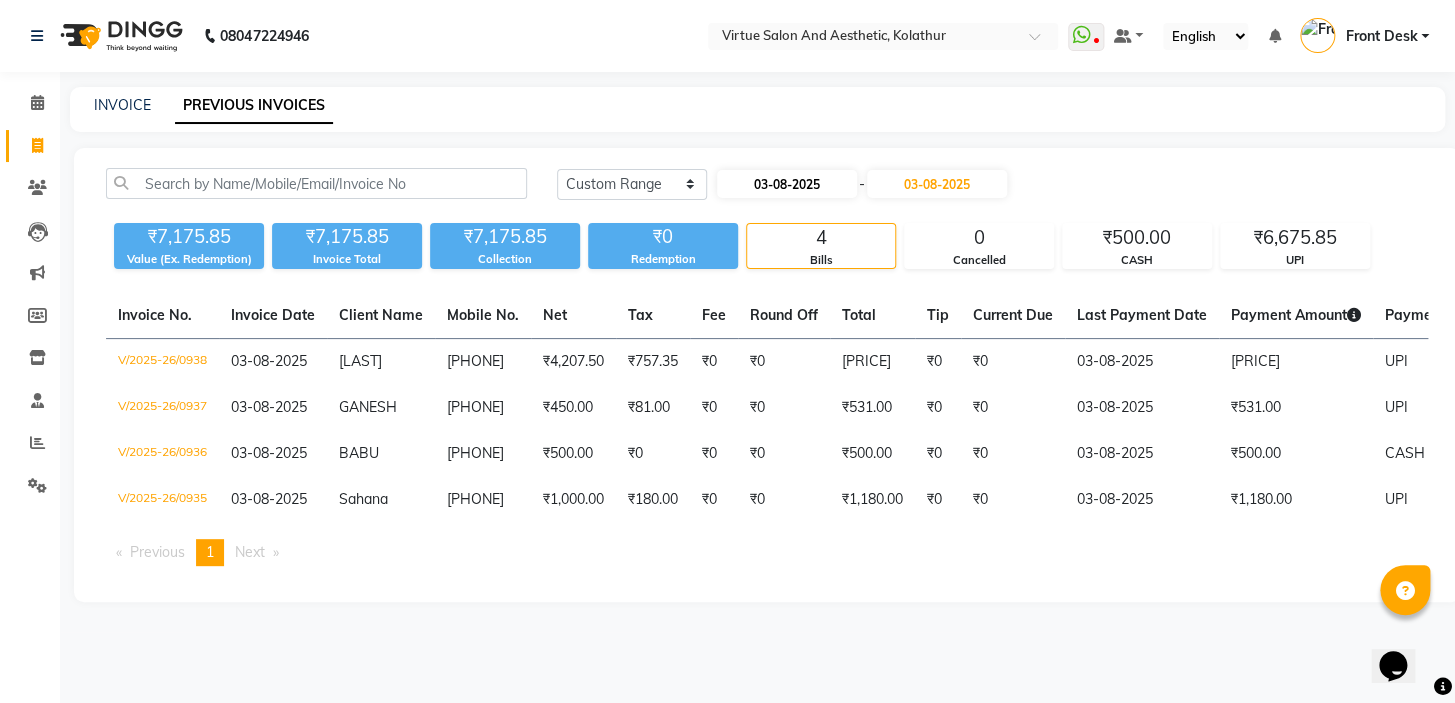 select on "8" 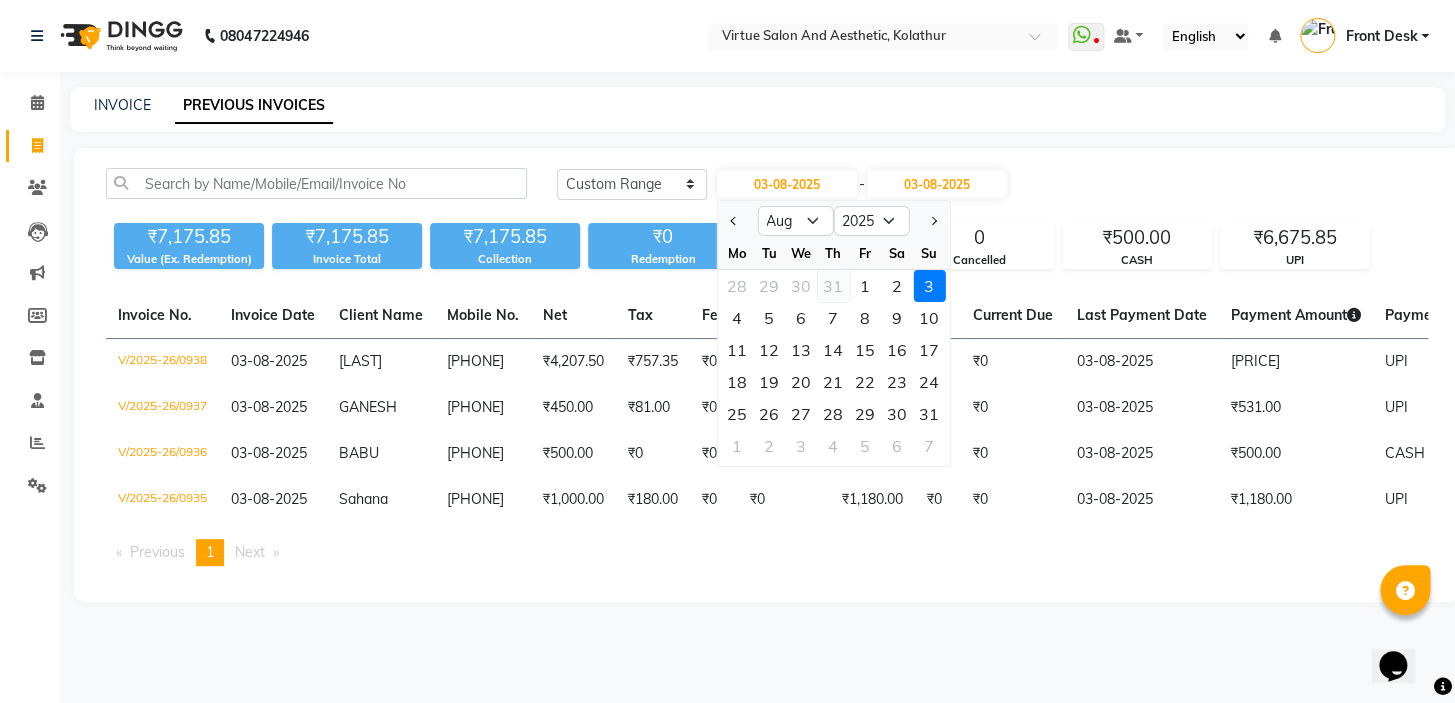 click on "31" 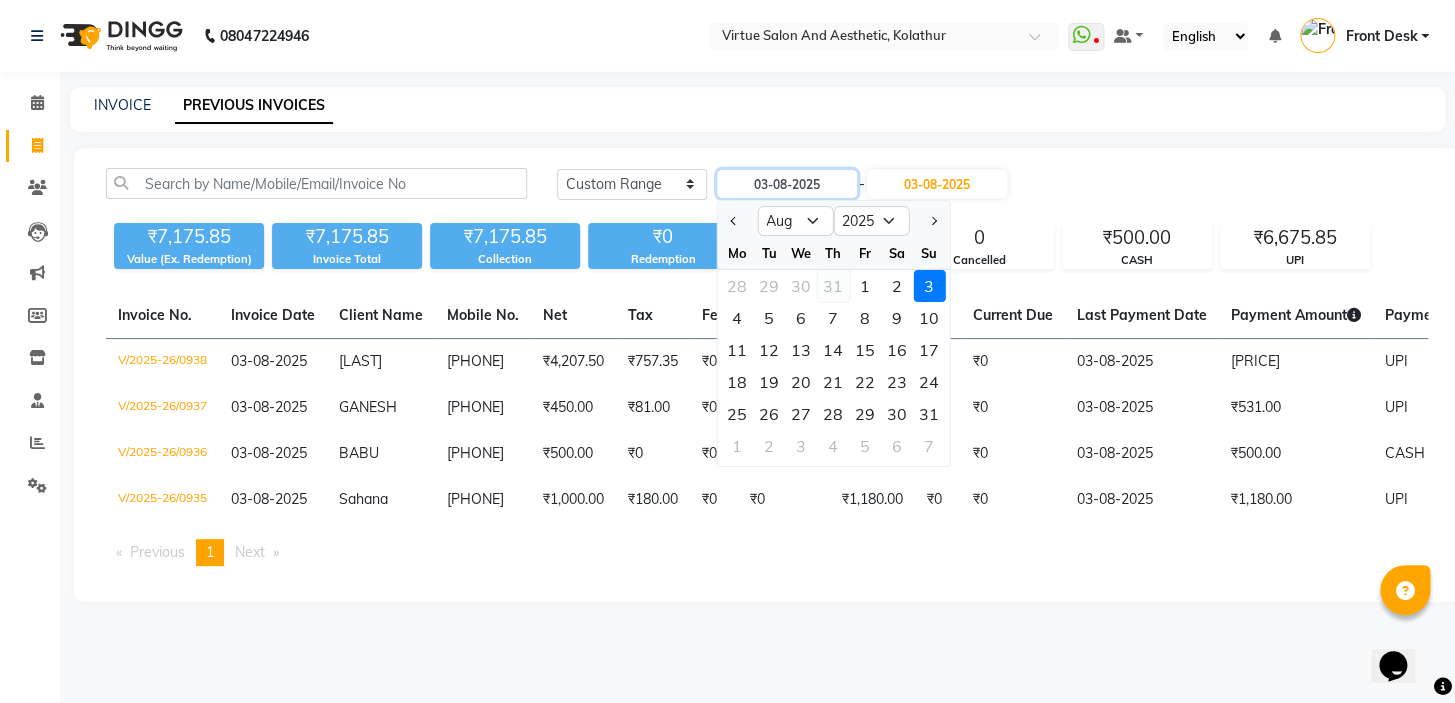 type on "31-07-2025" 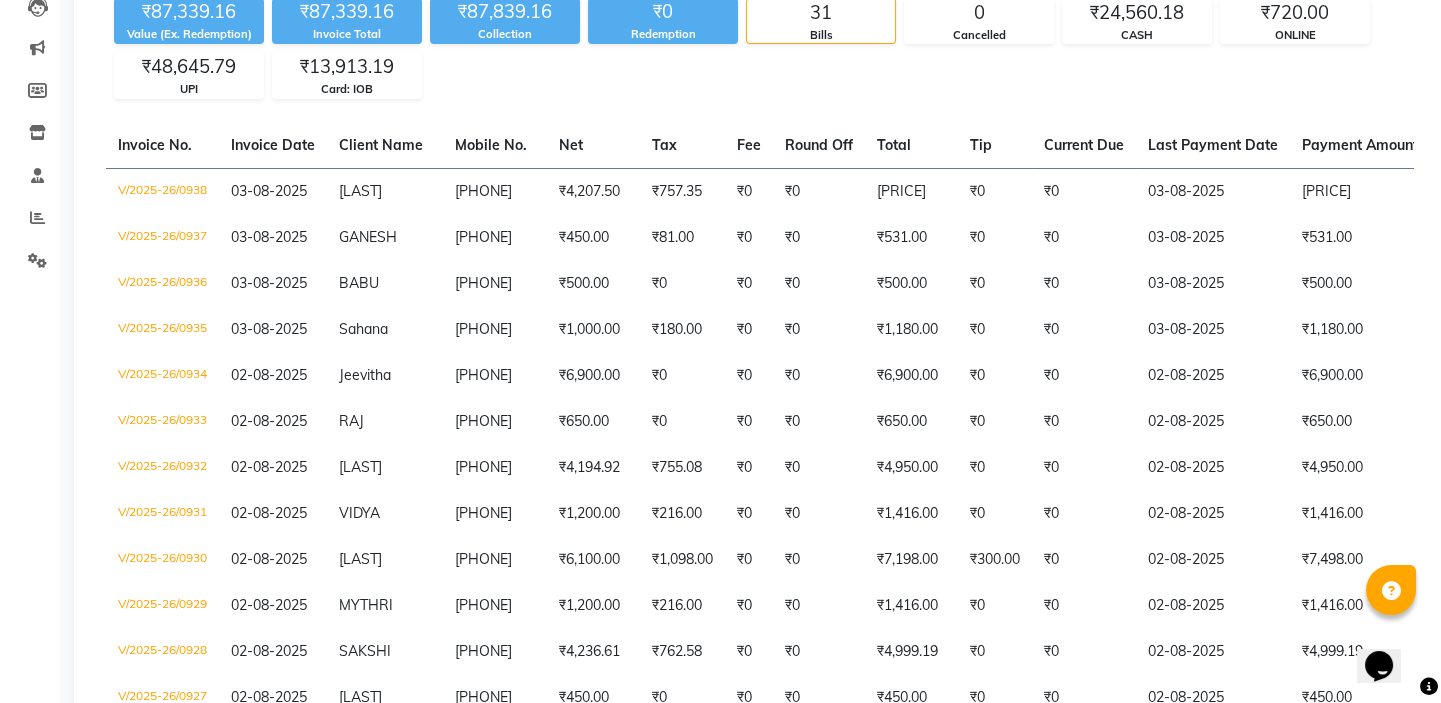 scroll, scrollTop: 181, scrollLeft: 0, axis: vertical 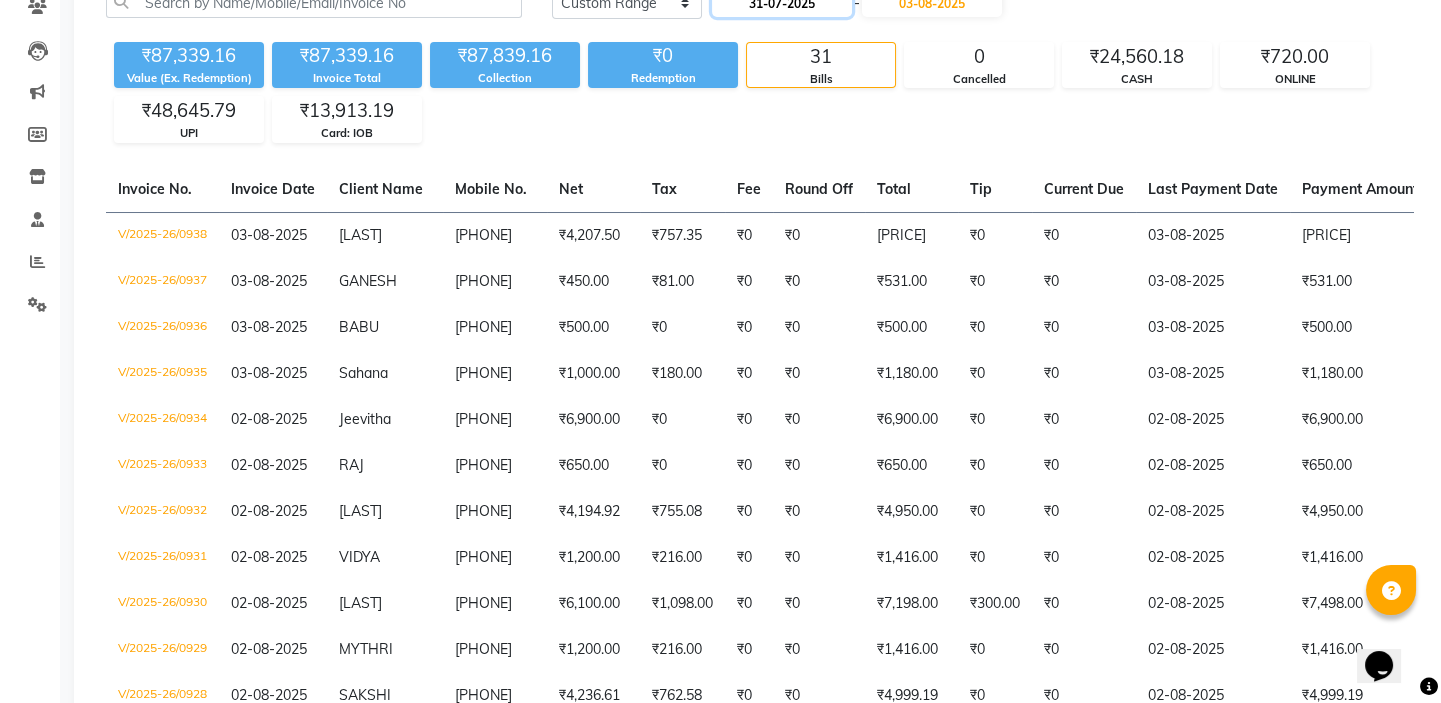 click on "31-07-2025" 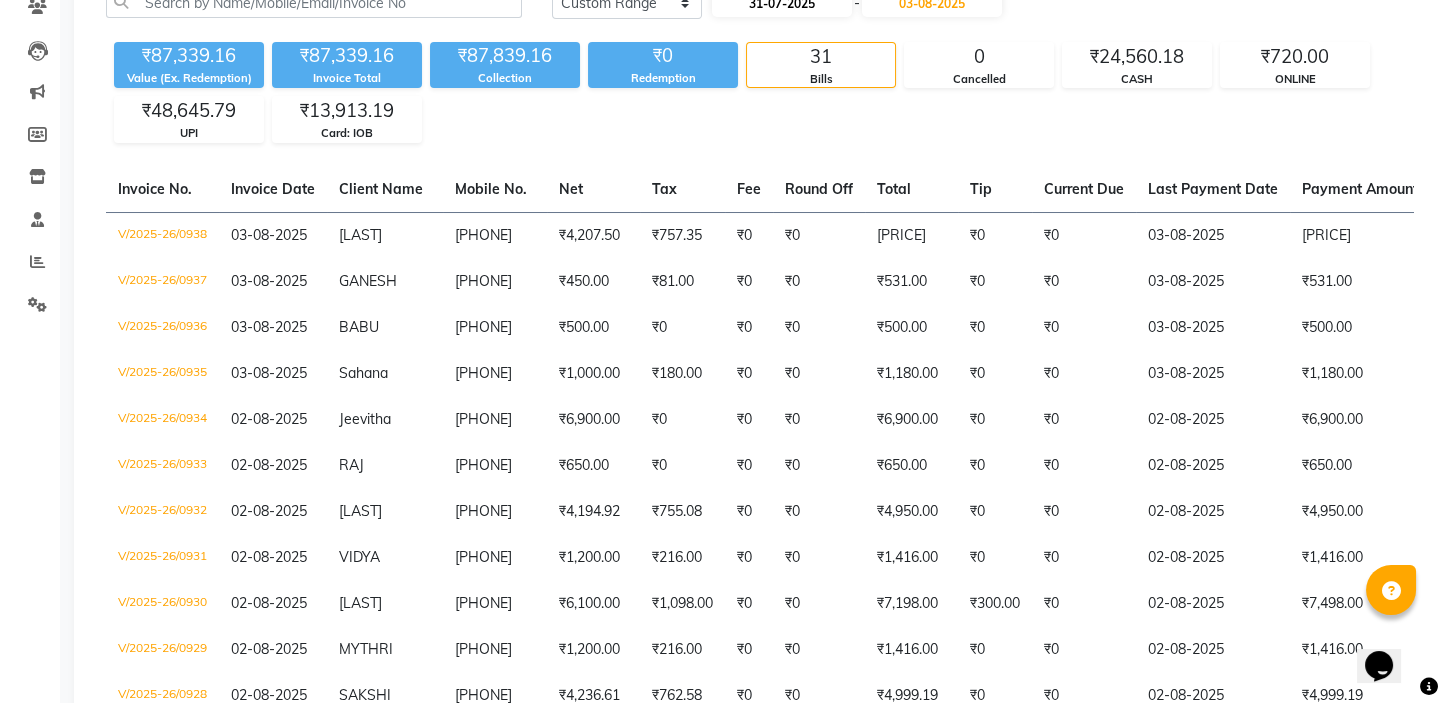 select on "7" 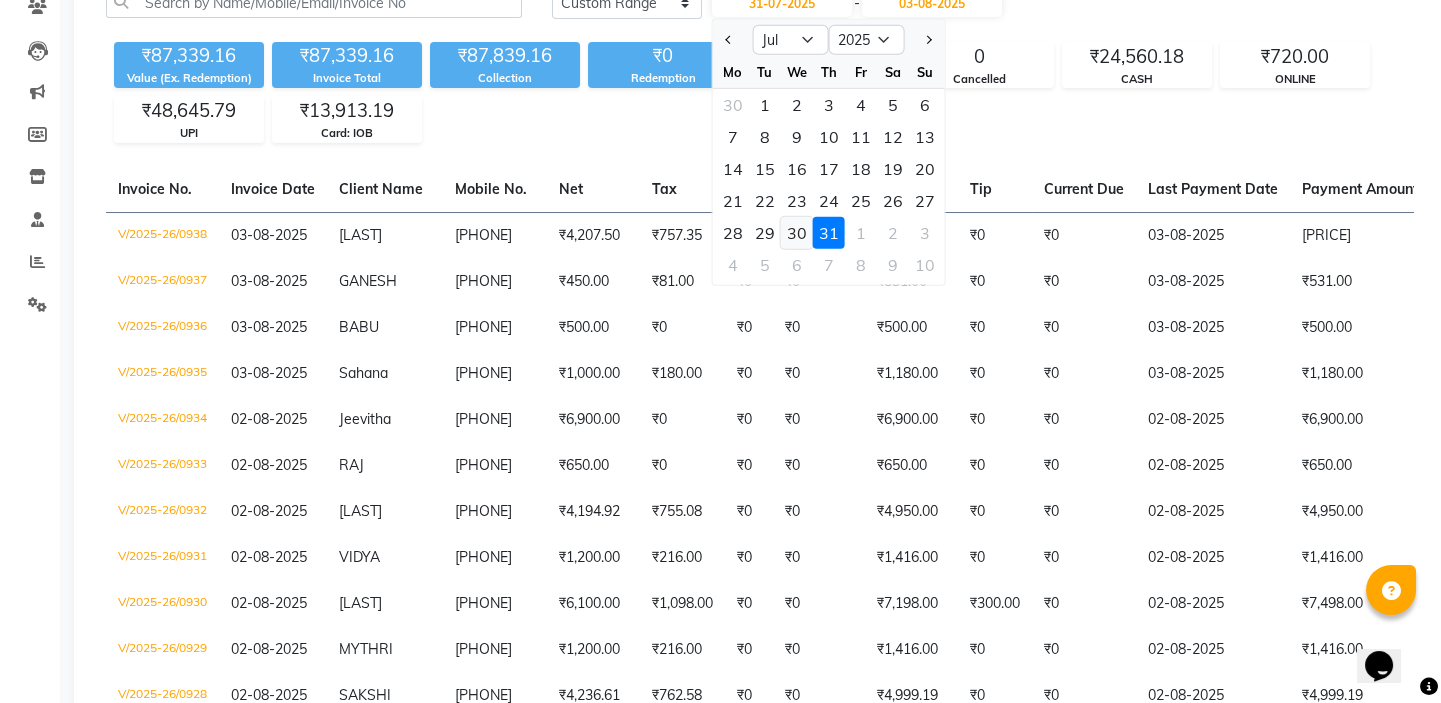 click on "30" 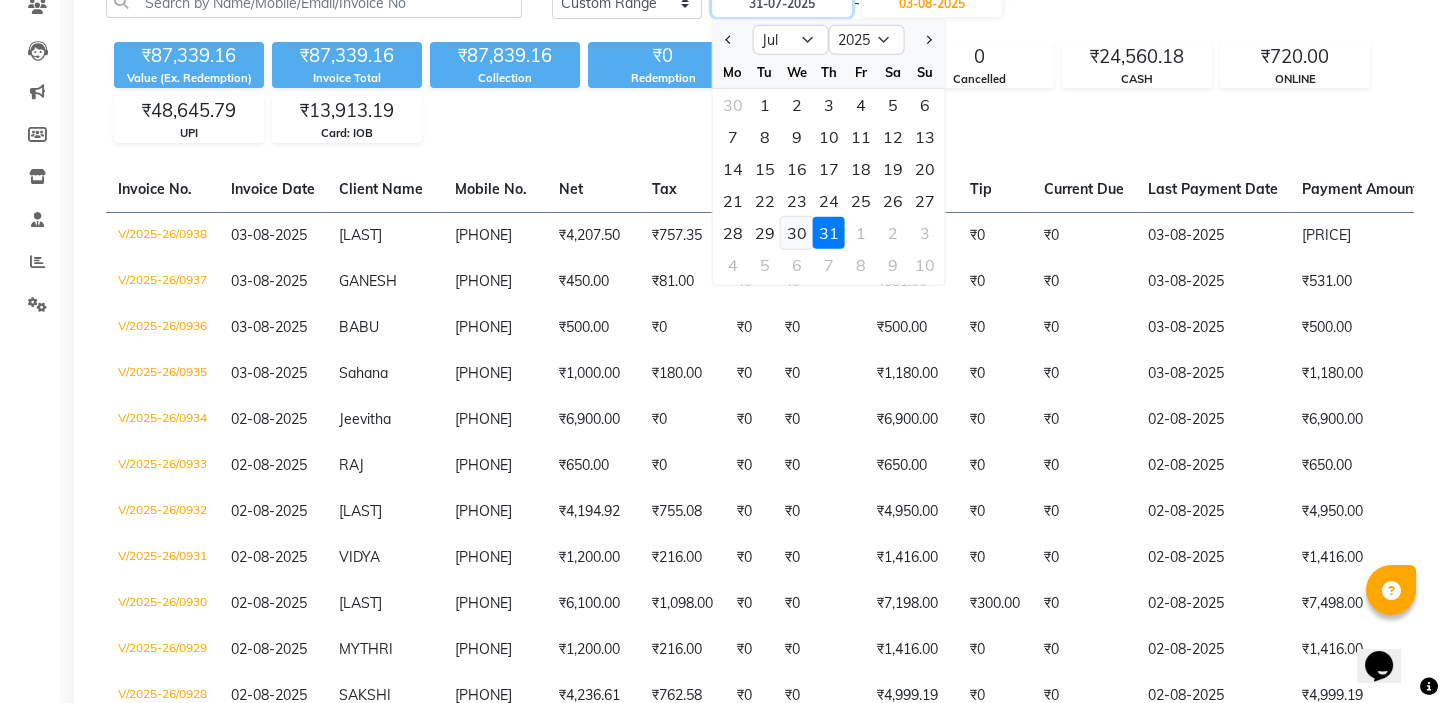 type on "30-07-2025" 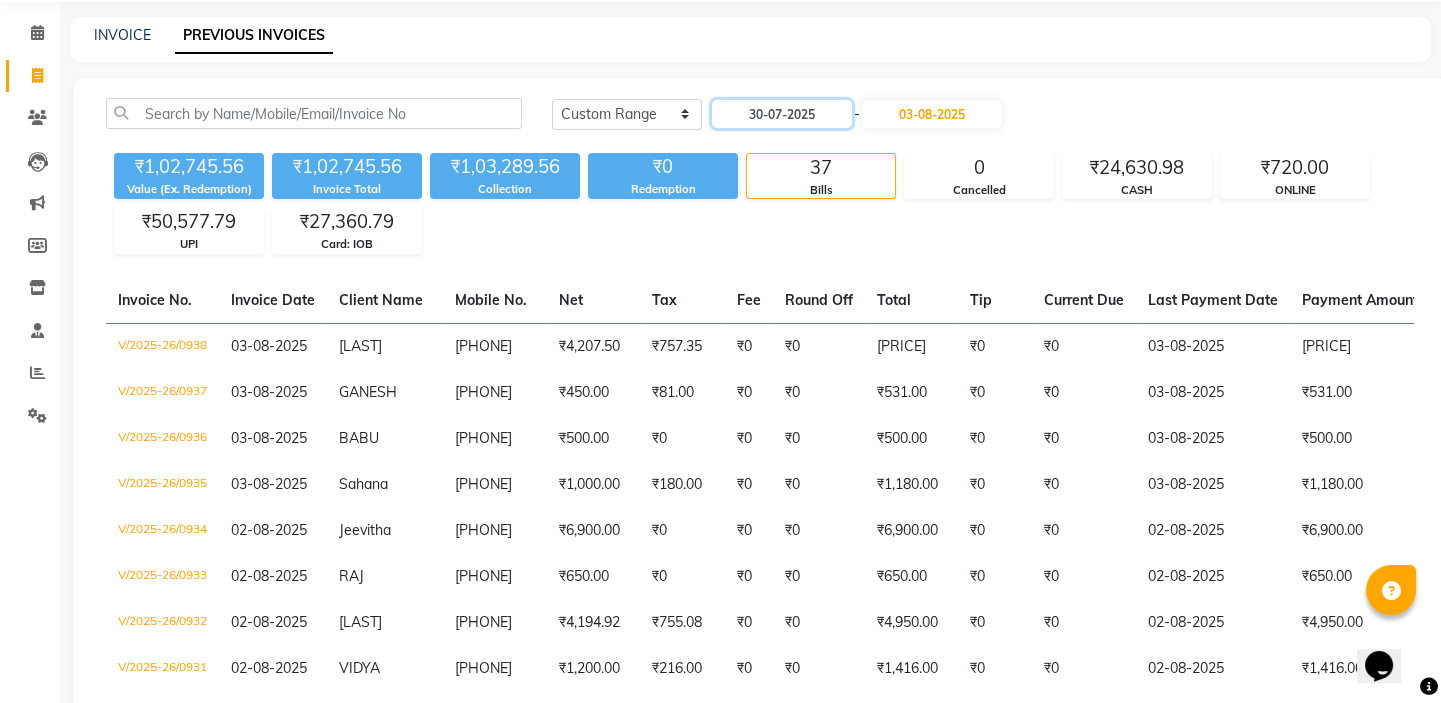 scroll, scrollTop: 0, scrollLeft: 0, axis: both 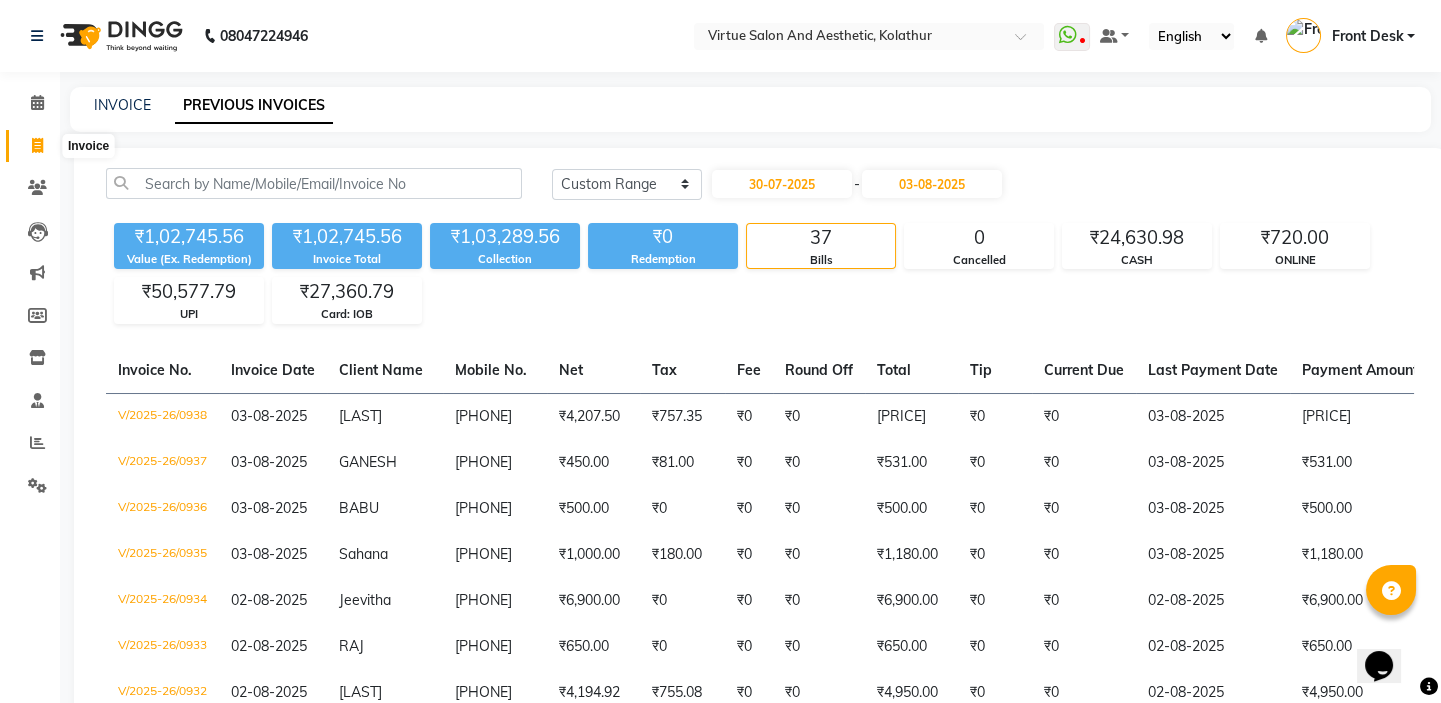 click 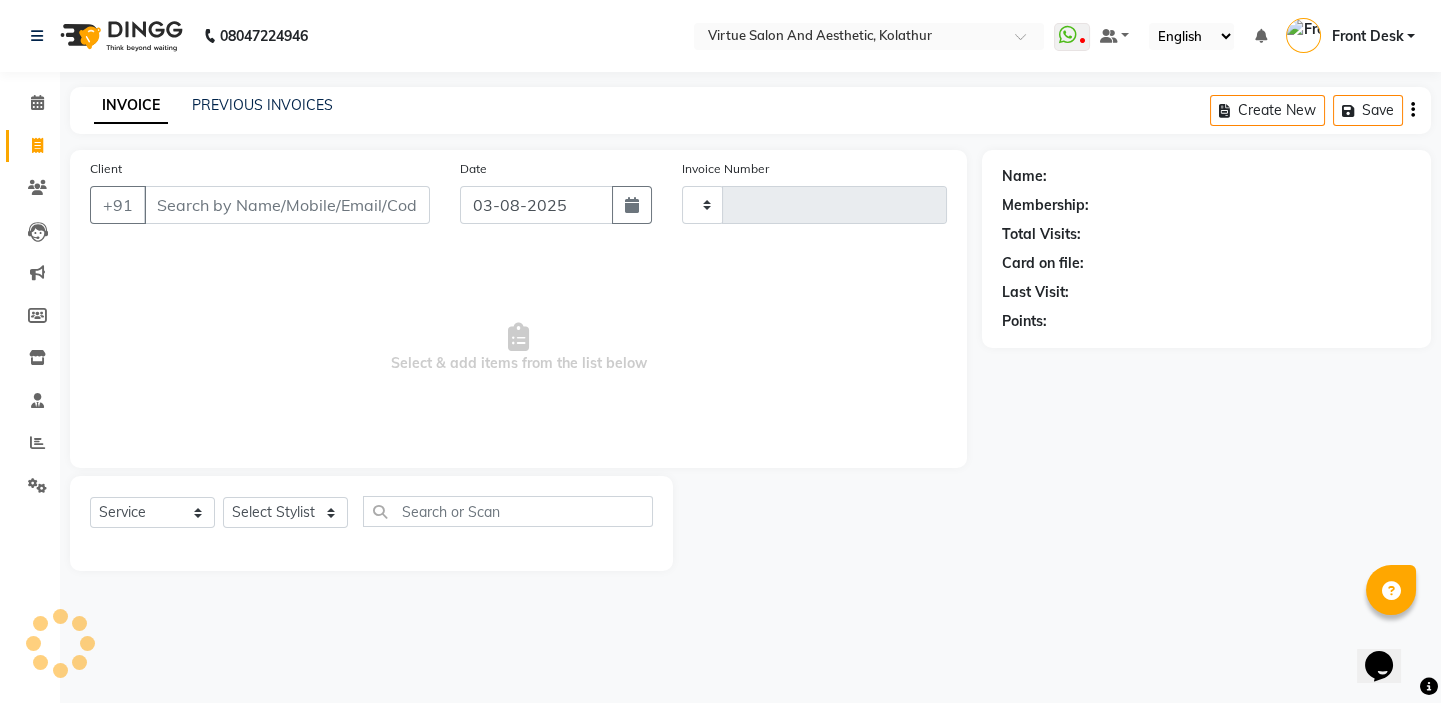 type on "0939" 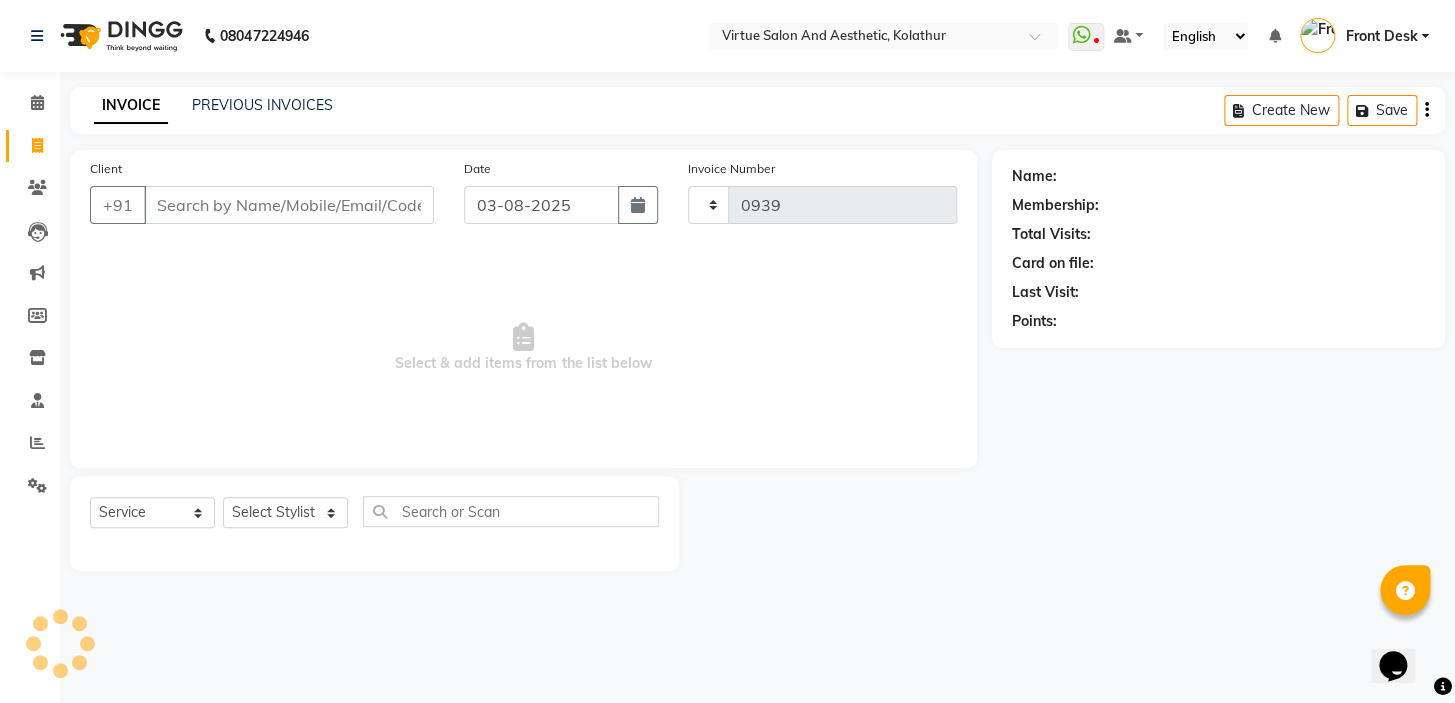 select on "7053" 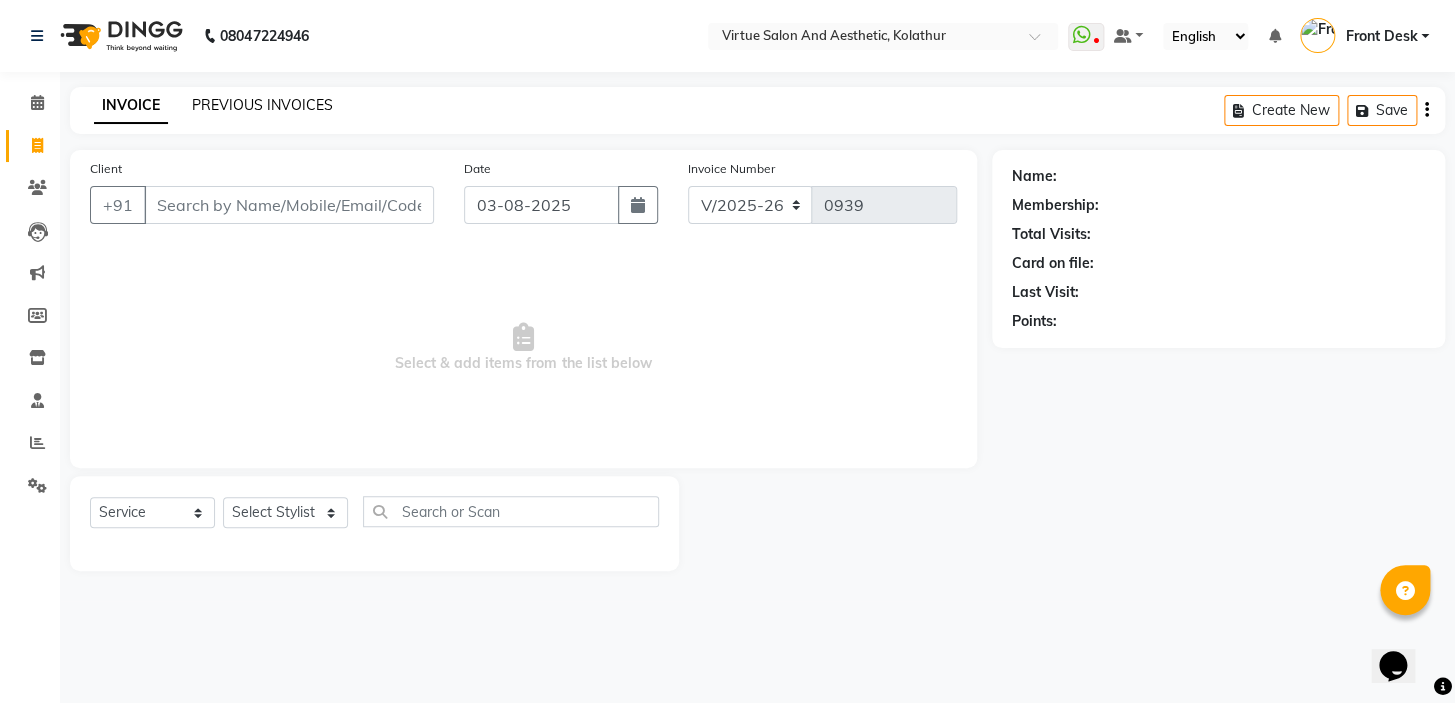 click on "PREVIOUS INVOICES" 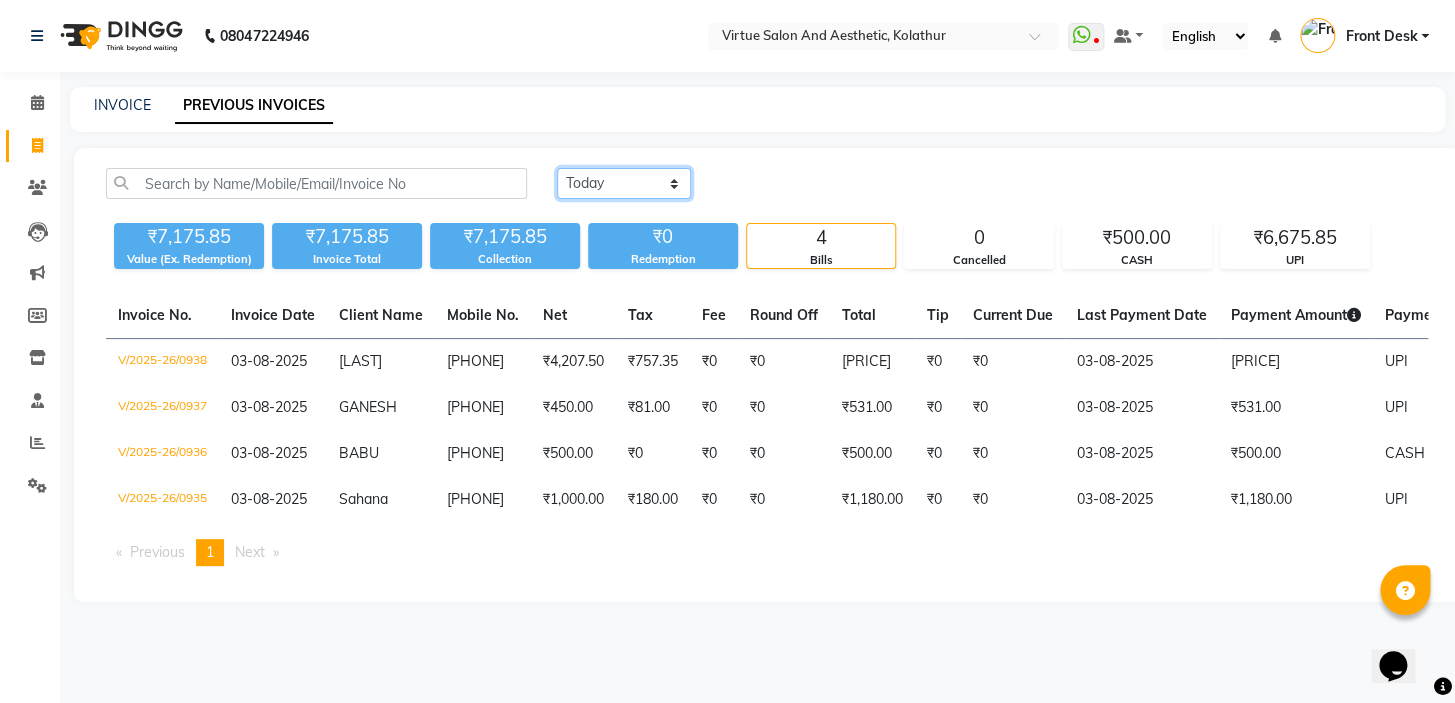 drag, startPoint x: 587, startPoint y: 178, endPoint x: 592, endPoint y: 195, distance: 17.720045 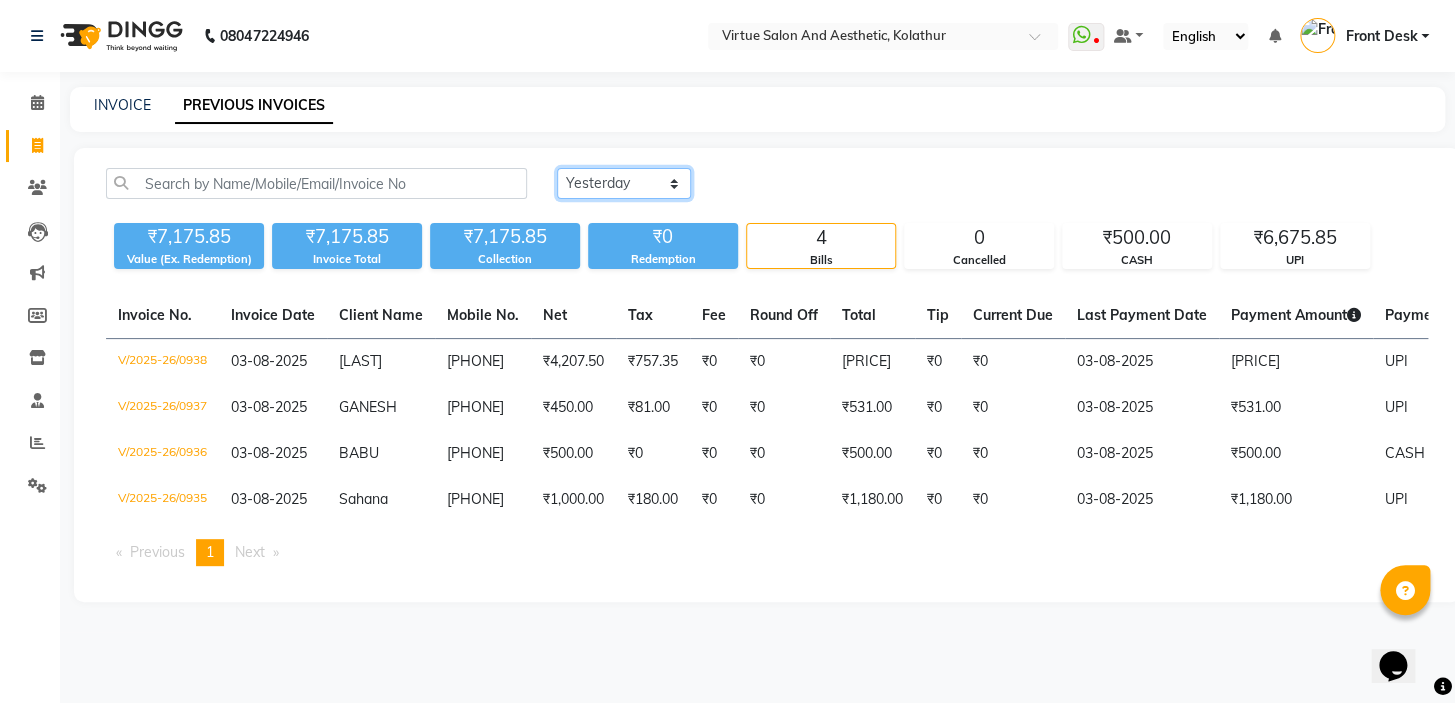 click on "Today Yesterday Custom Range" 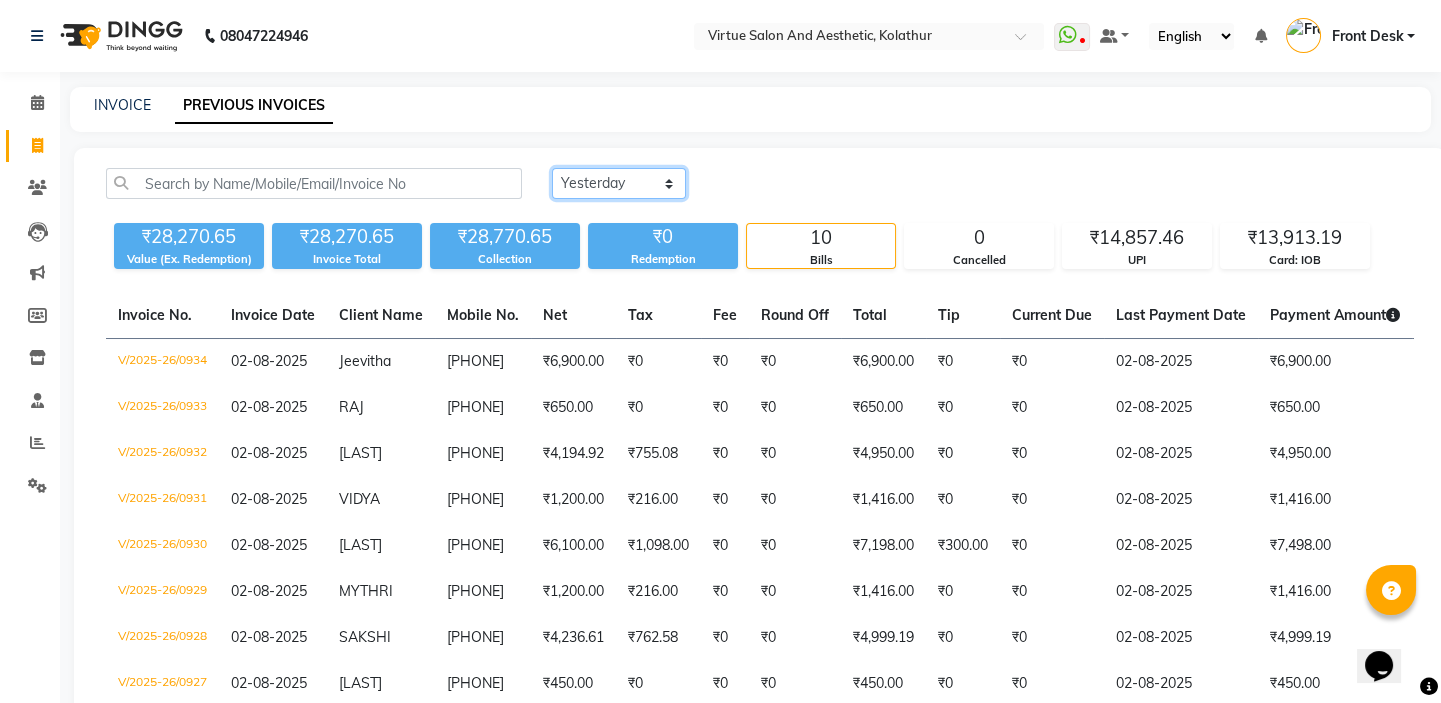 click on "Today Yesterday Custom Range" 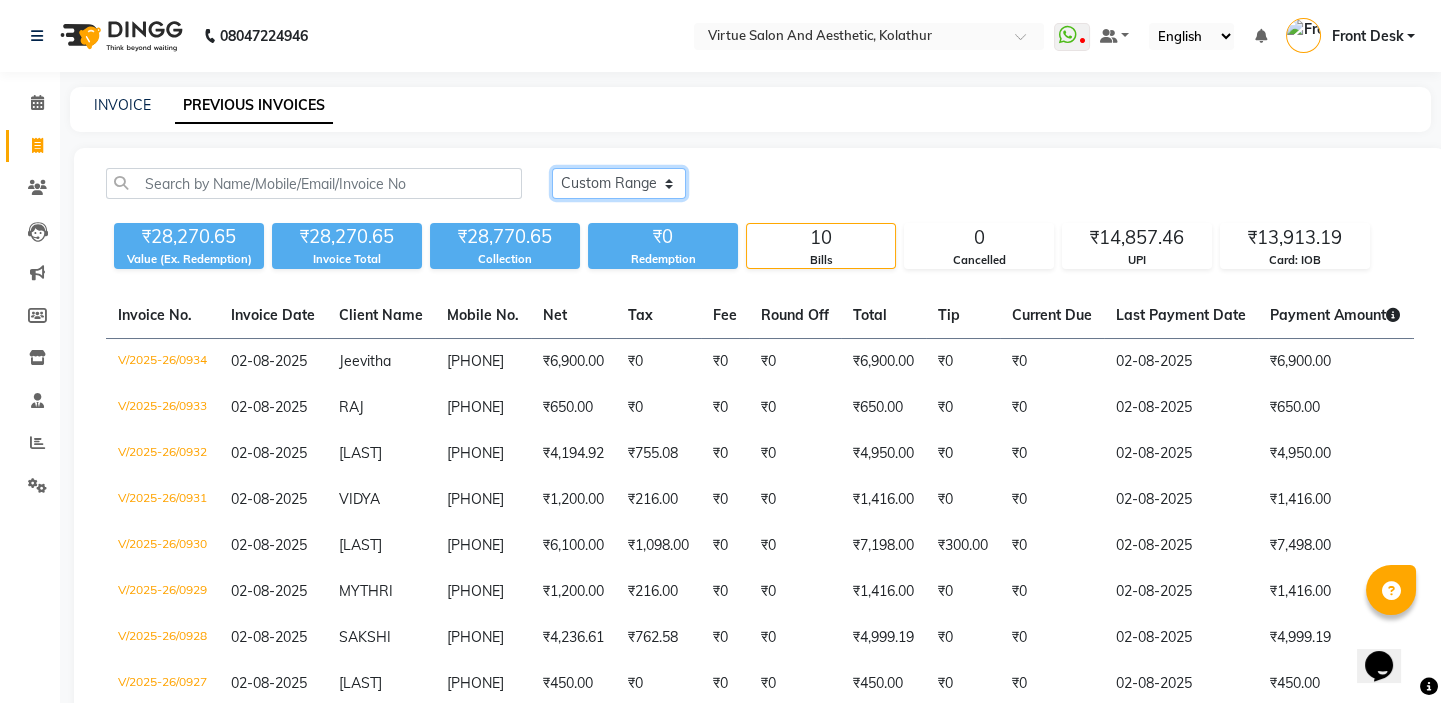 click on "Today Yesterday Custom Range" 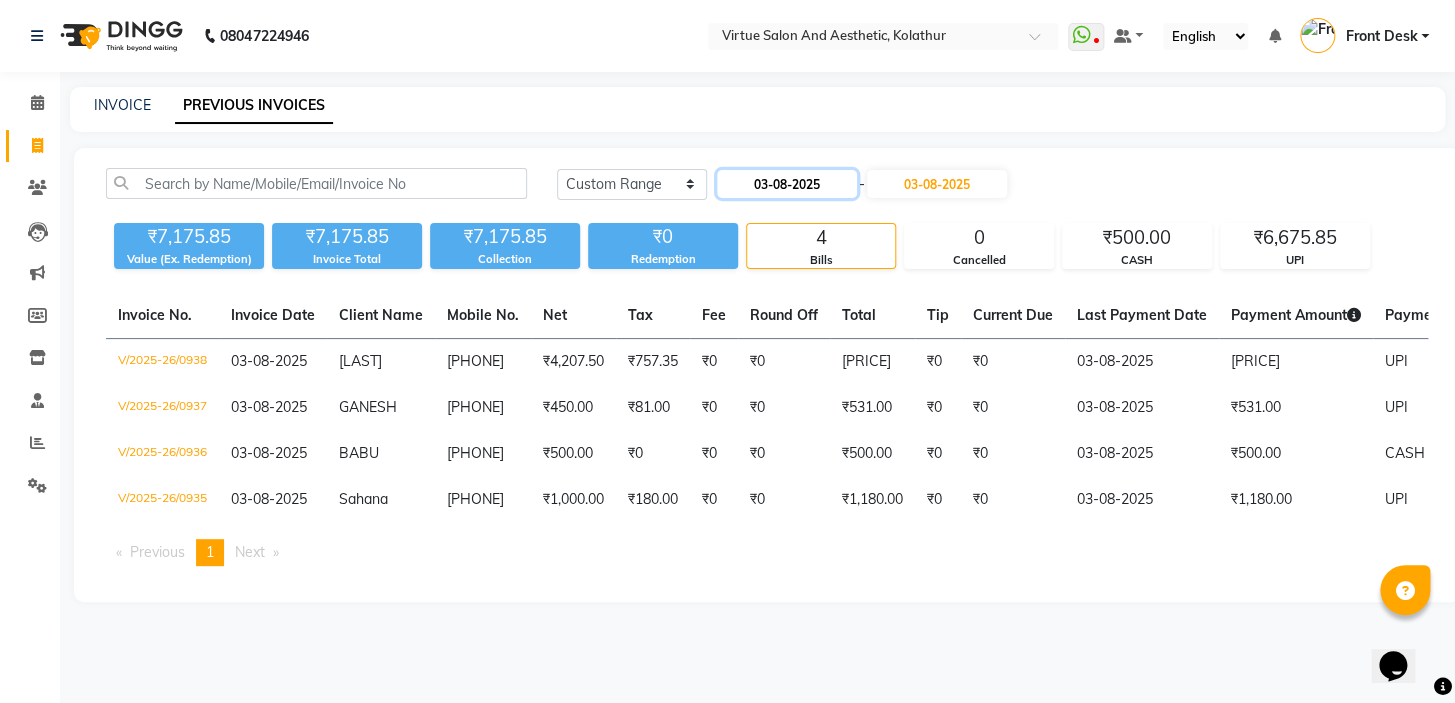 click on "03-08-2025" 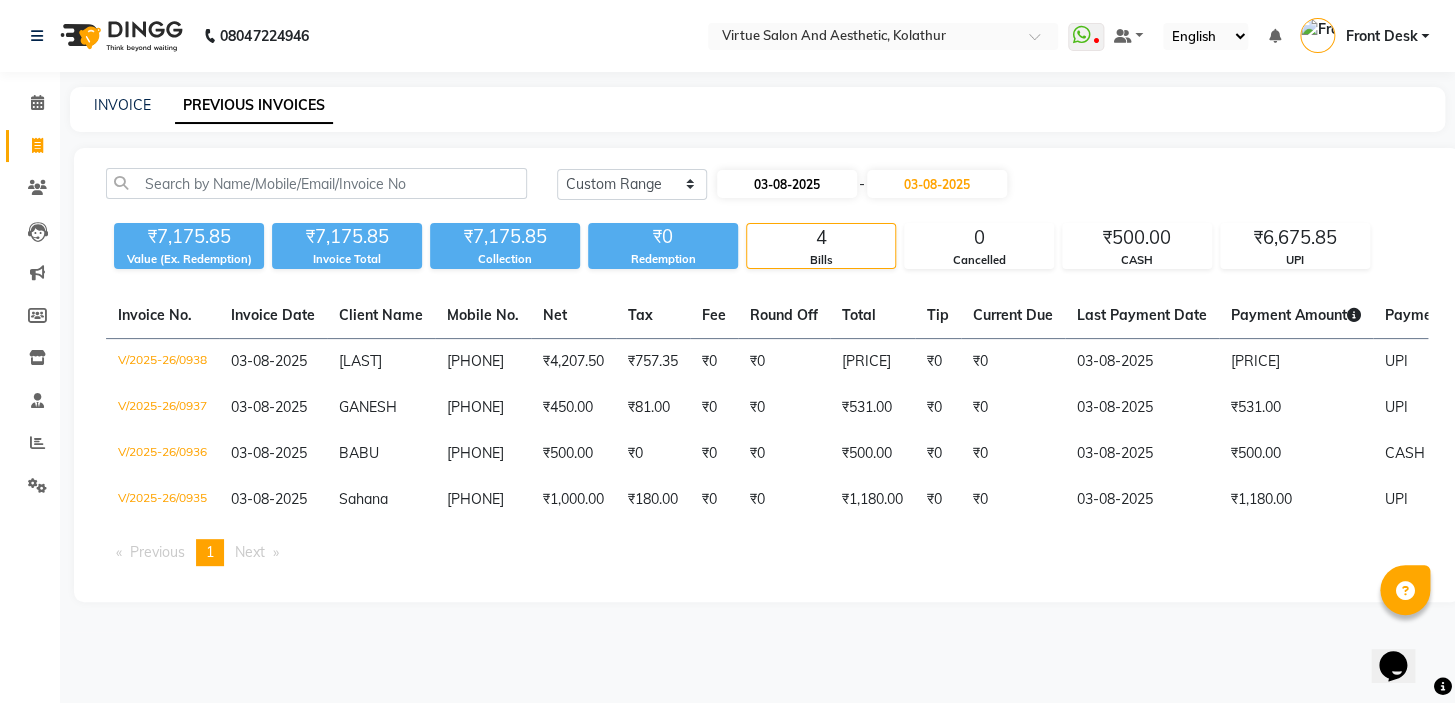 select on "8" 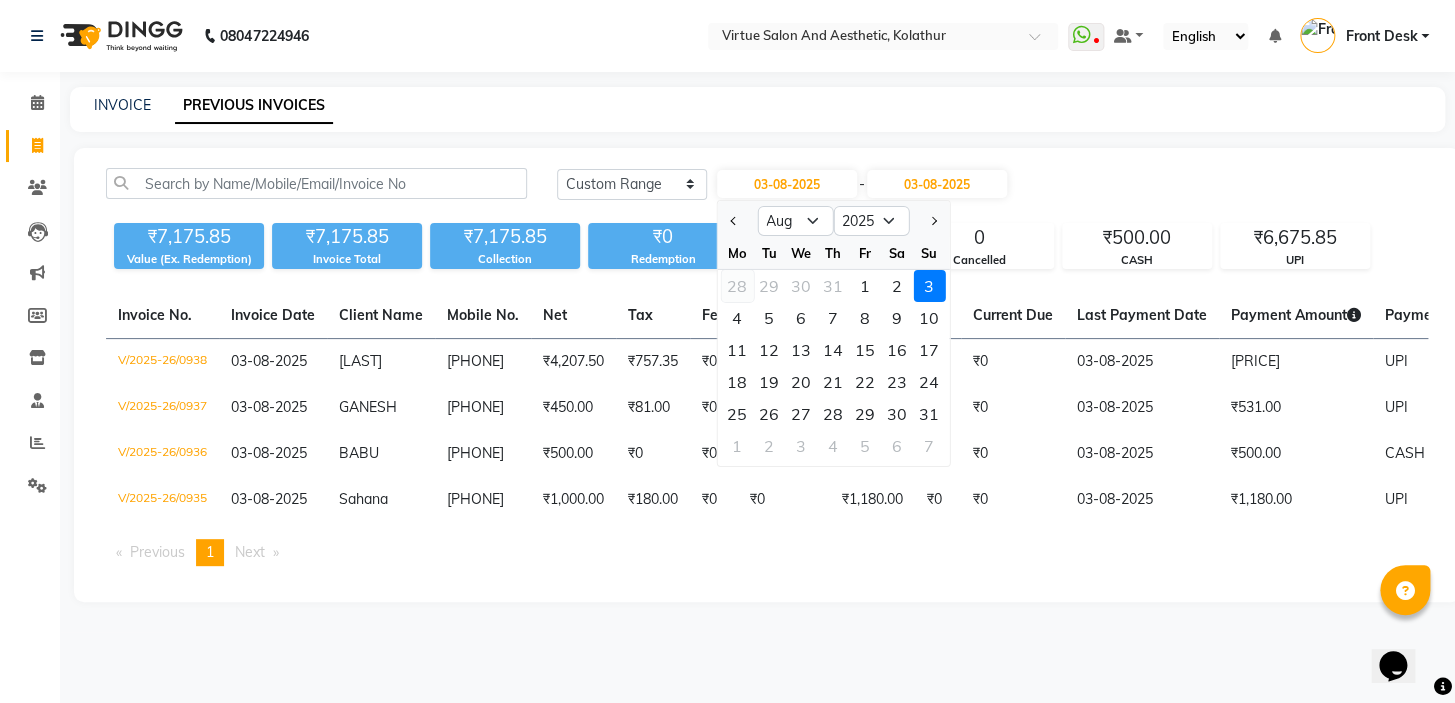 click on "28" 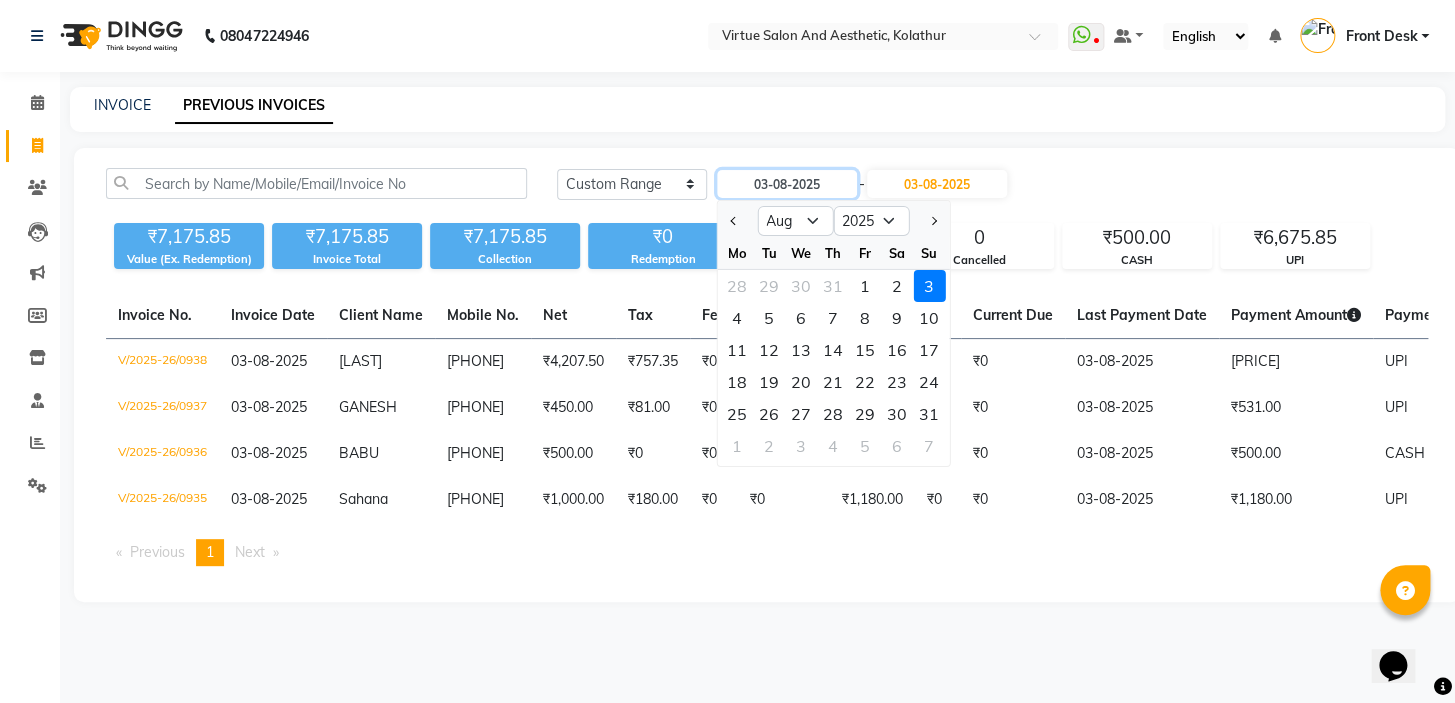 type on "28-07-2025" 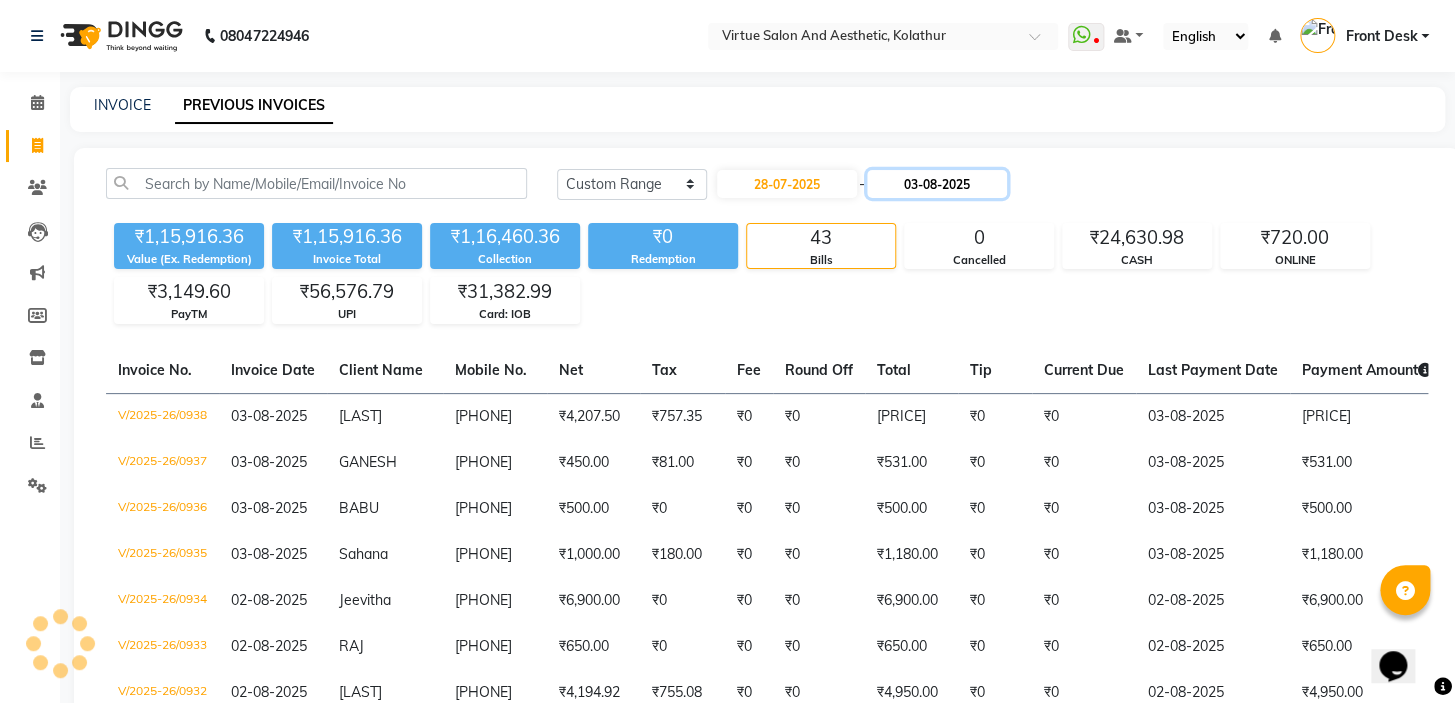 click on "03-08-2025" 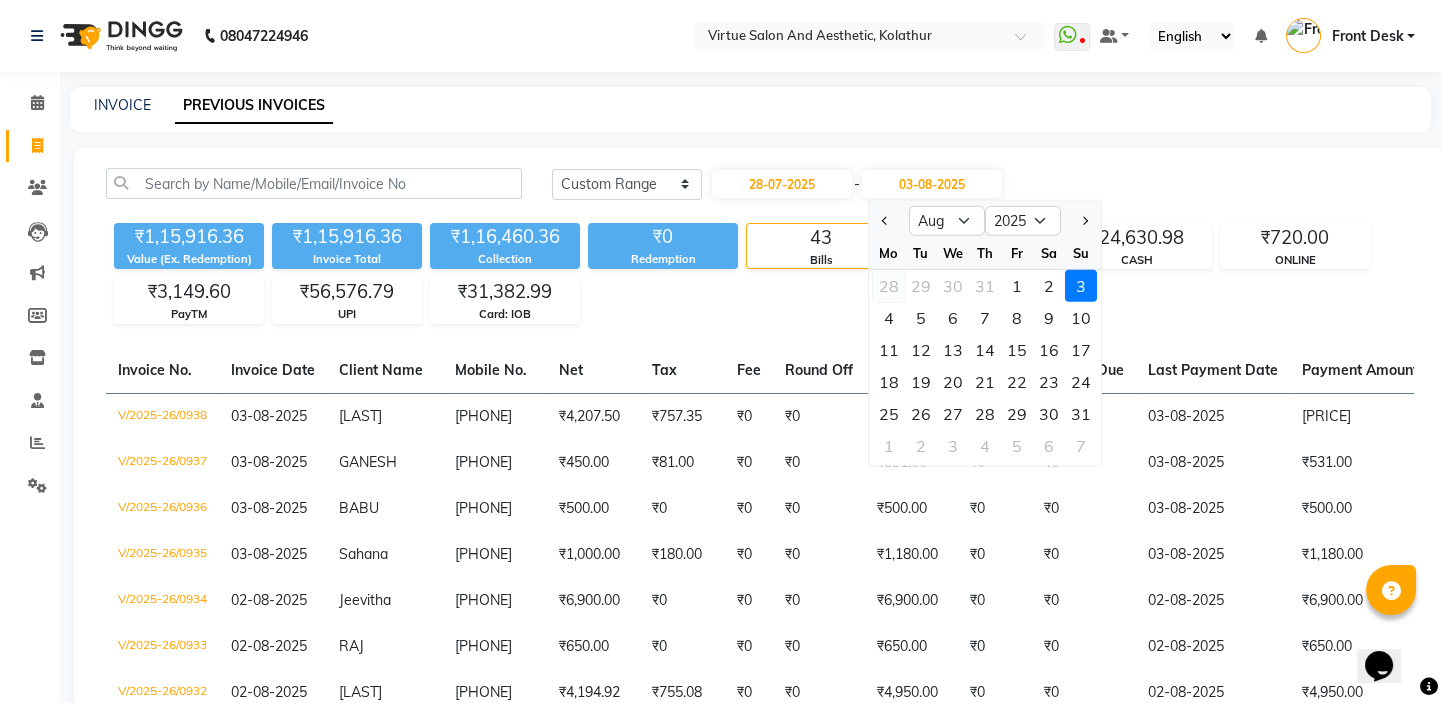 click on "28" 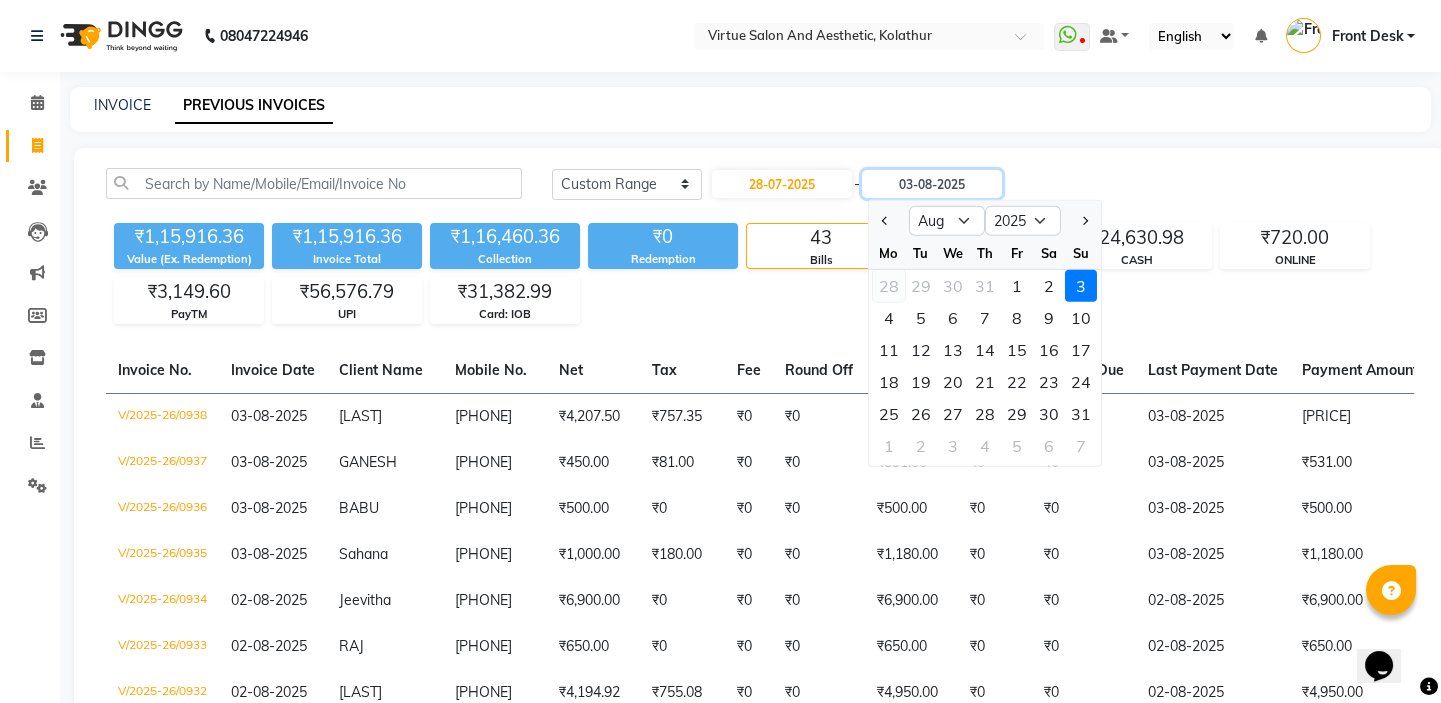type on "28-07-2025" 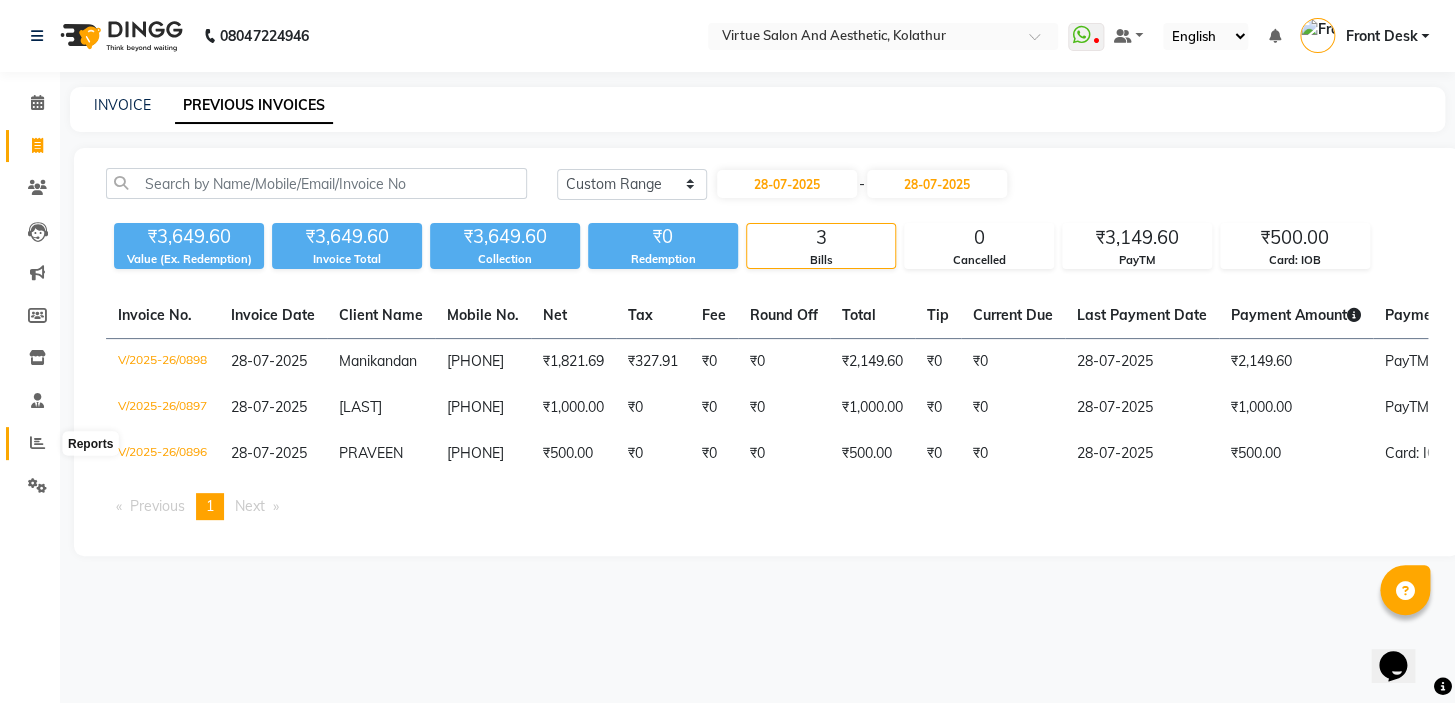 click 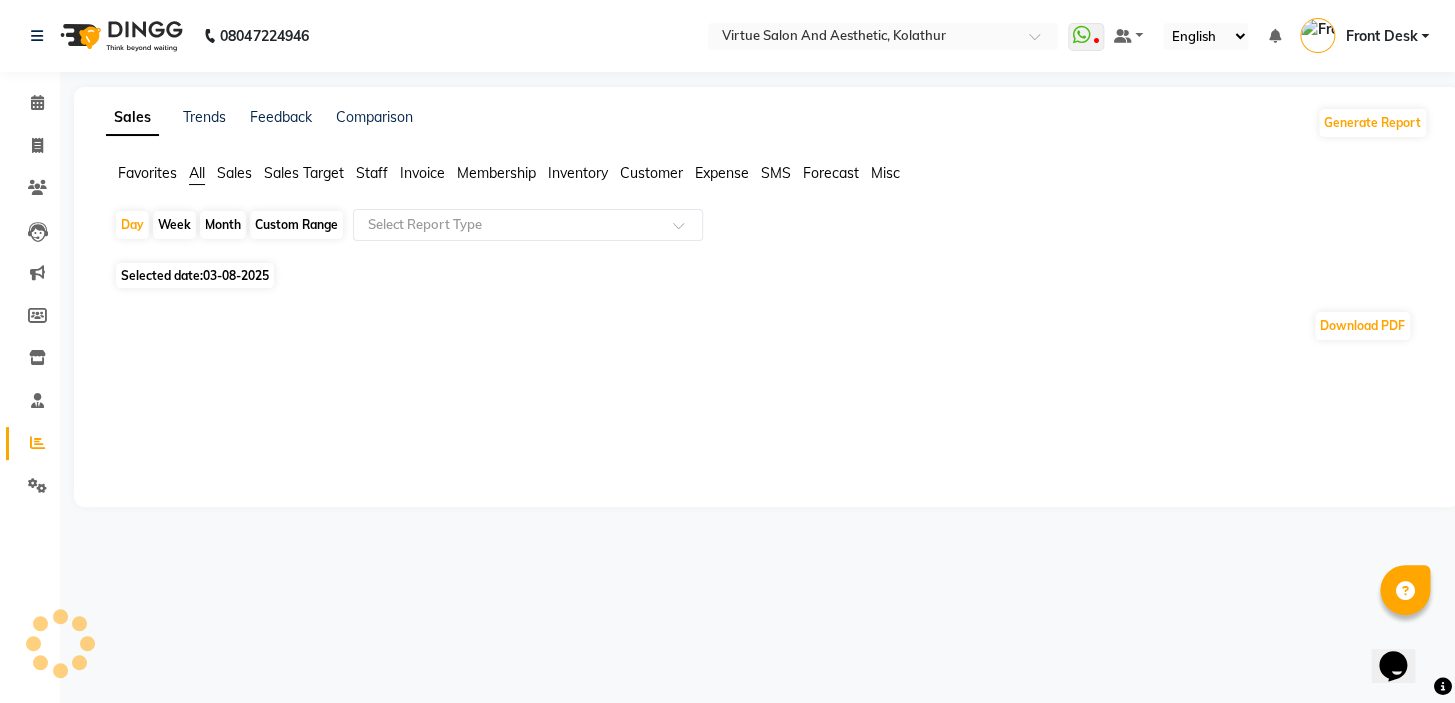 click on "Sales" 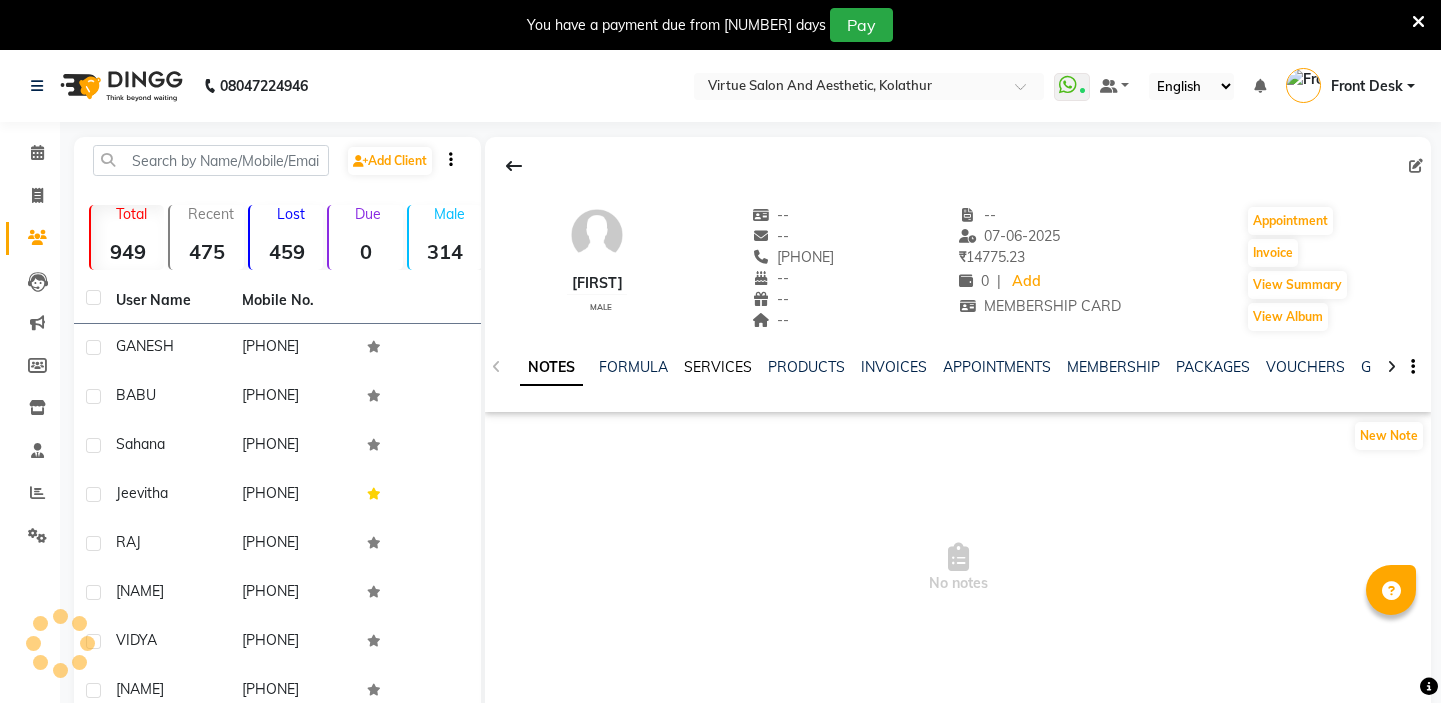 scroll, scrollTop: 0, scrollLeft: 0, axis: both 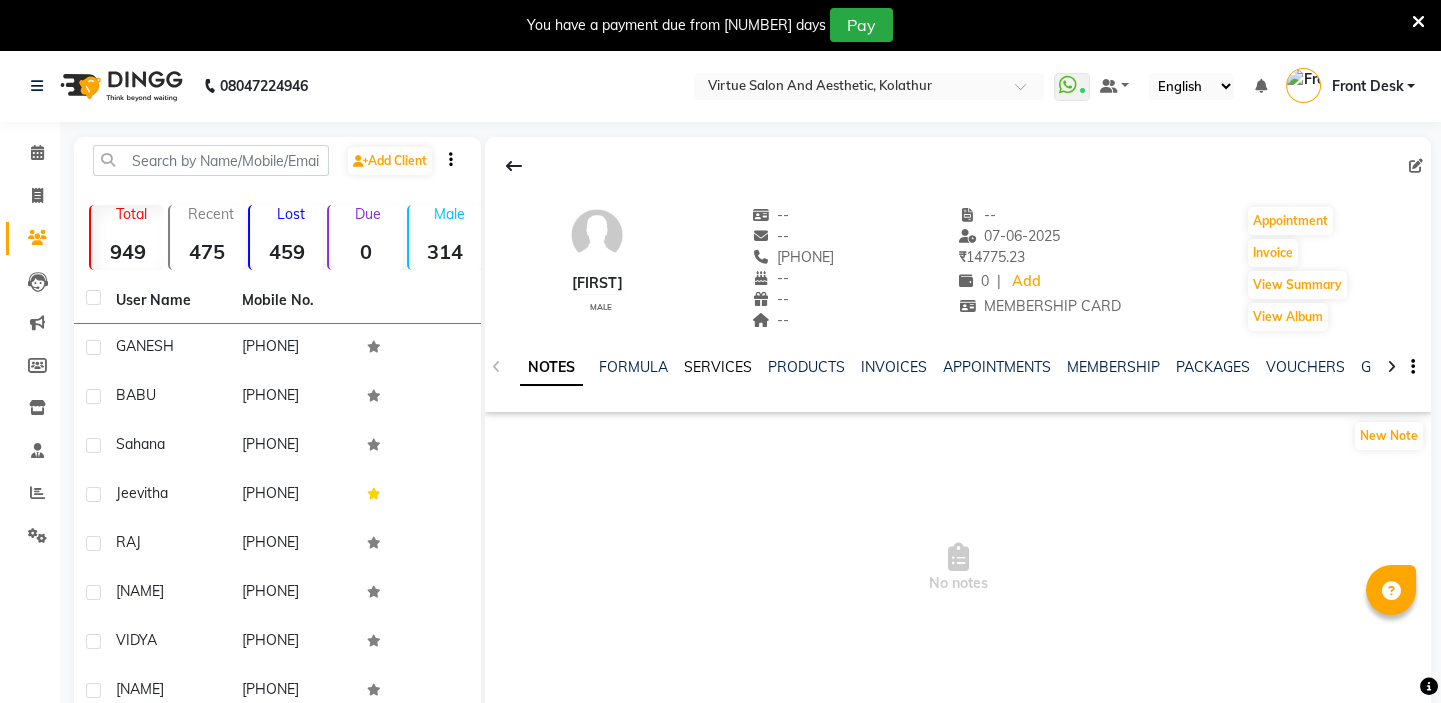 click on "SERVICES" 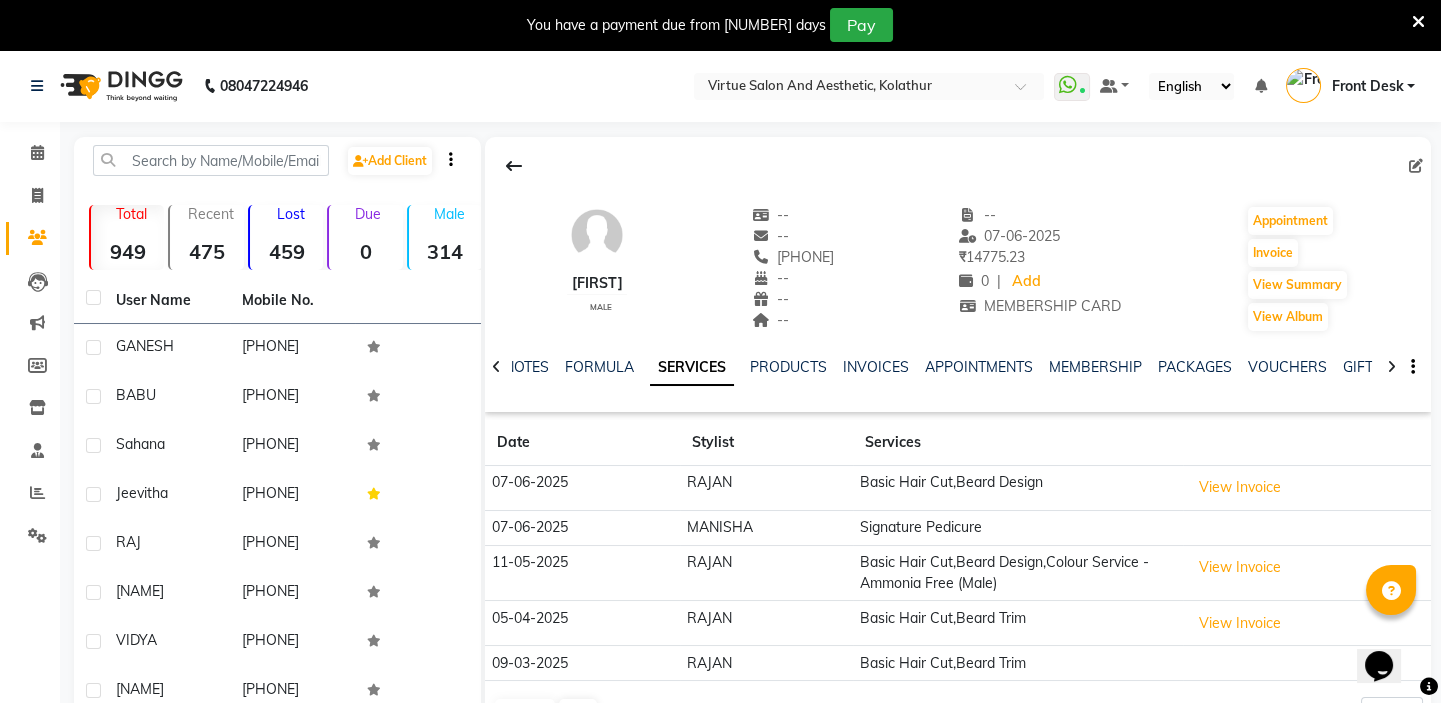 scroll, scrollTop: 0, scrollLeft: 0, axis: both 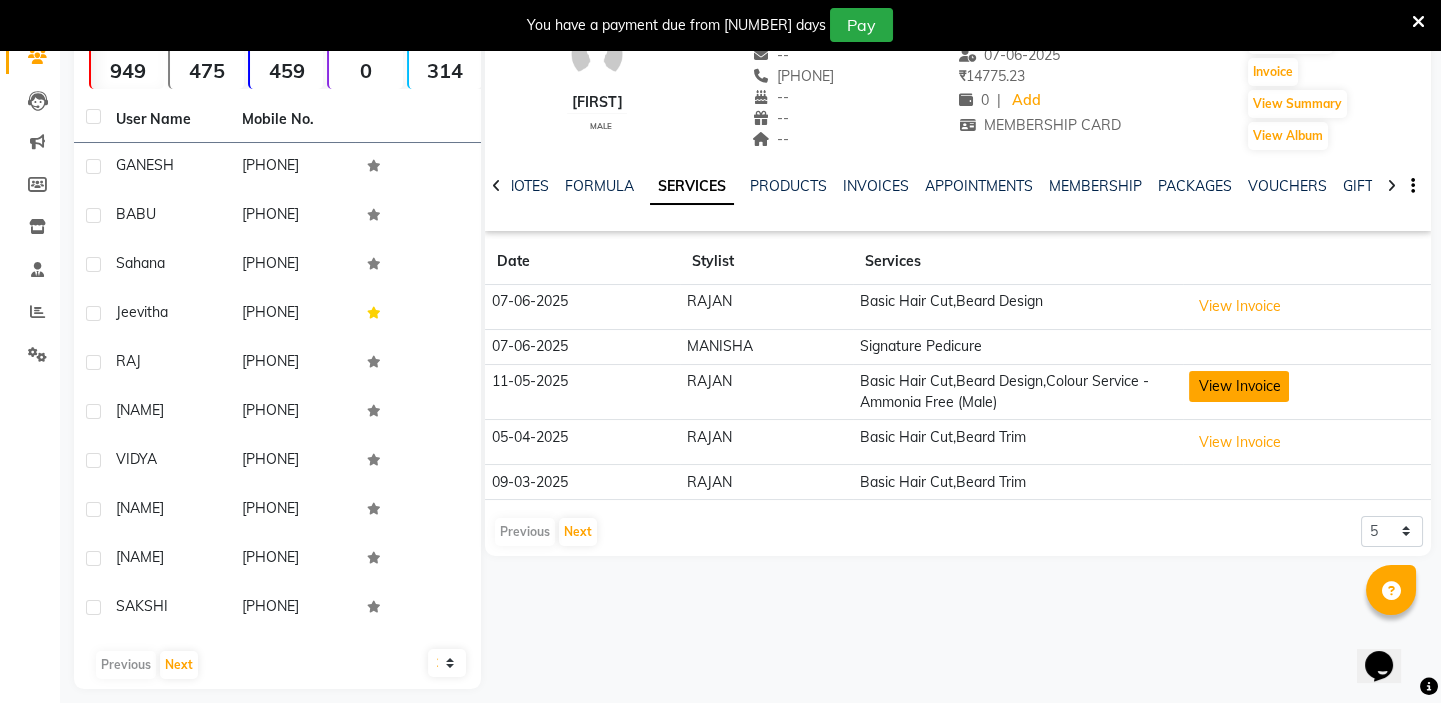 click on "View Invoice" 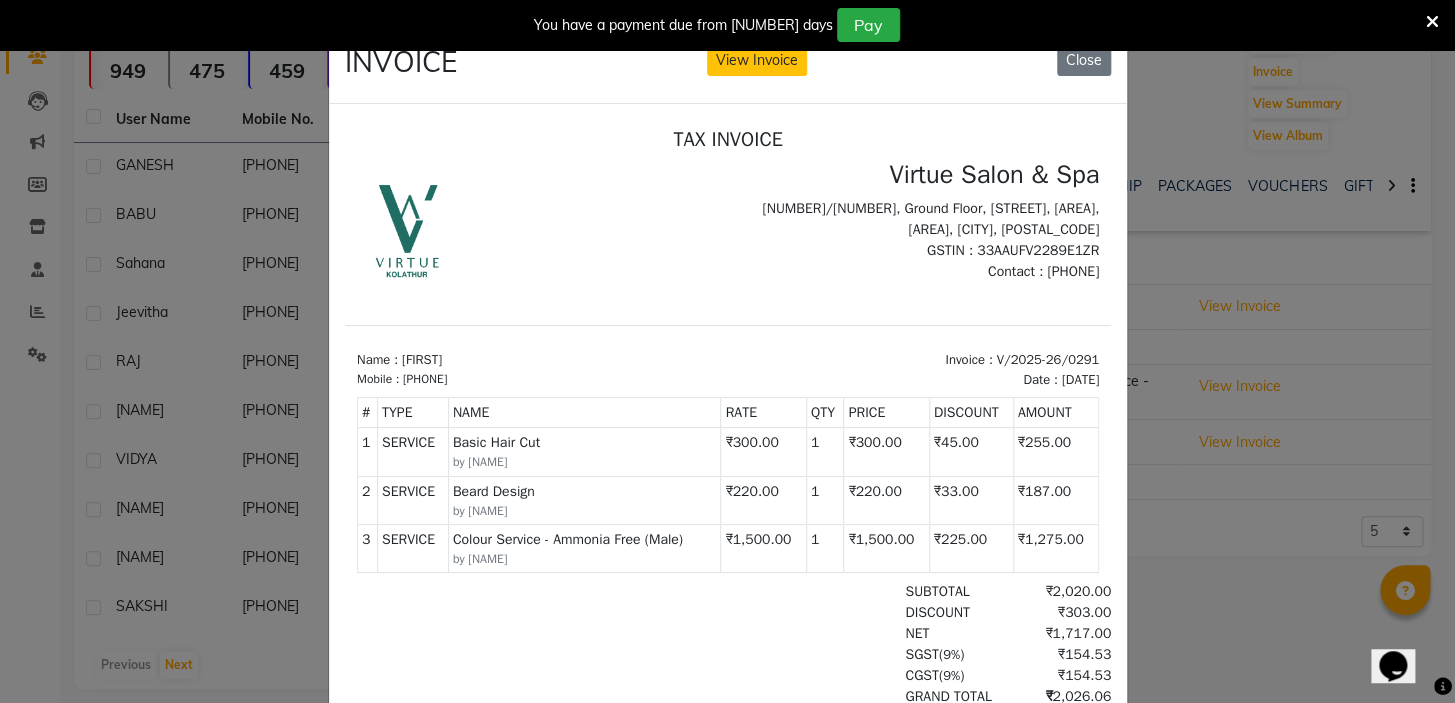 scroll, scrollTop: 0, scrollLeft: 0, axis: both 